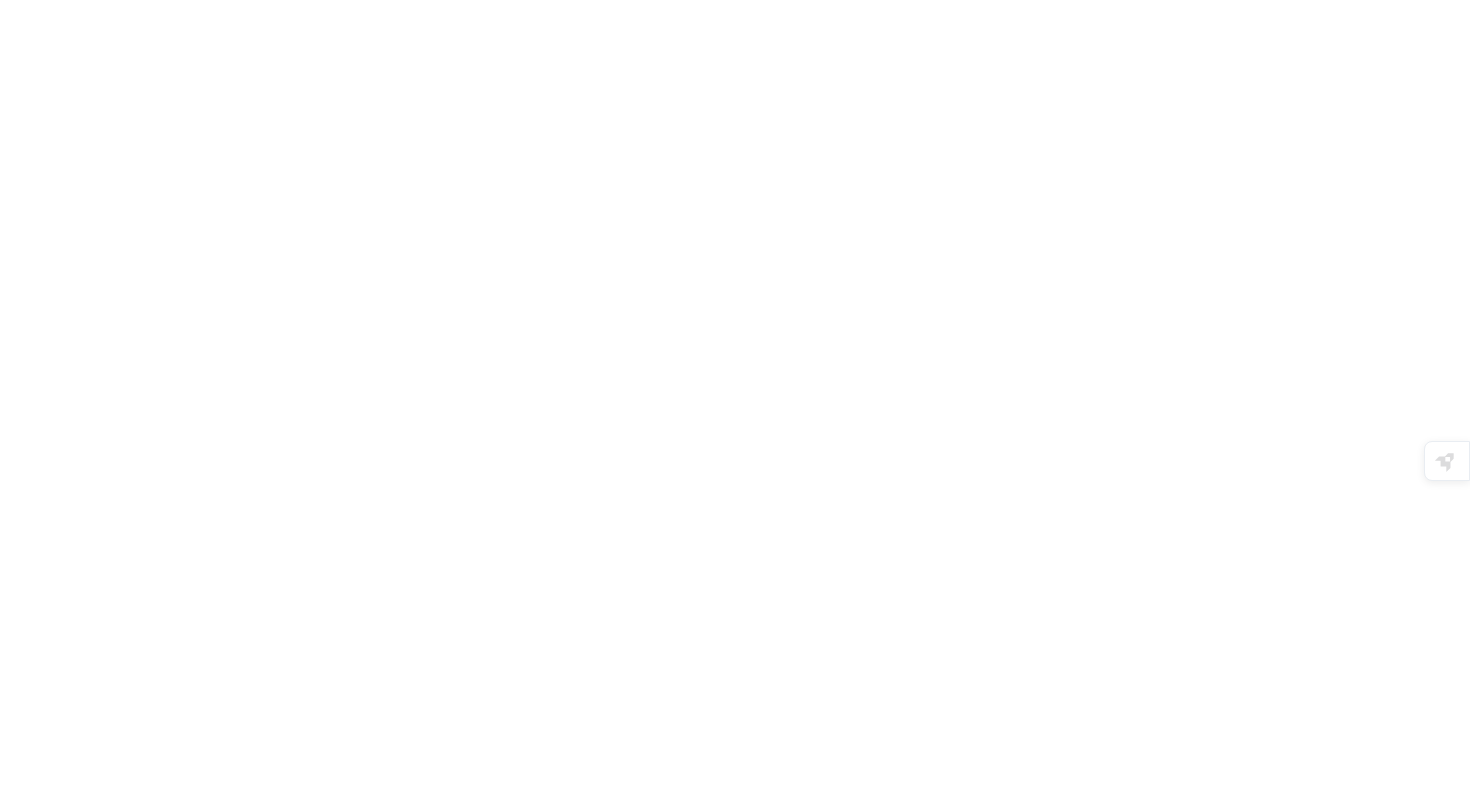 scroll, scrollTop: 0, scrollLeft: 0, axis: both 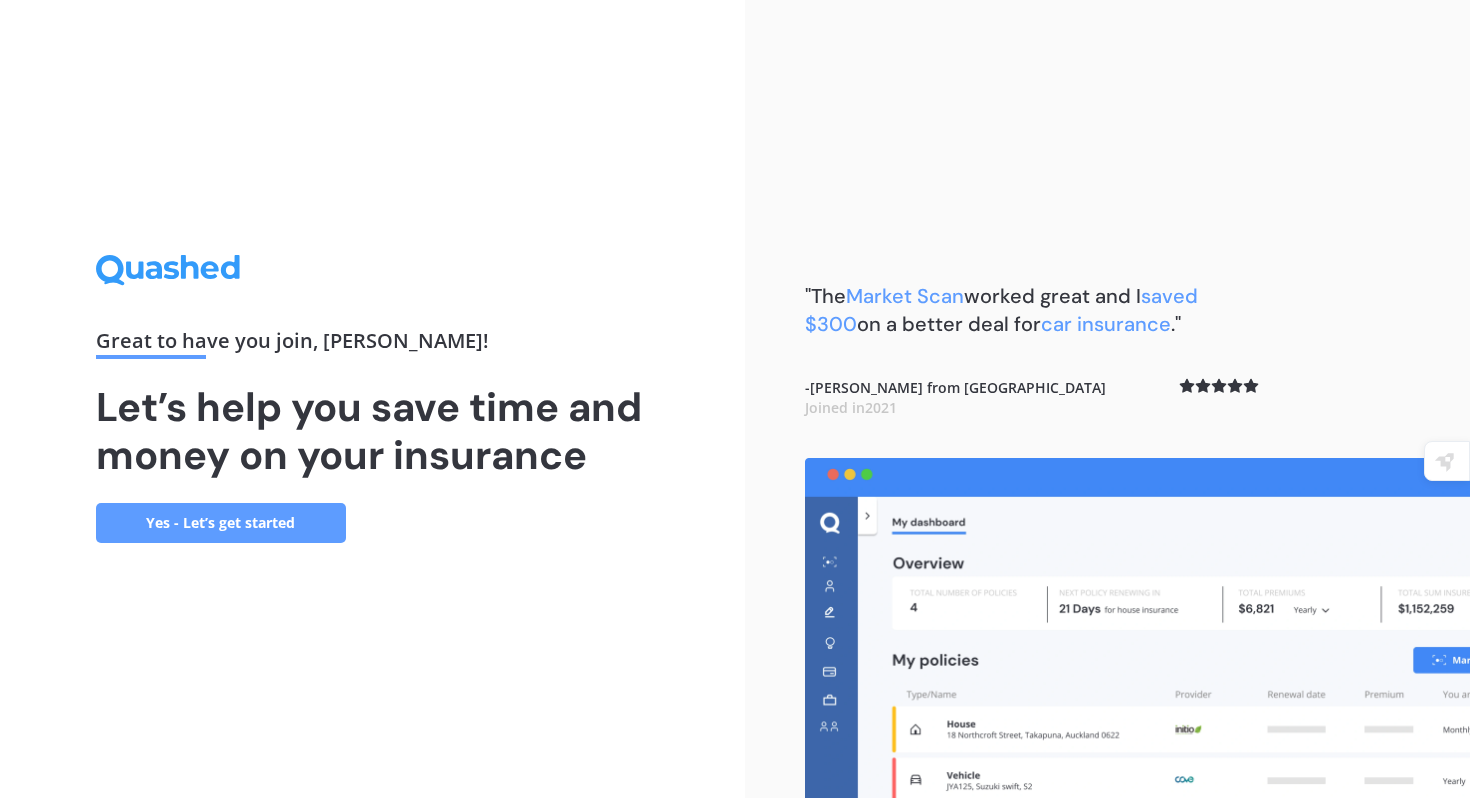 click on "Yes - Let’s get started" at bounding box center (221, 523) 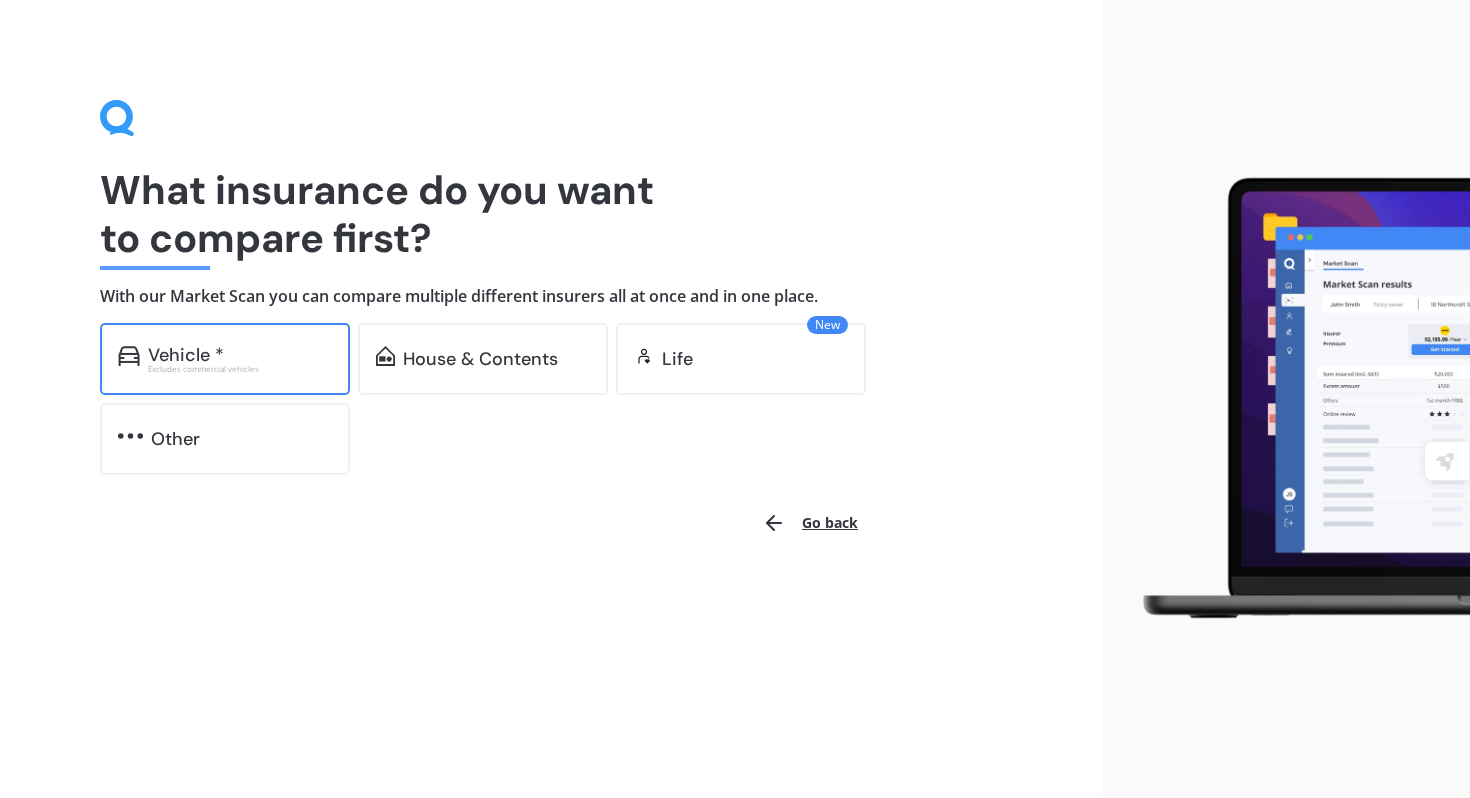 click on "Vehicle *" at bounding box center (240, 355) 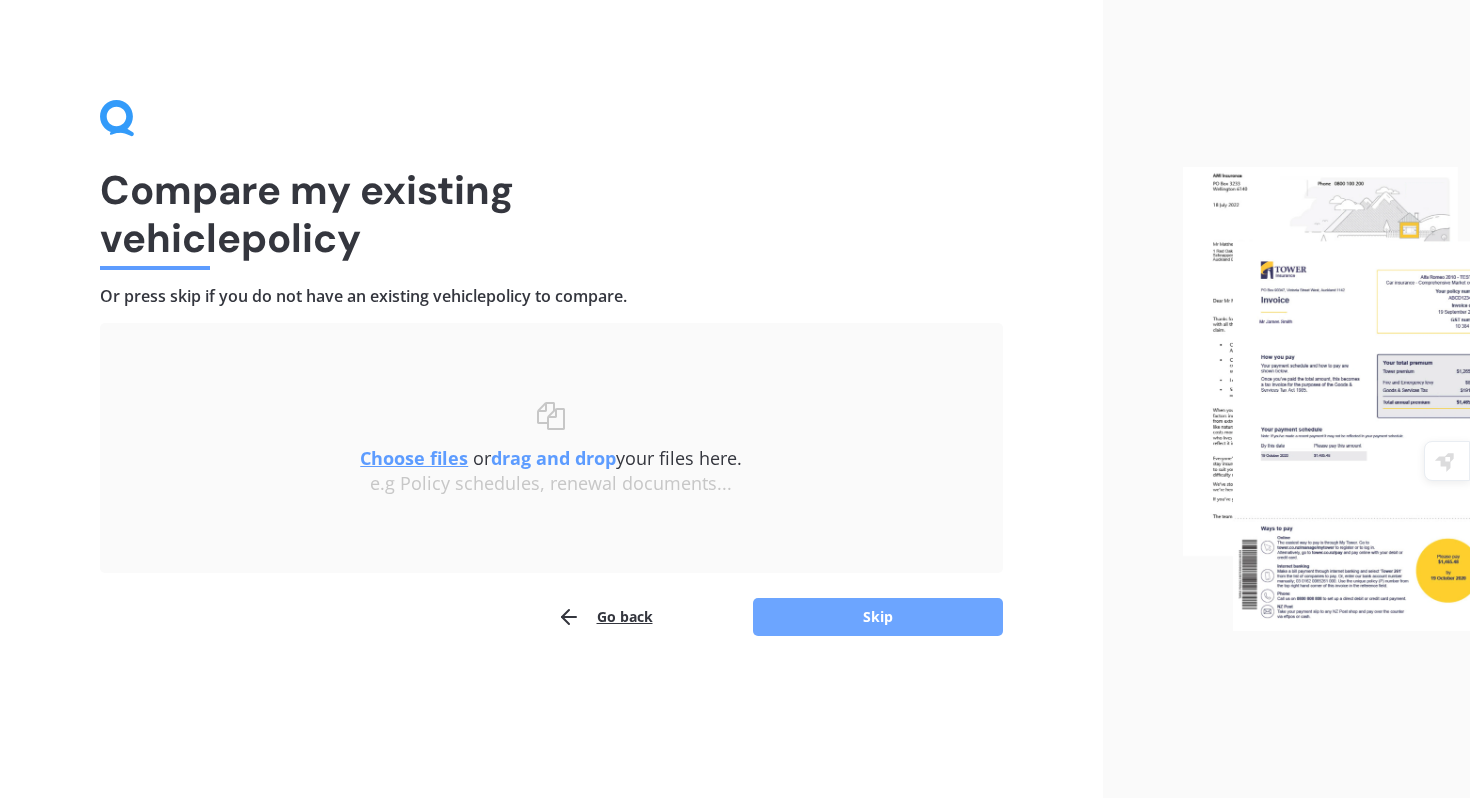 click on "Skip" at bounding box center [878, 617] 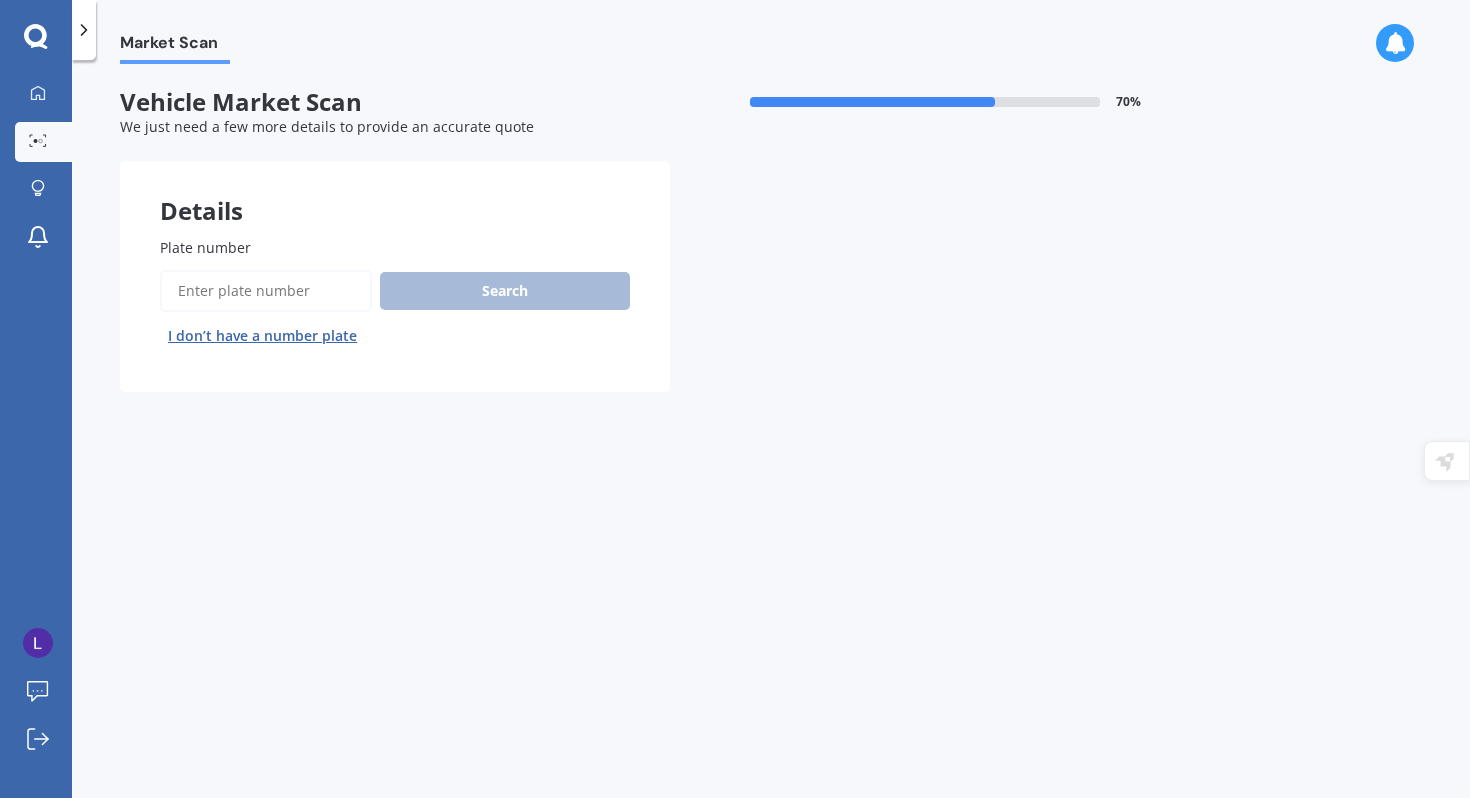 click on "Plate number" at bounding box center [266, 291] 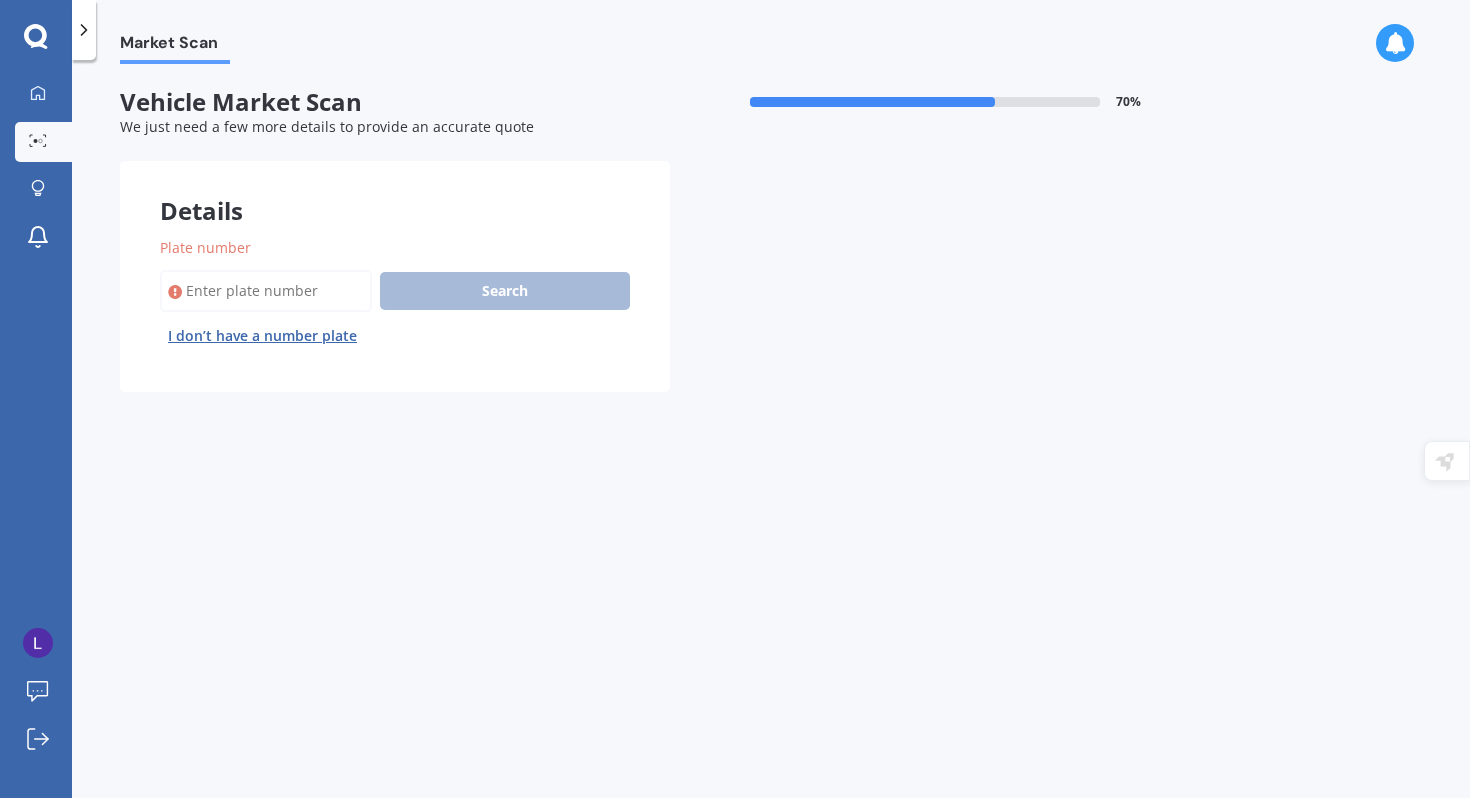 click on "Plate number" at bounding box center [391, 247] 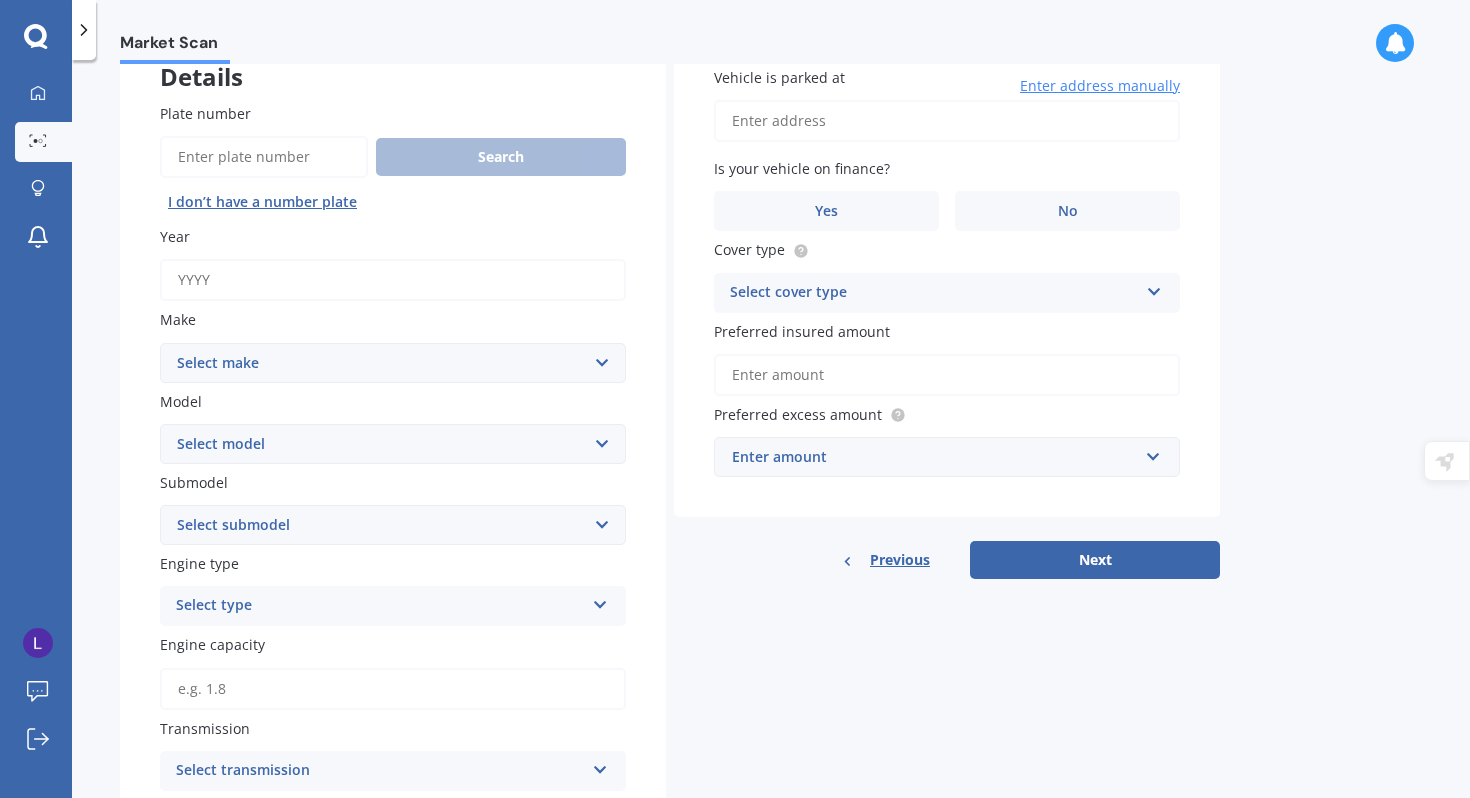 scroll, scrollTop: 174, scrollLeft: 0, axis: vertical 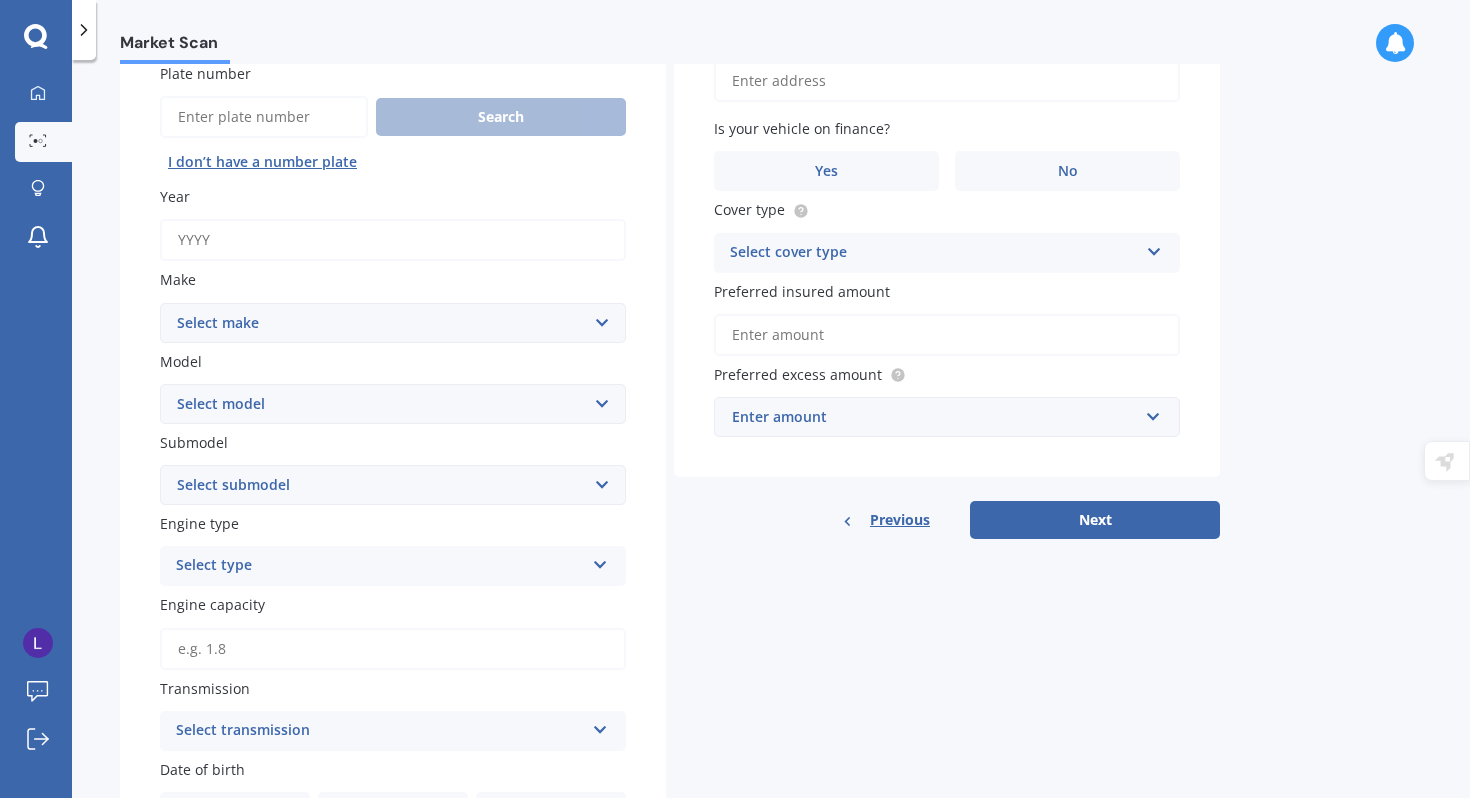 click on "Year" at bounding box center (393, 240) 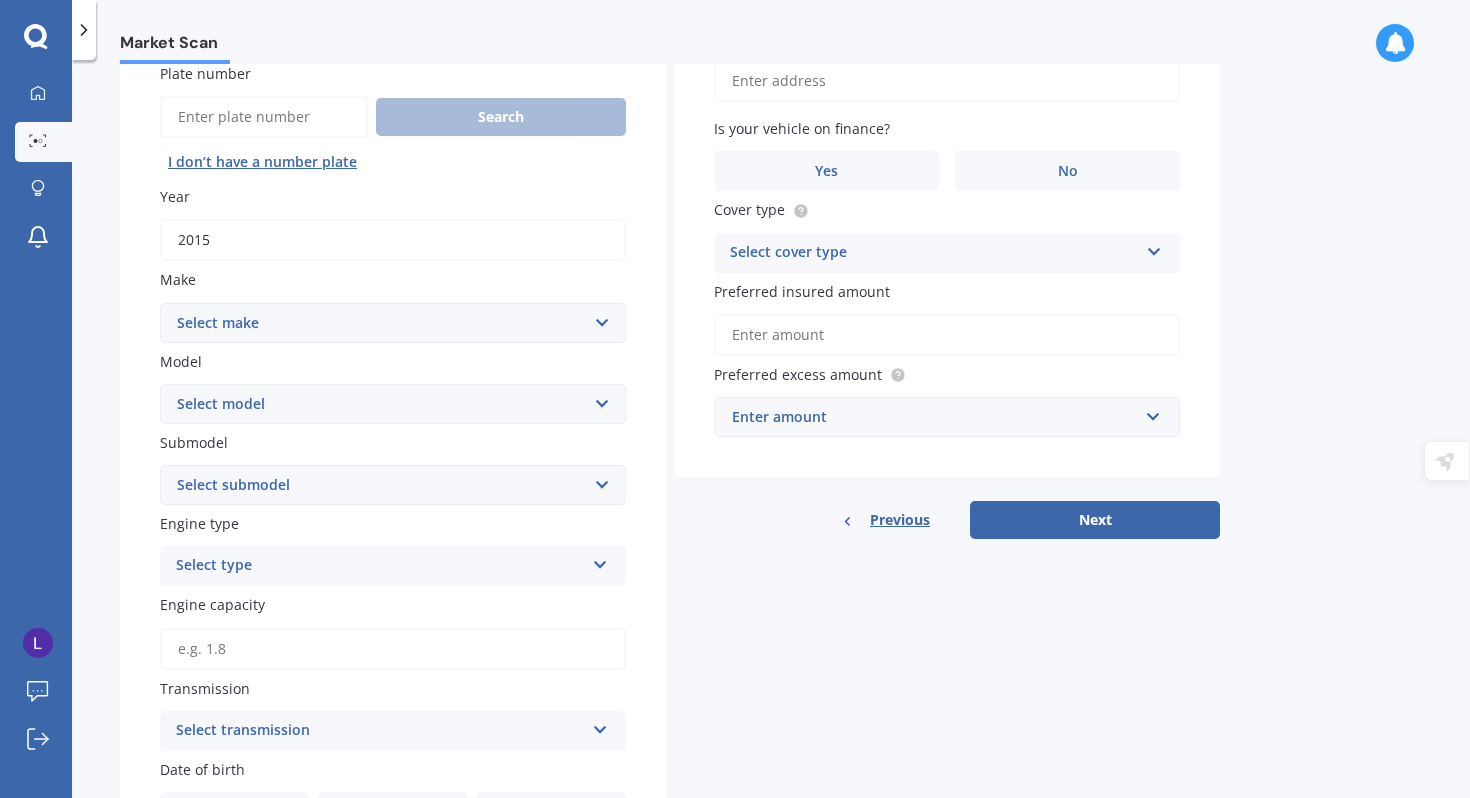 type on "2015" 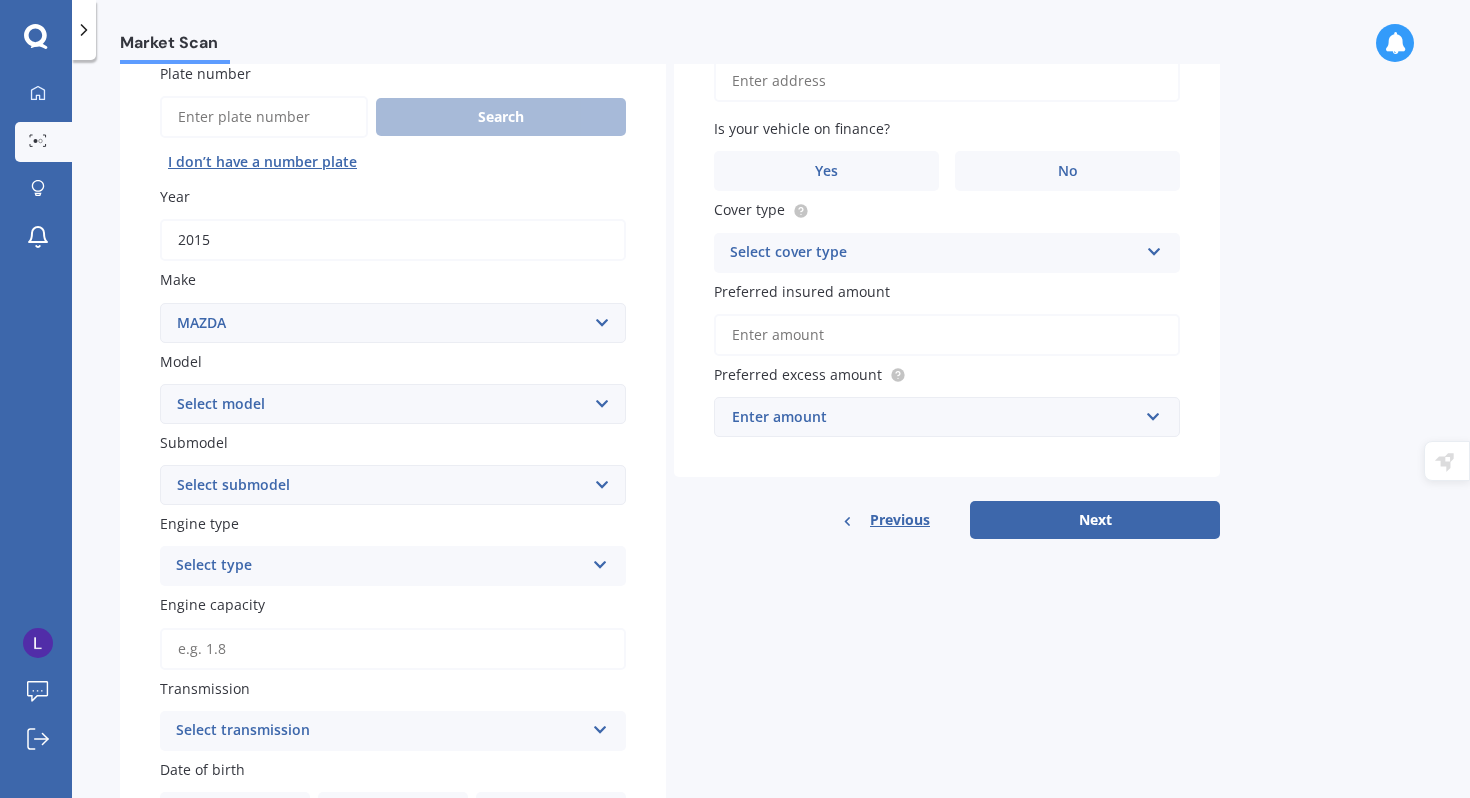click on "Select model 121 2 3 323 323 / Familia 6 626 929 Atenza Autozam Axela AZ3 B2000 B2200 B2500 B2600 B2600i Biante Bongo Bounty BT50 Capella Cronos CX-30 CX-60 CX-8 CX-80 CX3 CX30 CX5 CX7 CX8 CX9 Demio E1800 Van E2000 E2200 Vans E2500 E2500 Van E3000 E4100 Efini Etude Eunos Familia Lantis Levante Luce Marvie Millenia MPV MS6 MS8 MS9 MX-3 MX-30 MX-5 MX-6 Neo Persona Premacy Presseo Proceed Revue Rotary RX7 RX8 Sapporo Sentia T2000 T2600 T3000 T3500 T4000 T4100 T4600 Titan 1.5/2.0 Tonnes Titan 5 Tonne Tribute Verisa" at bounding box center (393, 404) 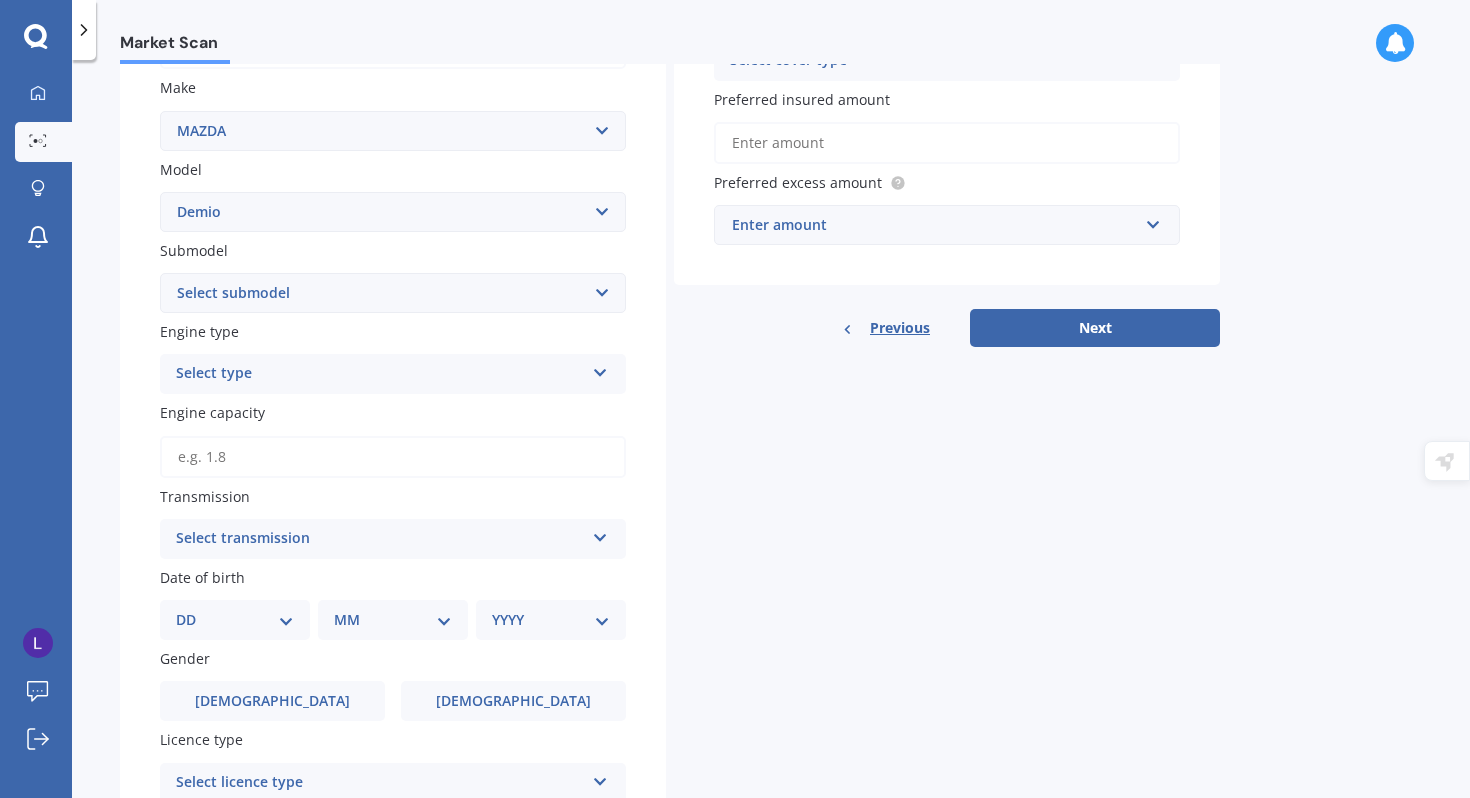 scroll, scrollTop: 376, scrollLeft: 0, axis: vertical 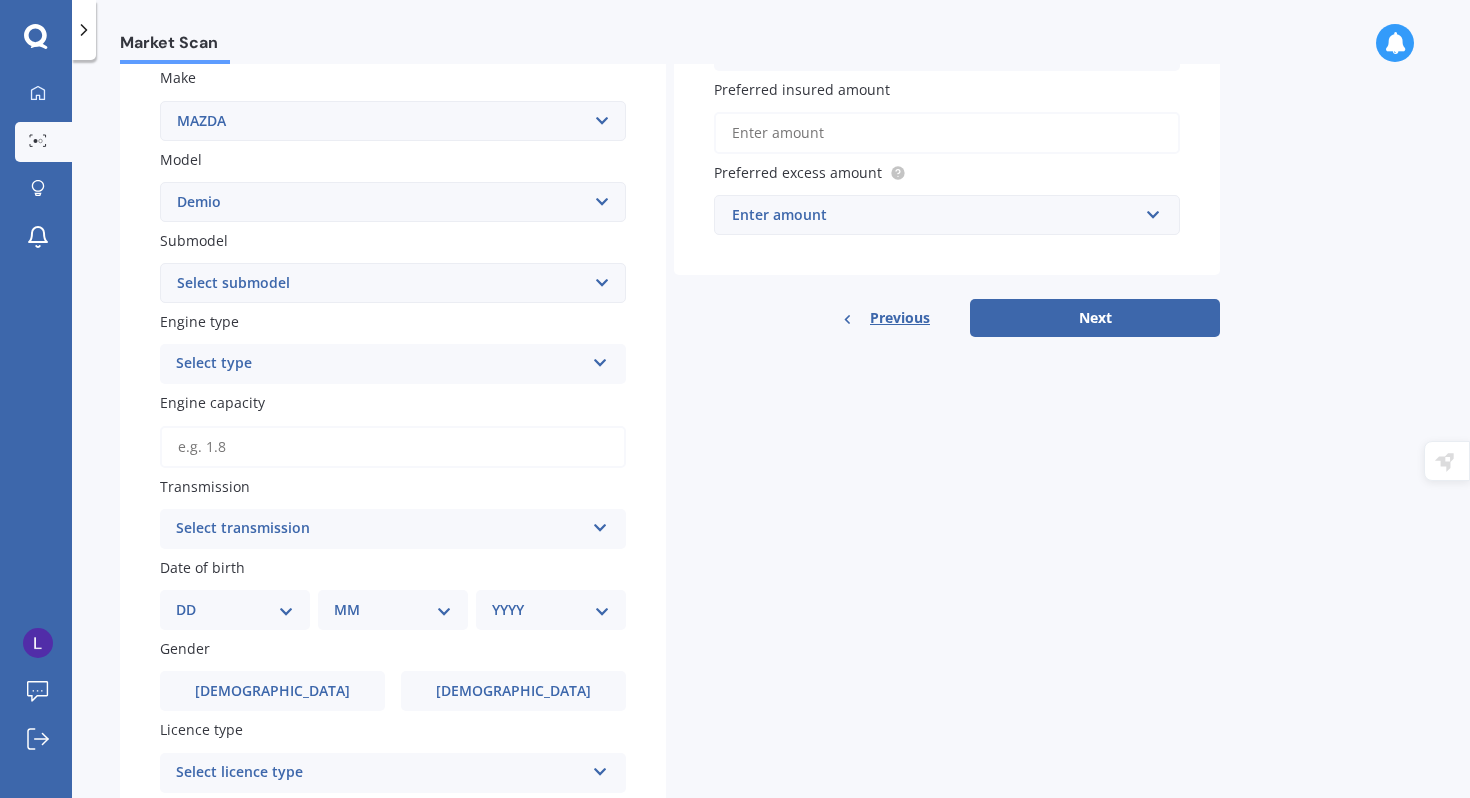 click on "Select submodel (All) Diesel Petrol XD Touring Turbo Diesel" at bounding box center [393, 283] 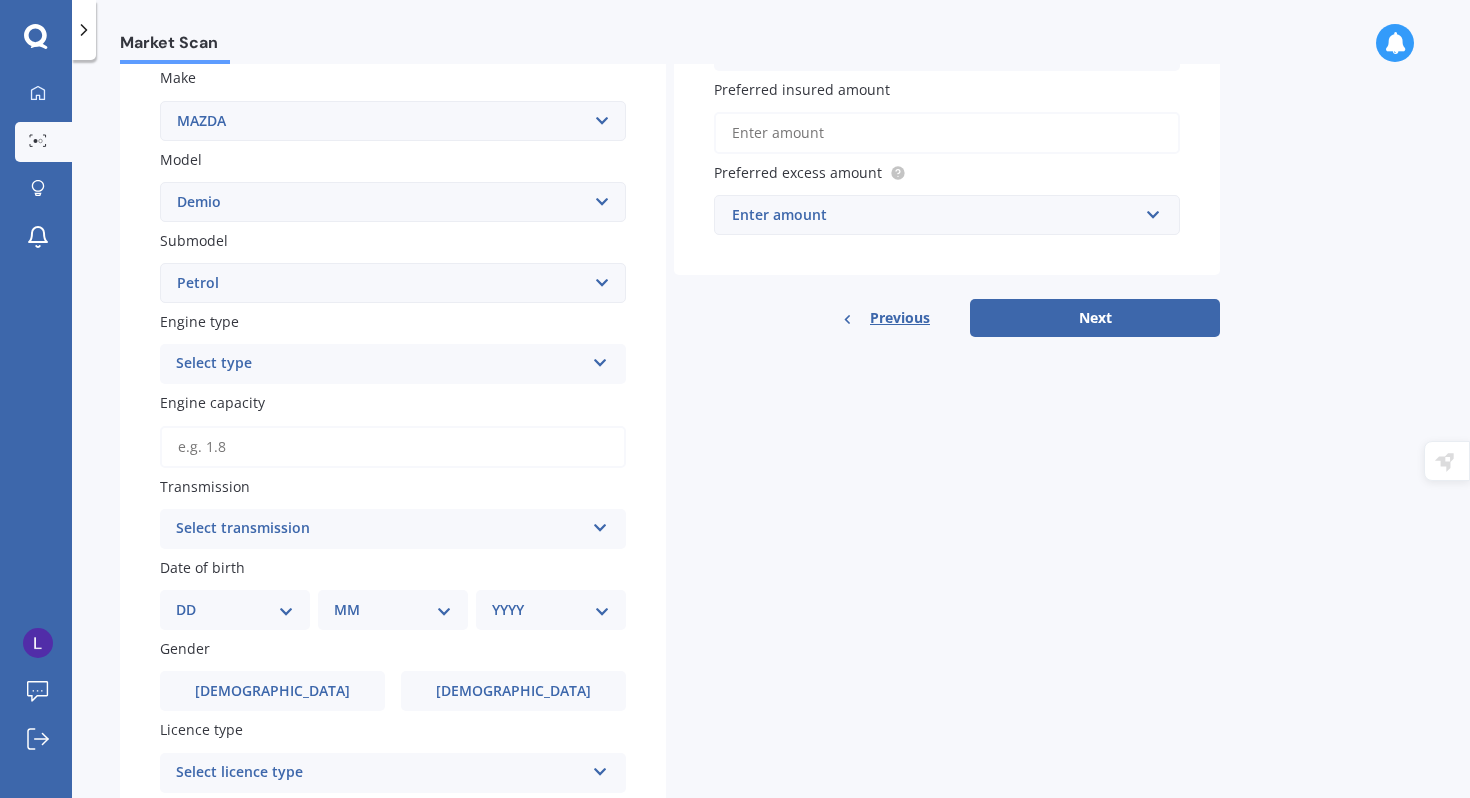click on "Select type" at bounding box center (380, 364) 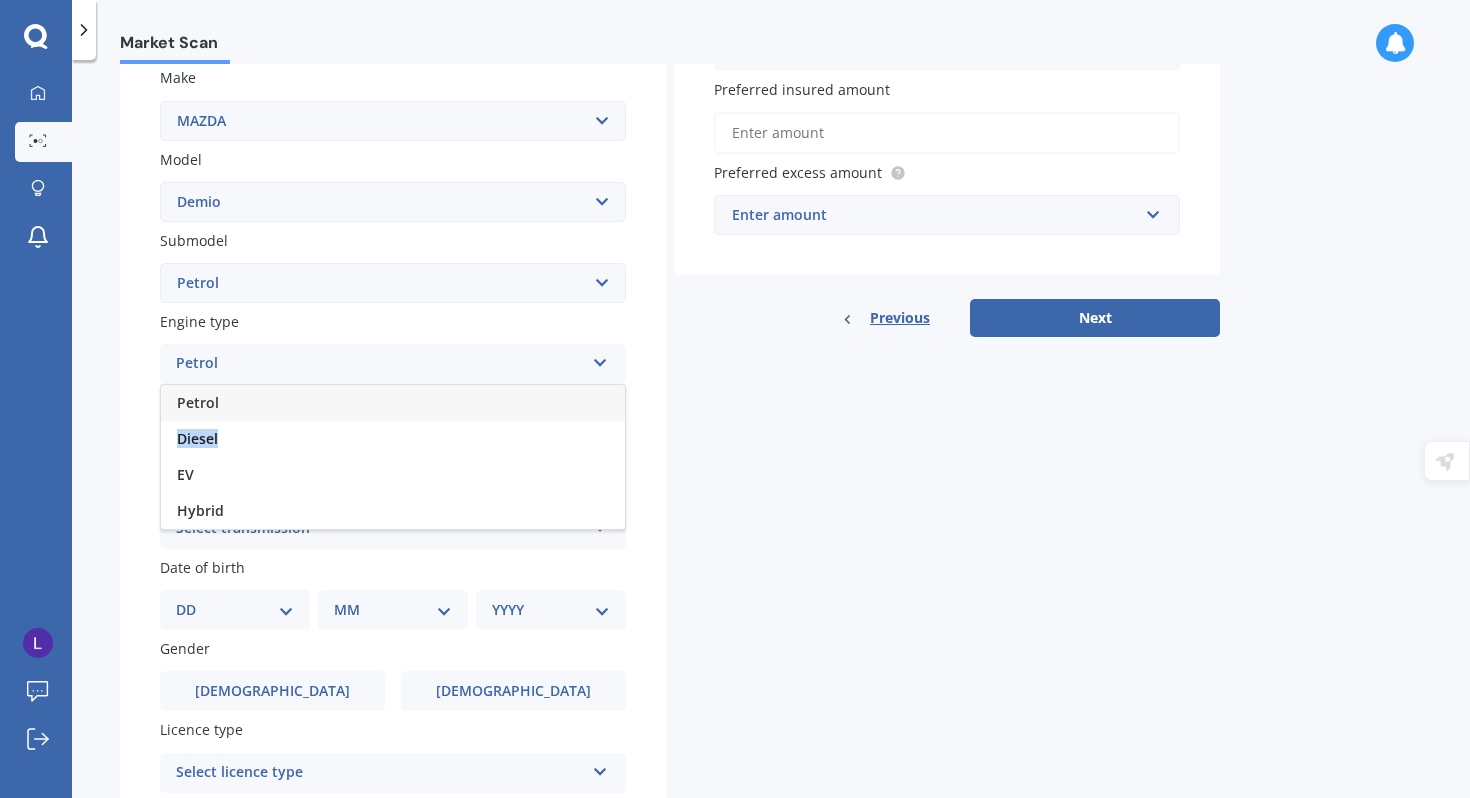 drag, startPoint x: 333, startPoint y: 445, endPoint x: 329, endPoint y: 406, distance: 39.20459 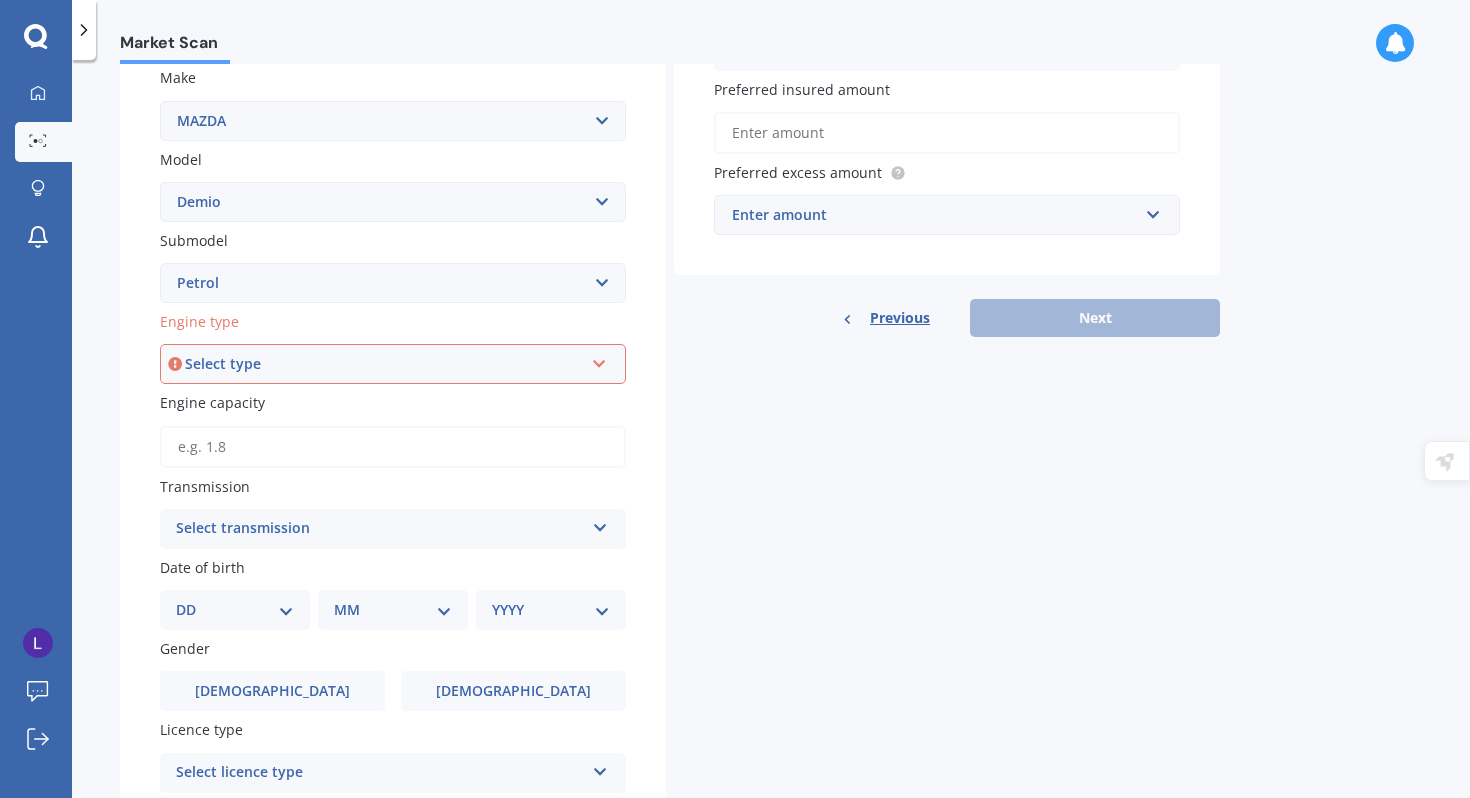 click on "Select type Petrol Diesel EV Hybrid" at bounding box center [393, 364] 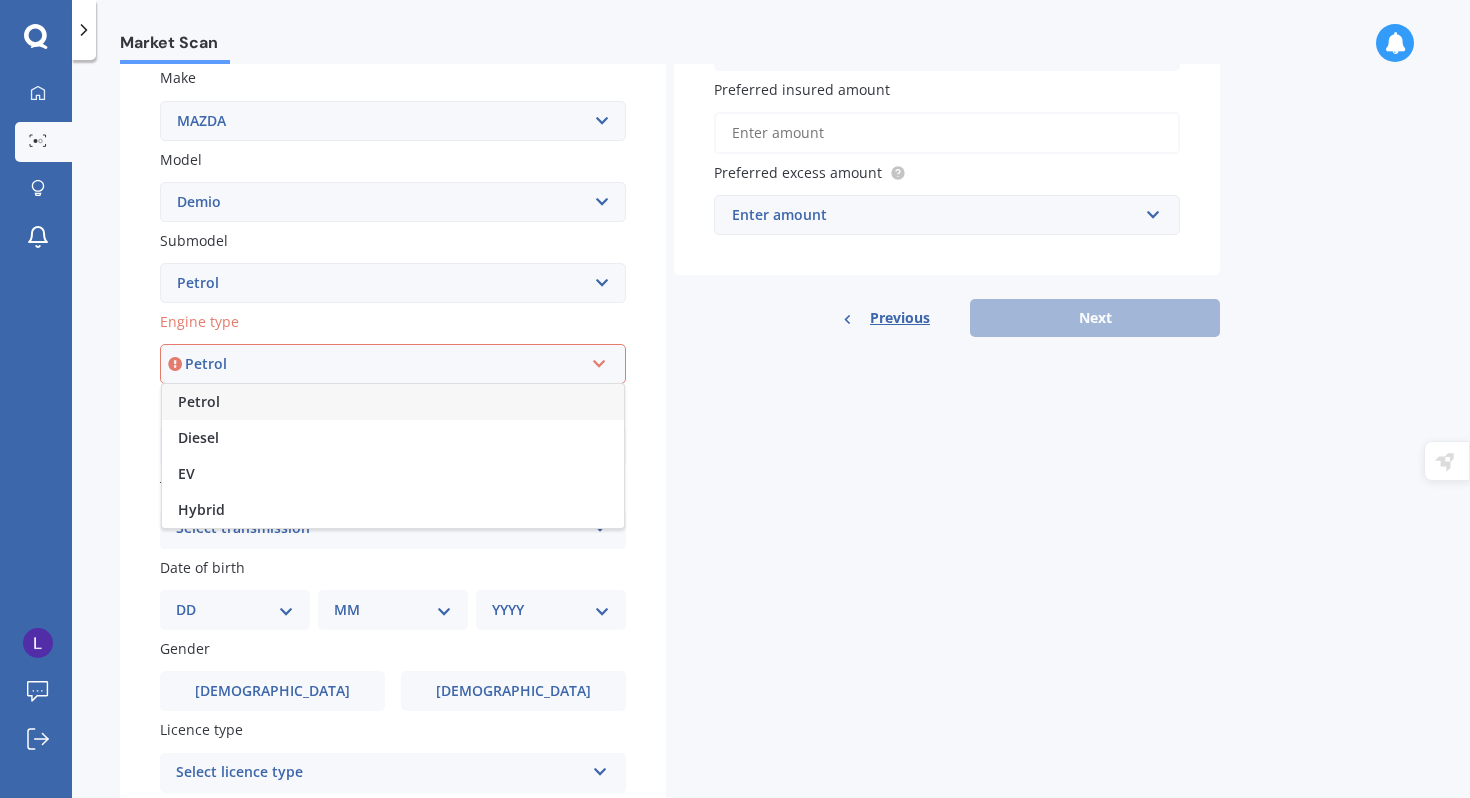 click on "Petrol" at bounding box center (393, 402) 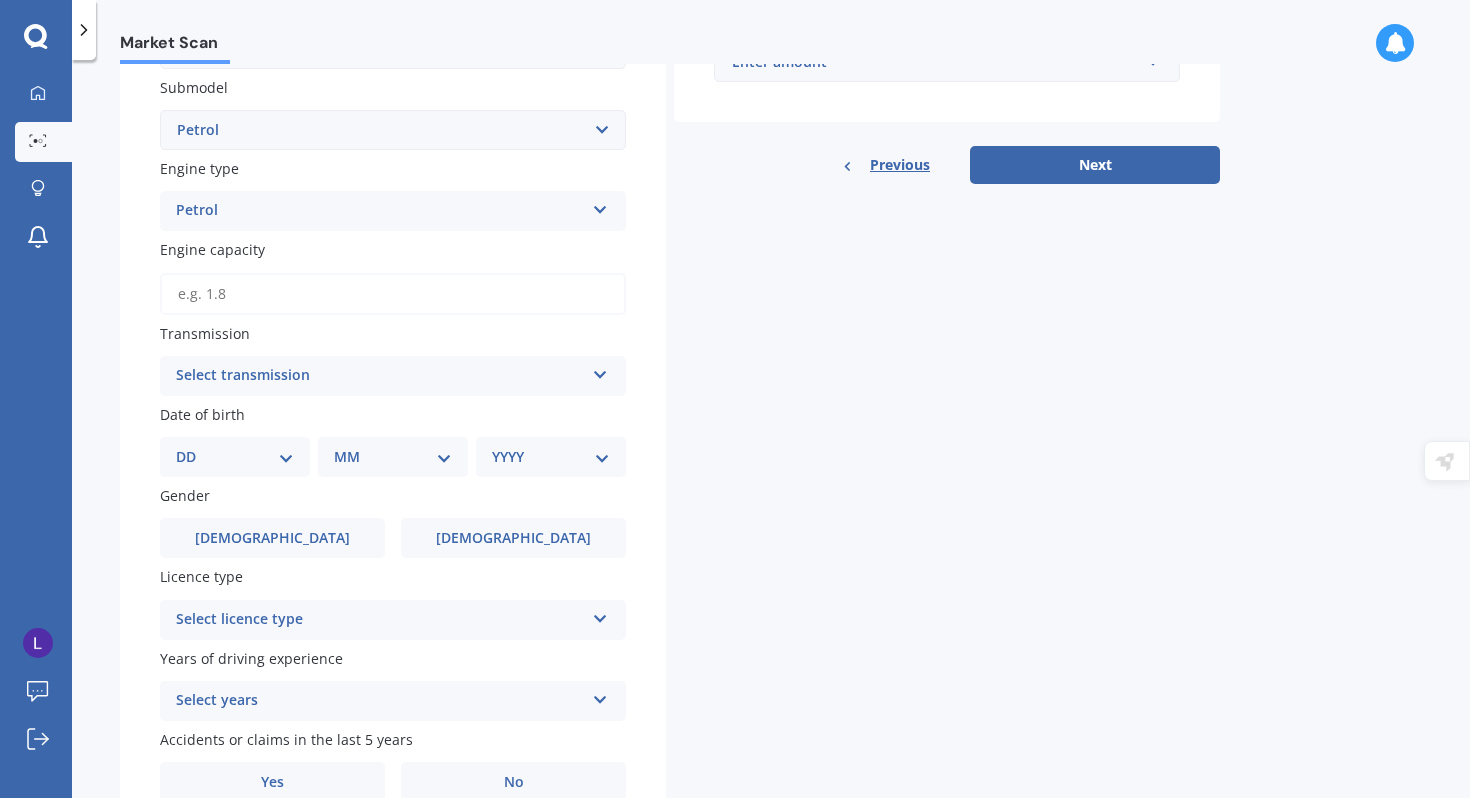 scroll, scrollTop: 544, scrollLeft: 0, axis: vertical 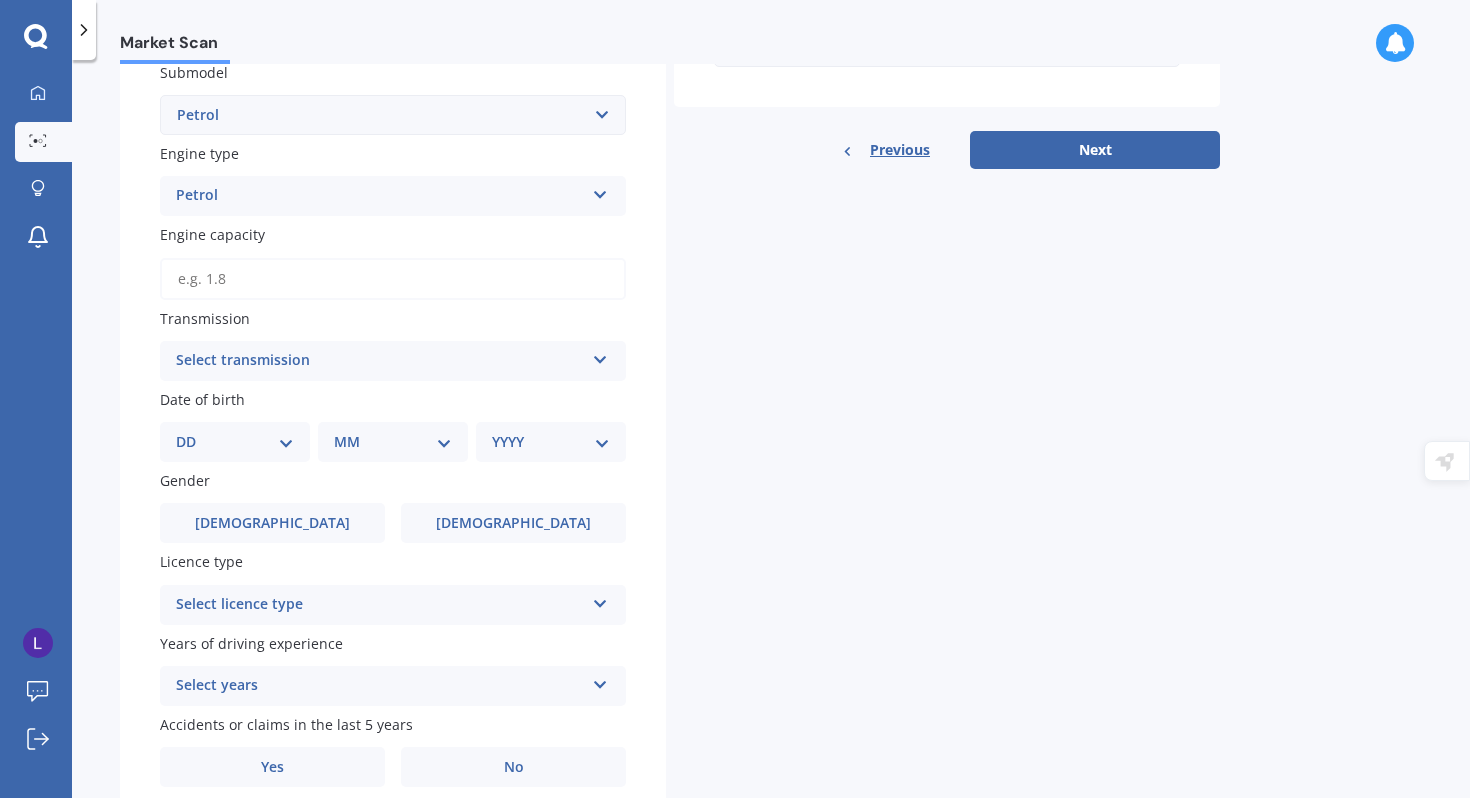 click on "Engine capacity" at bounding box center [393, 279] 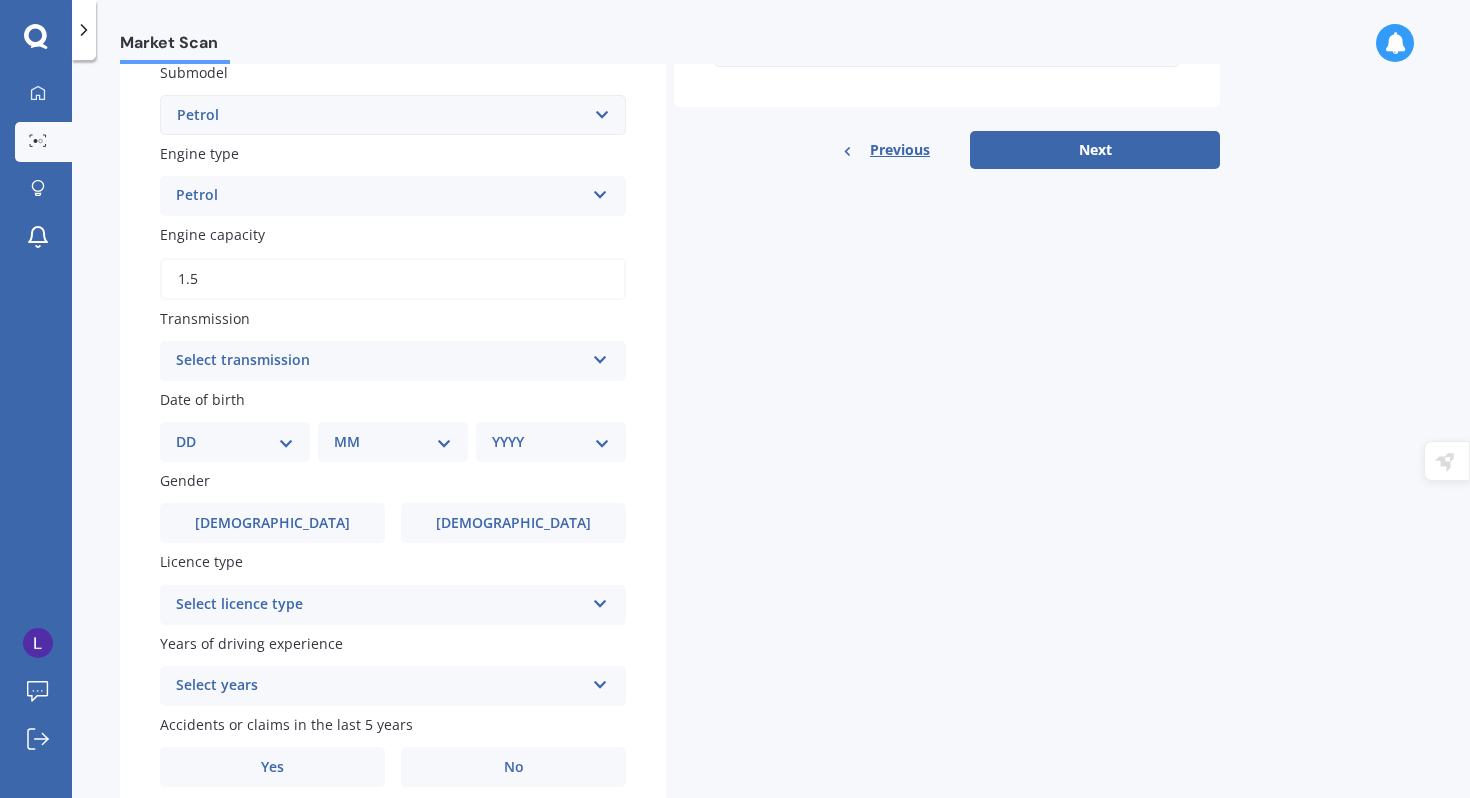 type on "1.5" 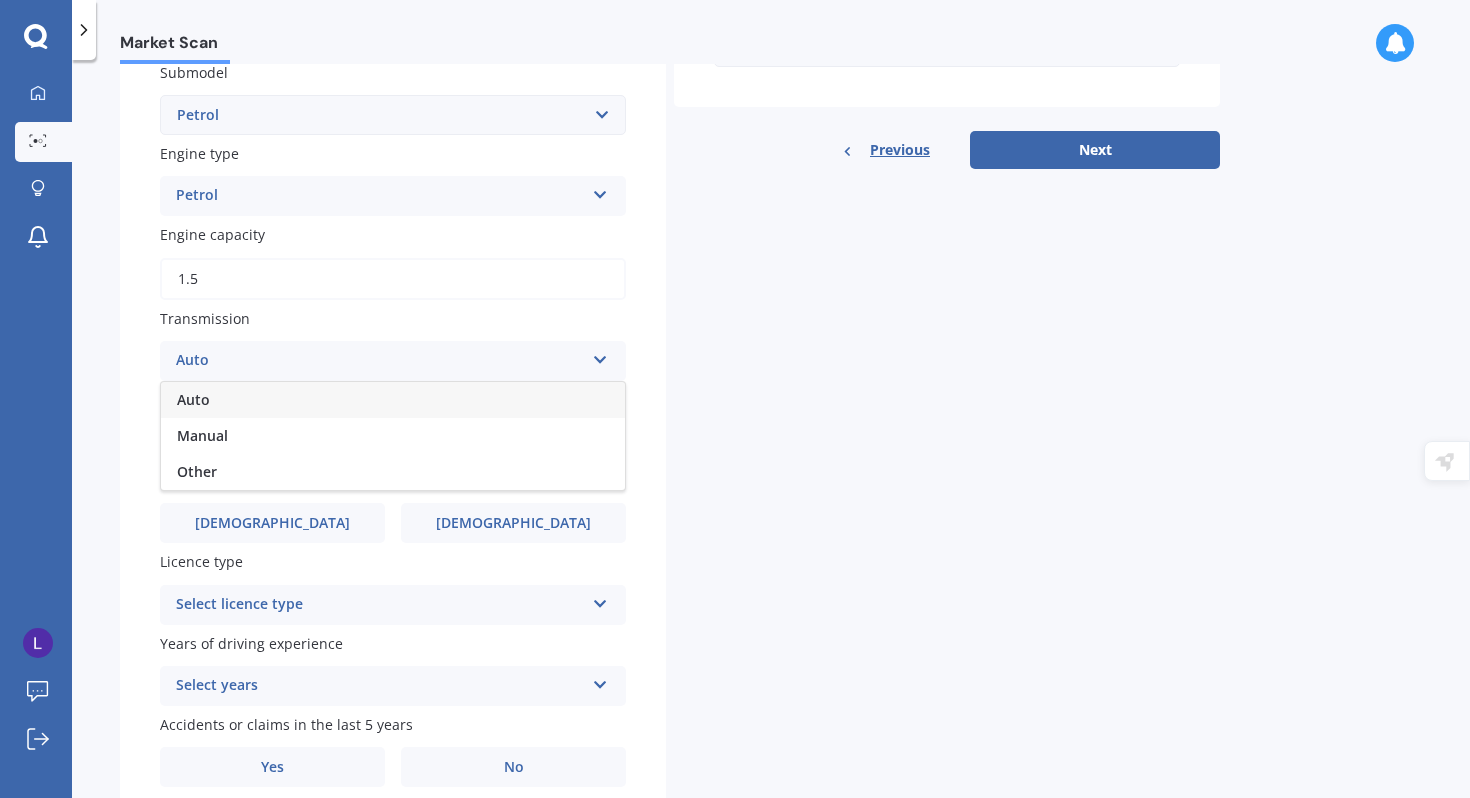 click on "Auto" at bounding box center (393, 400) 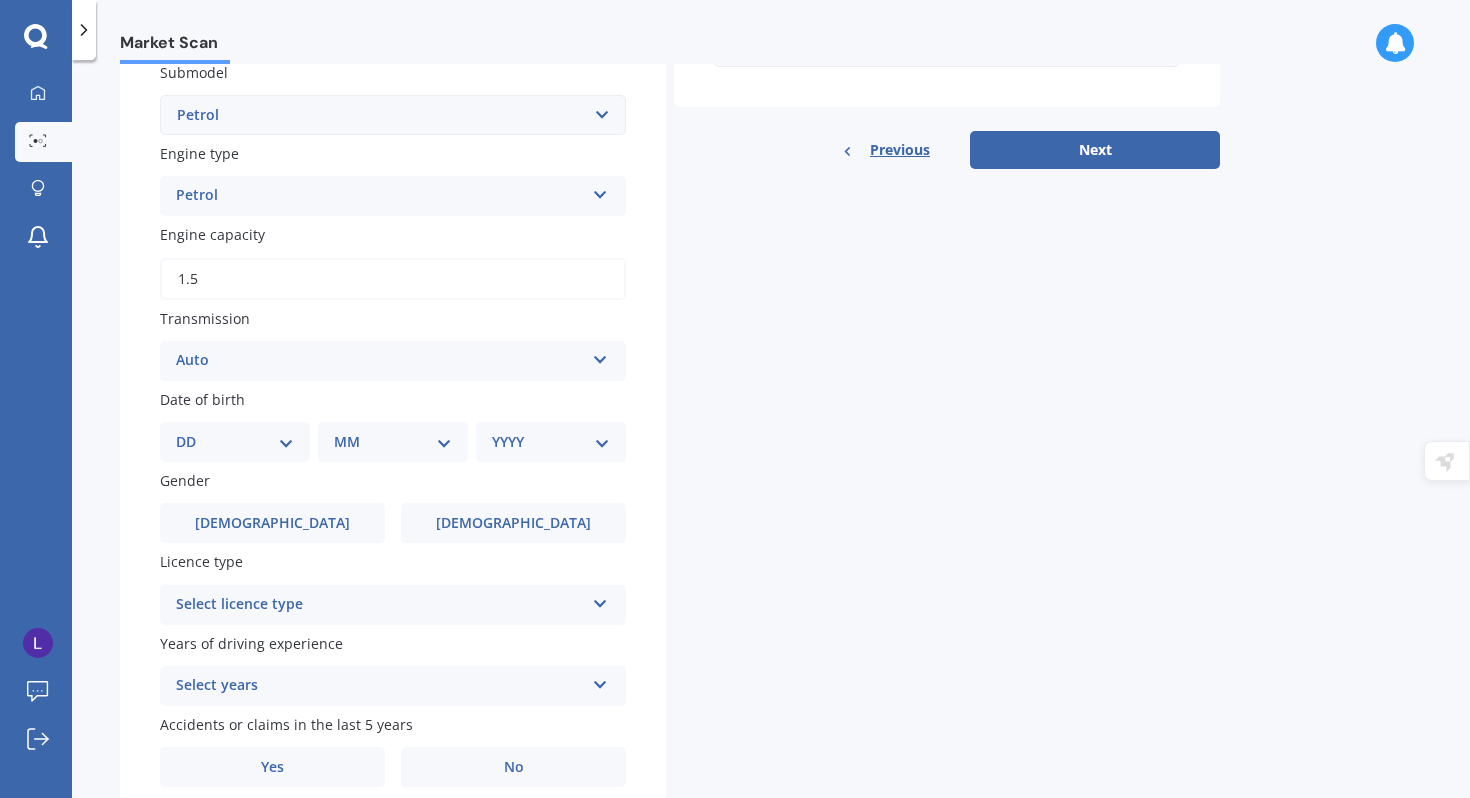 click on "DD 01 02 03 04 05 06 07 08 09 10 11 12 13 14 15 16 17 18 19 20 21 22 23 24 25 26 27 28 29 30 31" at bounding box center [235, 442] 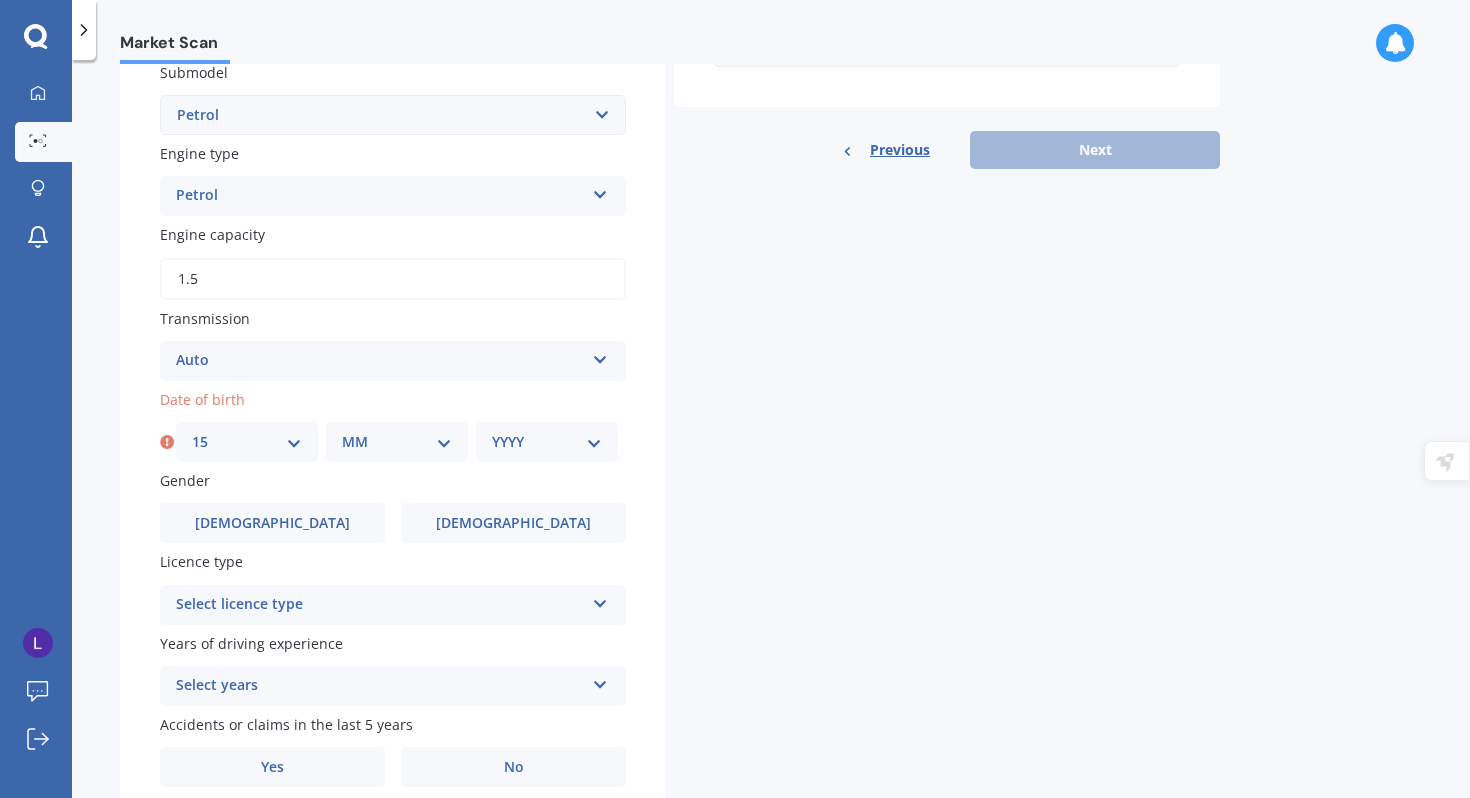 click on "MM 01 02 03 04 05 06 07 08 09 10 11 12" at bounding box center (397, 442) 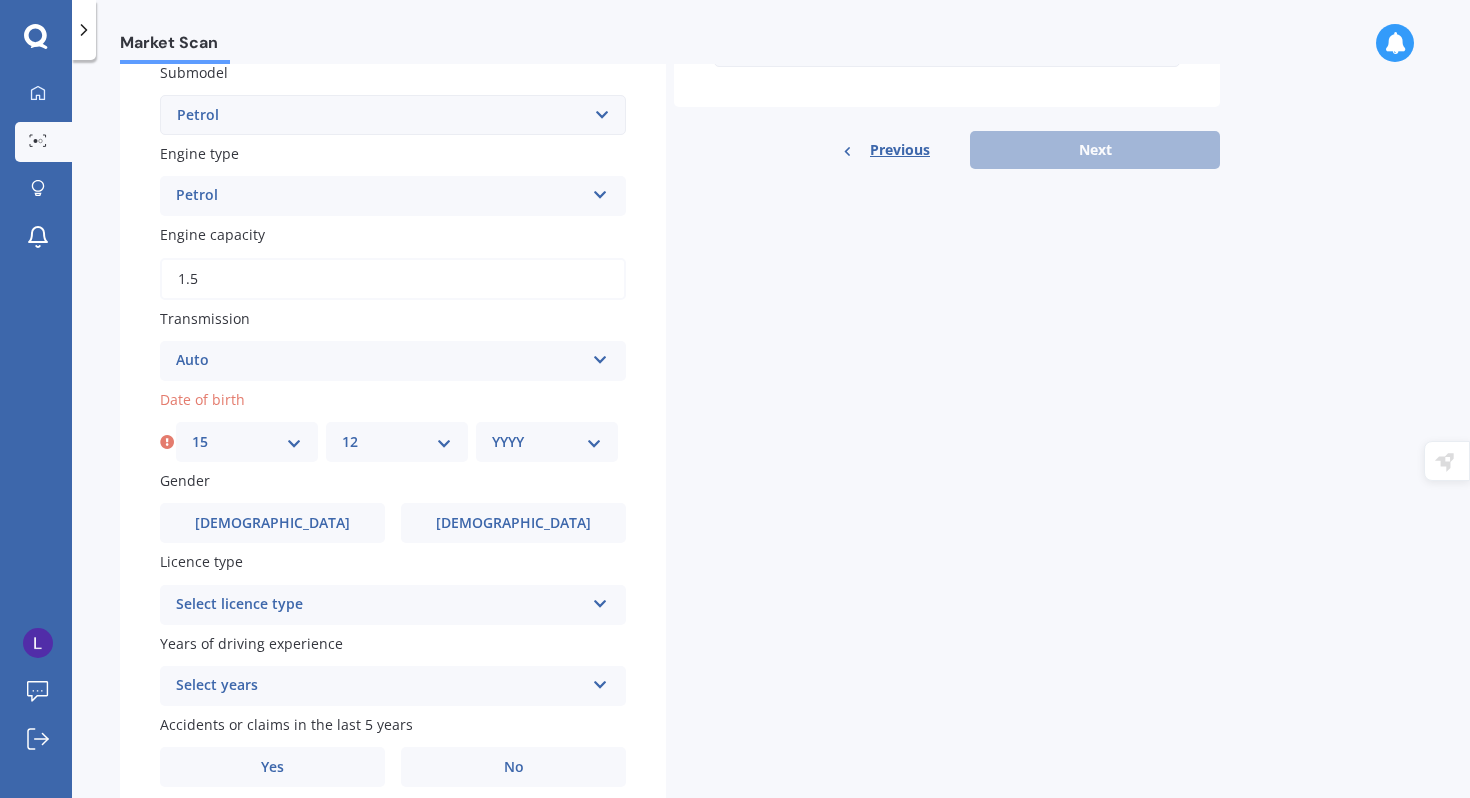 click on "YYYY 2025 2024 2023 2022 2021 2020 2019 2018 2017 2016 2015 2014 2013 2012 2011 2010 2009 2008 2007 2006 2005 2004 2003 2002 2001 2000 1999 1998 1997 1996 1995 1994 1993 1992 1991 1990 1989 1988 1987 1986 1985 1984 1983 1982 1981 1980 1979 1978 1977 1976 1975 1974 1973 1972 1971 1970 1969 1968 1967 1966 1965 1964 1963 1962 1961 1960 1959 1958 1957 1956 1955 1954 1953 1952 1951 1950 1949 1948 1947 1946 1945 1944 1943 1942 1941 1940 1939 1938 1937 1936 1935 1934 1933 1932 1931 1930 1929 1928 1927 1926" at bounding box center [547, 442] 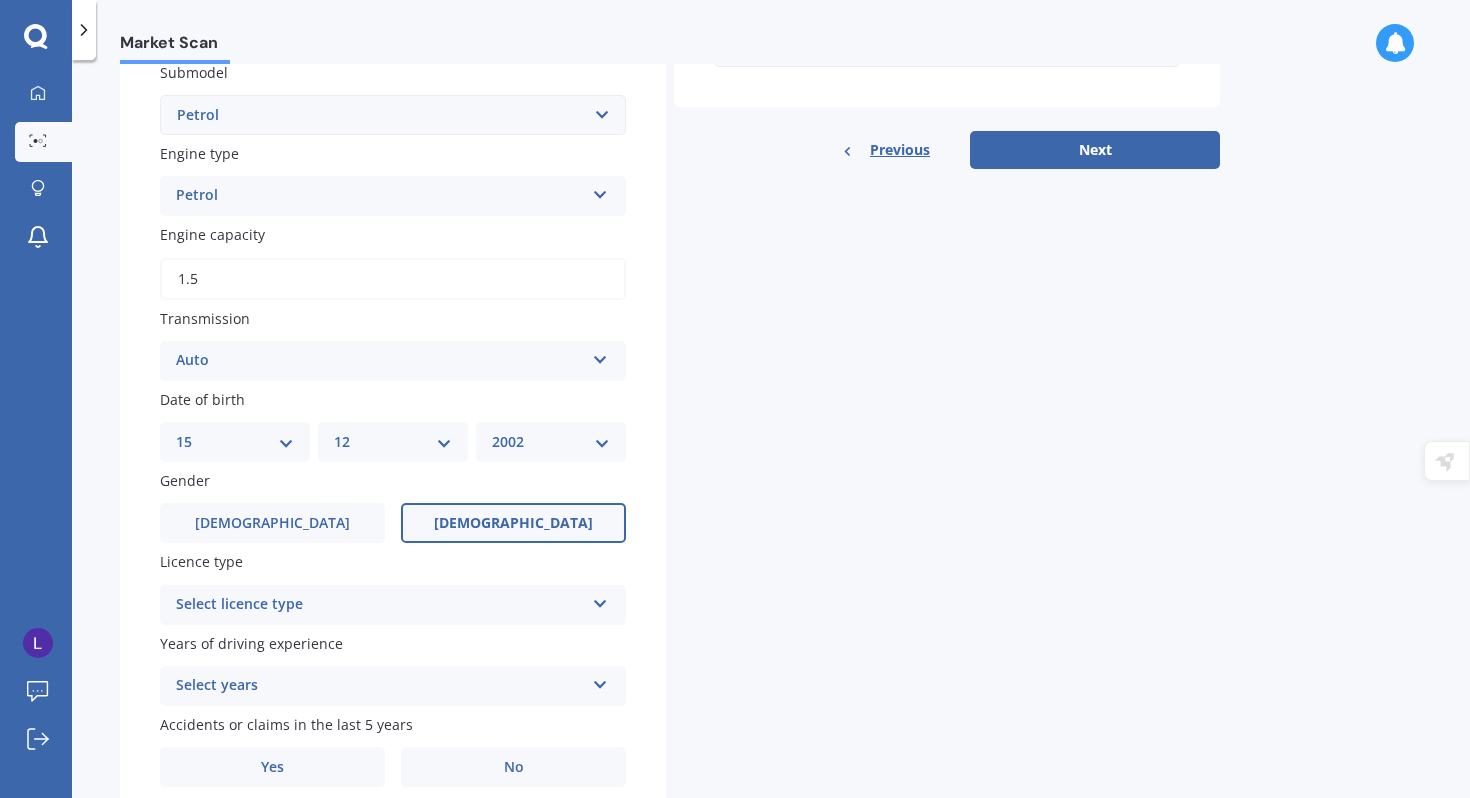 click on "[DEMOGRAPHIC_DATA]" at bounding box center [513, 523] 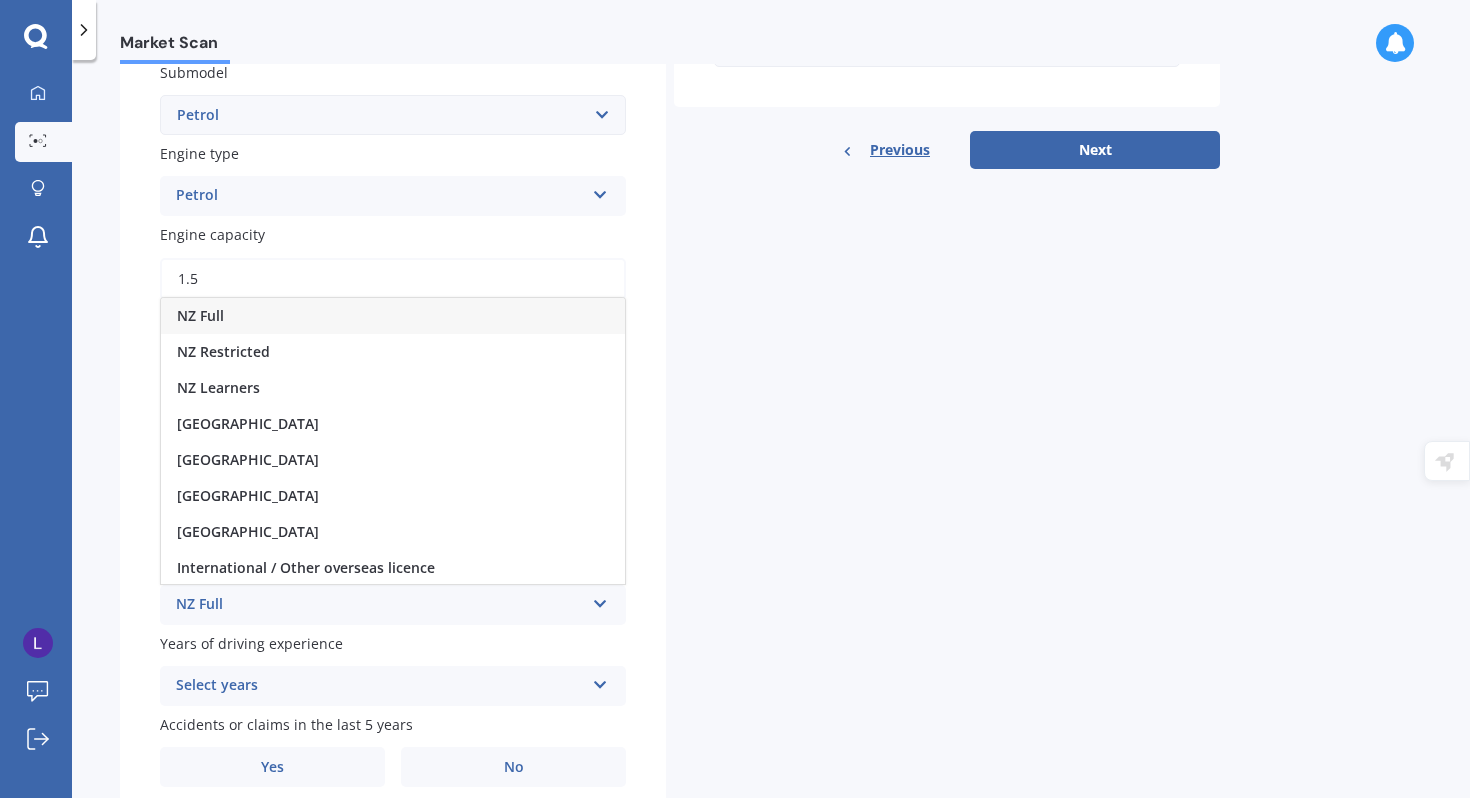 click on "Plate number Search I don’t have a number plate Year 2015 Make Select make AC ALFA ROMEO ASTON MARTIN AUDI AUSTIN BEDFORD Bentley BMW BYD CADILLAC CAN-AM CHERY CHEVROLET CHRYSLER Citroen CRUISEAIR CUPRA DAEWOO DAIHATSU DAIMLER DAMON DIAHATSU DODGE EXOCET FACTORY FIVE FERRARI FIAT Fiord FLEETWOOD FORD FOTON FRASER GEELY GENESIS GEORGIE BOY GMC GREAT WALL GWM HAVAL HILLMAN HINO HOLDEN HOLIDAY RAMBLER HONDA HUMMER HYUNDAI INFINITI ISUZU IVECO JAC JAECOO JAGUAR JEEP KGM KIA LADA LAMBORGHINI LANCIA LANDROVER LDV LEXUS LINCOLN LOTUS LUNAR M.G M.G. MAHINDRA MASERATI MAZDA MCLAREN MERCEDES AMG Mercedes Benz MERCEDES-AMG MERCURY MINI MITSUBISHI MORGAN MORRIS NEWMAR NISSAN OMODA OPEL OXFORD PEUGEOT Plymouth Polestar PONTIAC PORSCHE PROTON RAM Range Rover Rayne RENAULT ROLLS ROYCE ROVER SAAB SATURN SEAT SHELBY SKODA SMART SSANGYONG SUBARU SUZUKI TATA TESLA TIFFIN Toyota TRIUMPH TVR Vauxhall VOLKSWAGEN VOLVO WESTFIELD WINNEBAGO ZX Model Select model 121 2 3 323 323 / Familia 6 626 929 Atenza Autozam Axela AZ3 B2000 CX3" at bounding box center (393, 240) 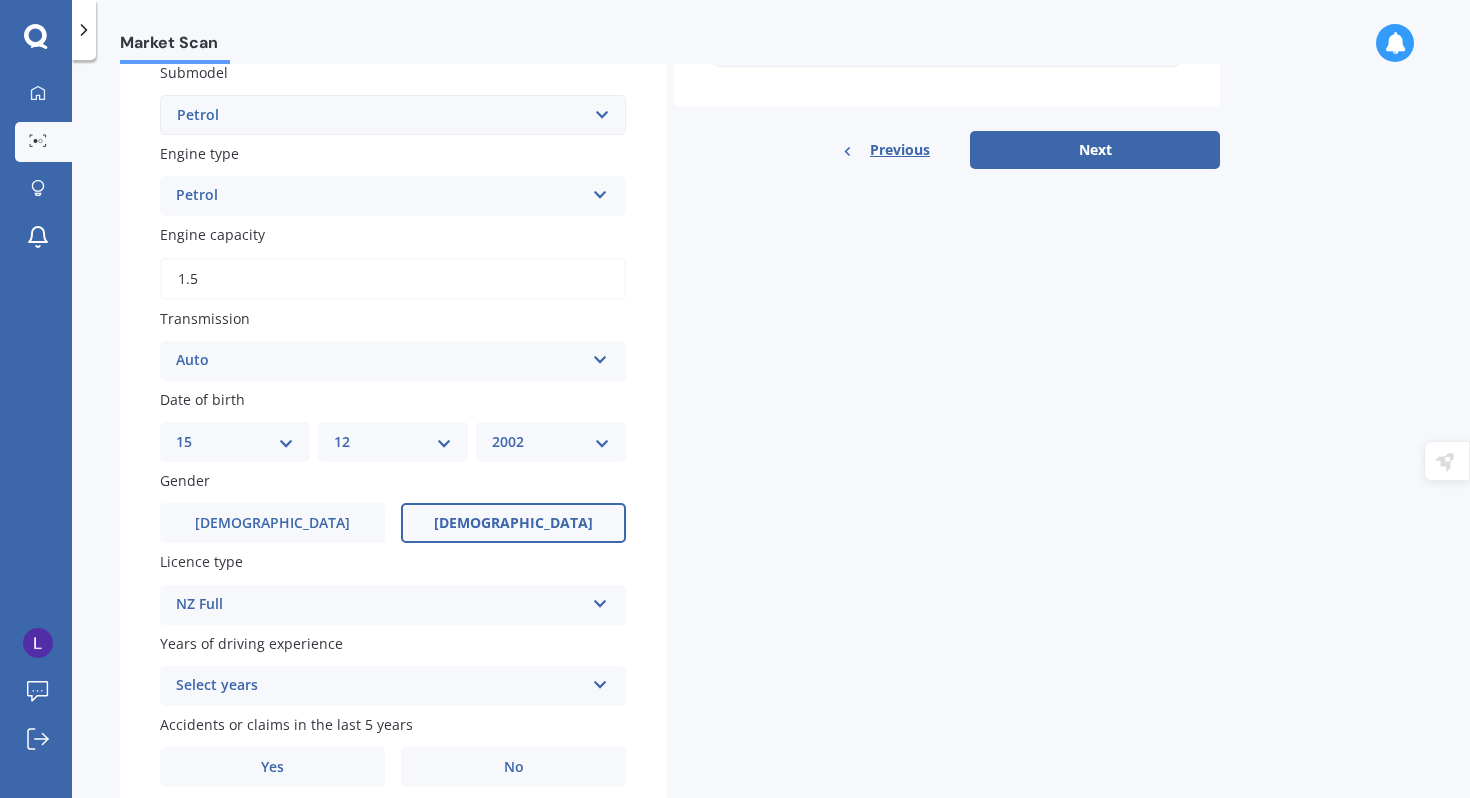 scroll, scrollTop: 631, scrollLeft: 0, axis: vertical 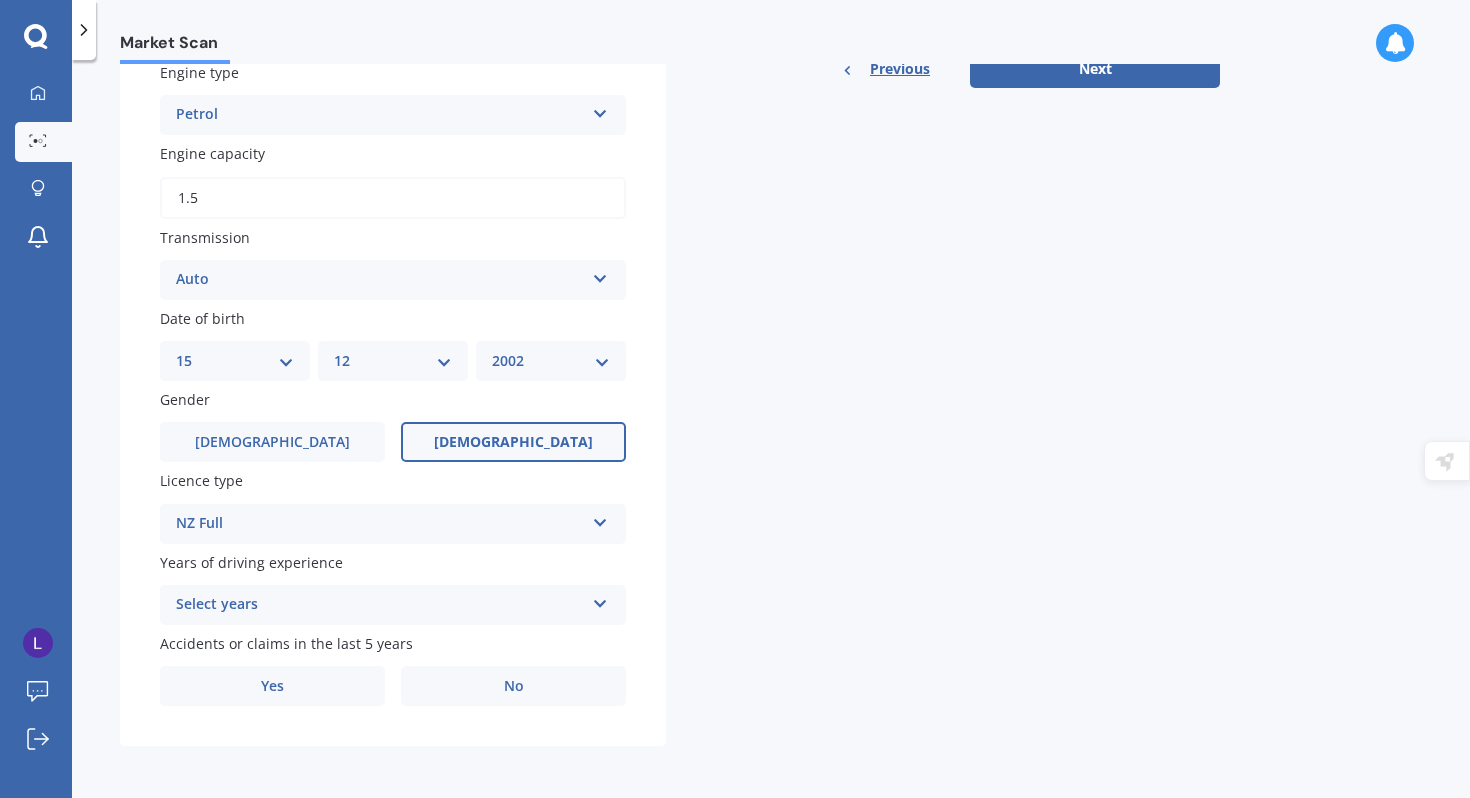 click on "Select years" at bounding box center (380, 605) 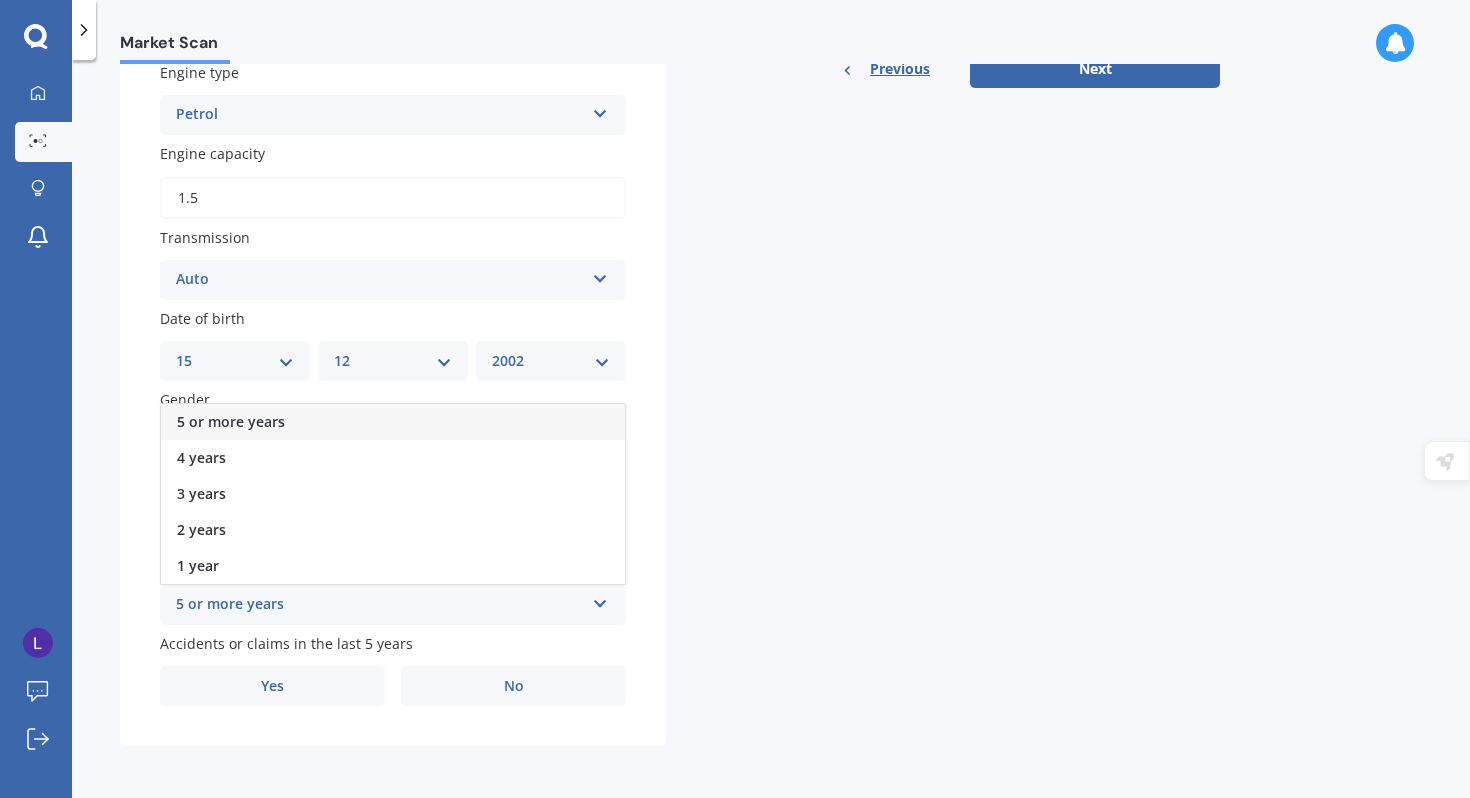 click on "Plate number Search I don’t have a number plate Year 2015 Make Select make AC ALFA ROMEO ASTON MARTIN AUDI AUSTIN BEDFORD Bentley BMW BYD CADILLAC CAN-AM CHERY CHEVROLET CHRYSLER Citroen CRUISEAIR CUPRA DAEWOO DAIHATSU DAIMLER DAMON DIAHATSU DODGE EXOCET FACTORY FIVE FERRARI FIAT Fiord FLEETWOOD FORD FOTON FRASER GEELY GENESIS GEORGIE BOY GMC GREAT WALL GWM HAVAL HILLMAN HINO HOLDEN HOLIDAY RAMBLER HONDA HUMMER HYUNDAI INFINITI ISUZU IVECO JAC JAECOO JAGUAR JEEP KGM KIA LADA LAMBORGHINI LANCIA LANDROVER LDV LEXUS LINCOLN LOTUS LUNAR M.G M.G. MAHINDRA MASERATI MAZDA MCLAREN MERCEDES AMG Mercedes Benz MERCEDES-AMG MERCURY MINI MITSUBISHI MORGAN MORRIS NEWMAR NISSAN OMODA OPEL OXFORD PEUGEOT Plymouth Polestar PONTIAC PORSCHE PROTON RAM Range Rover Rayne RENAULT ROLLS ROYCE ROVER SAAB SATURN SEAT SHELBY SKODA SMART SSANGYONG SUBARU SUZUKI TATA TESLA TIFFIN Toyota TRIUMPH TVR Vauxhall VOLKSWAGEN VOLVO WESTFIELD WINNEBAGO ZX Model Select model 121 2 3 323 323 / Familia 6 626 929 Atenza Autozam Axela AZ3 B2000 CX3" at bounding box center [393, 159] 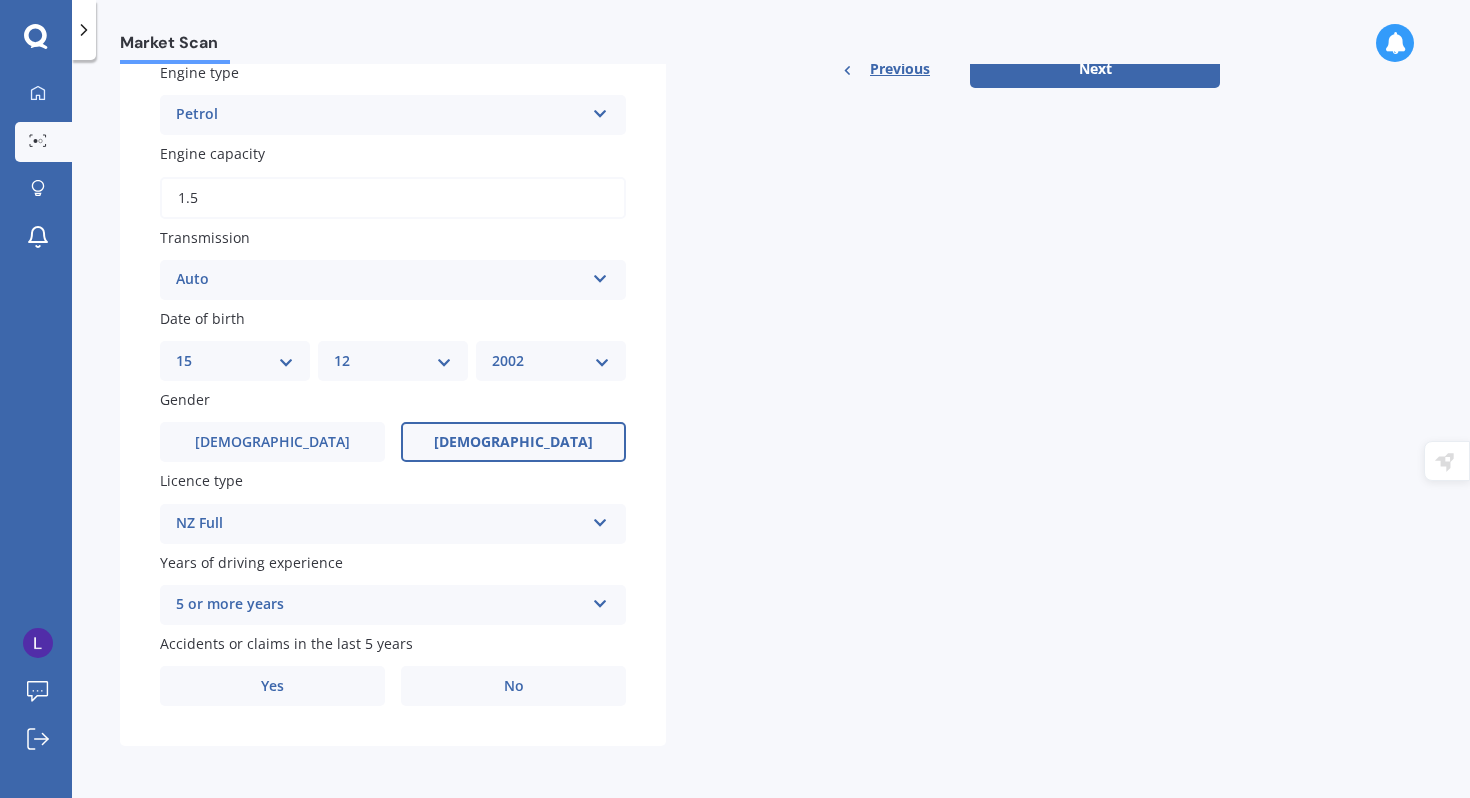 click on "Accidents or claims in the last 5 years" at bounding box center [286, 643] 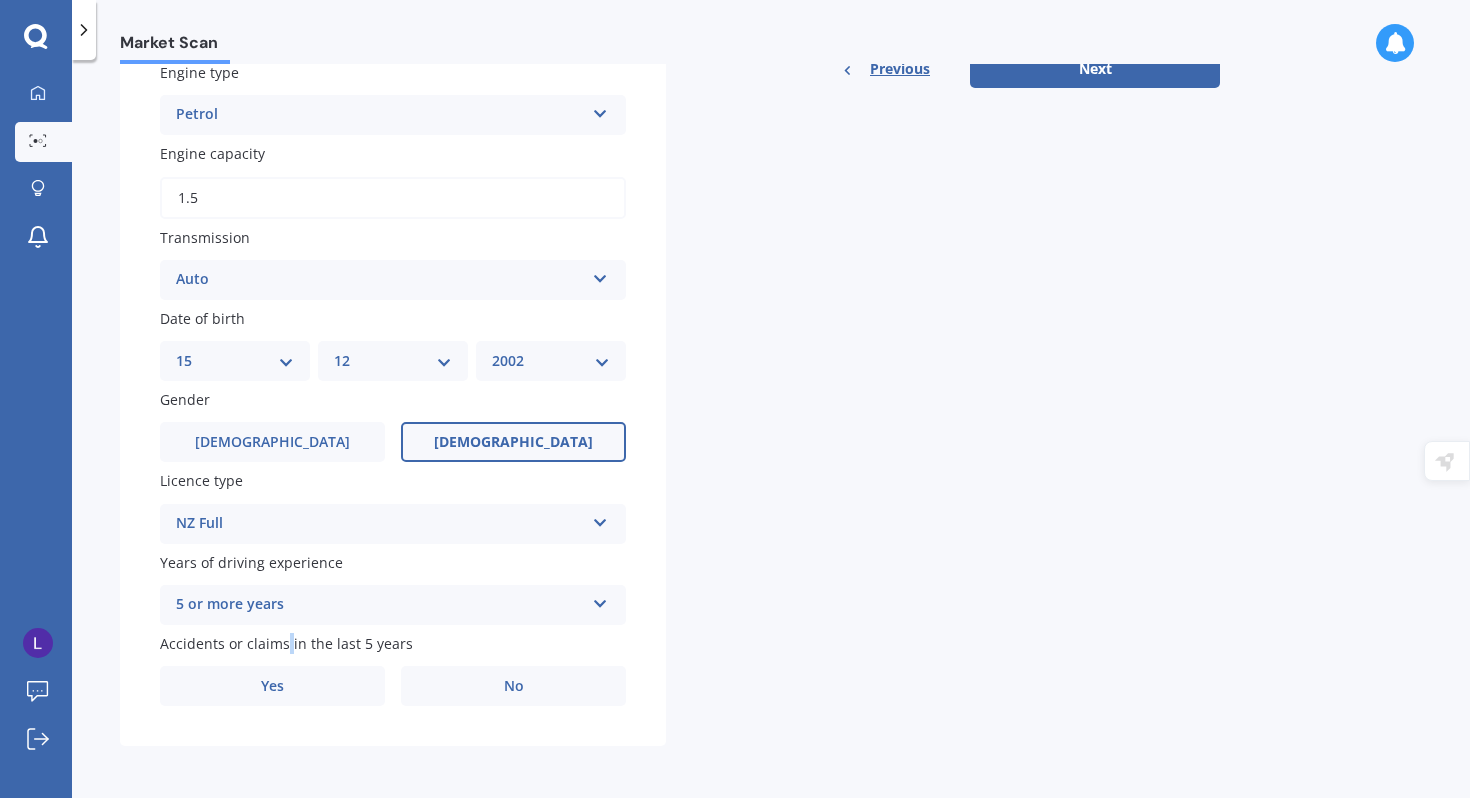 click on "Accidents or claims in the last 5 years" at bounding box center [286, 643] 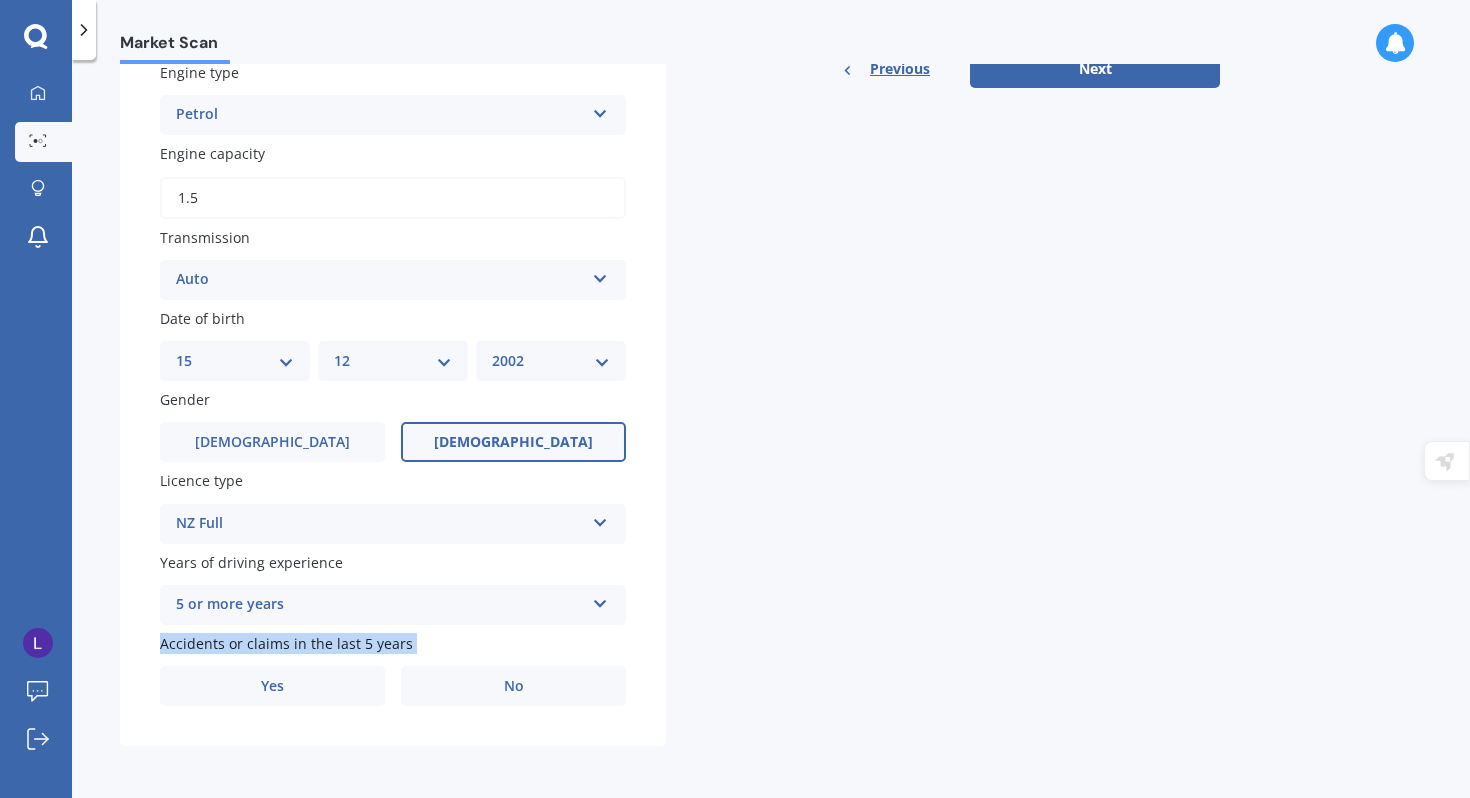 click on "Accidents or claims in the last 5 years" at bounding box center (286, 643) 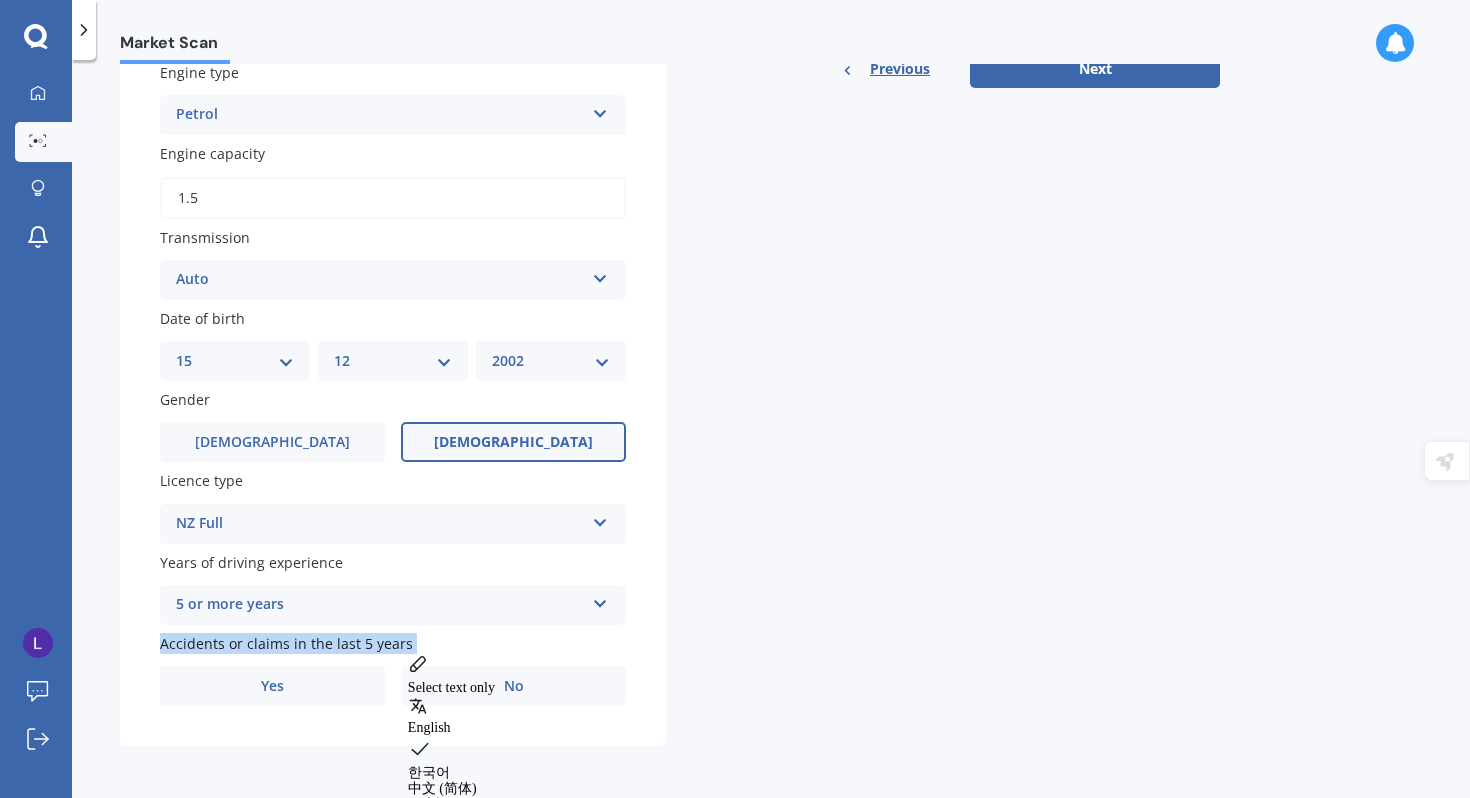 click on "Accidents or claims in the last 5 years" at bounding box center (389, 643) 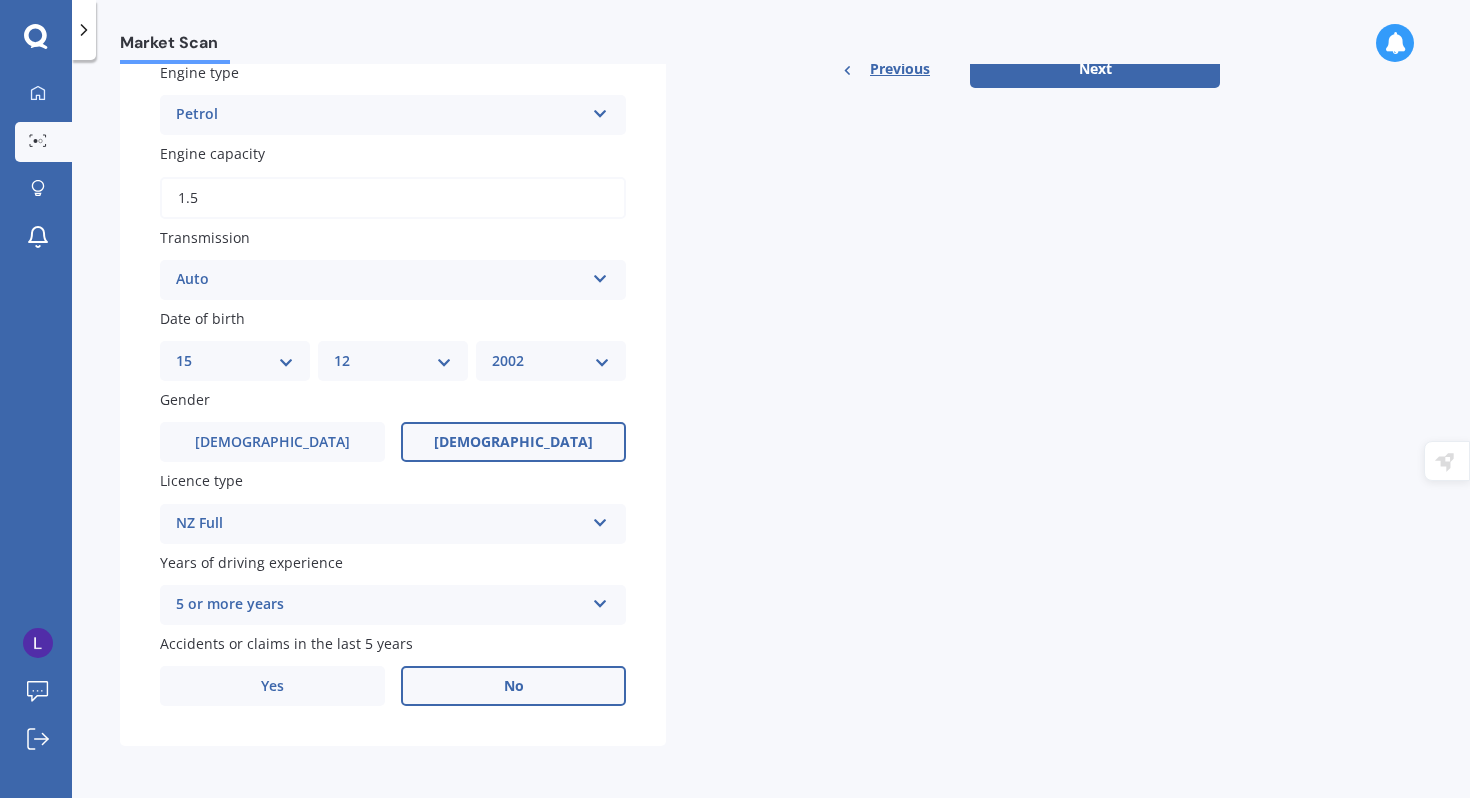 click on "No" at bounding box center (513, 686) 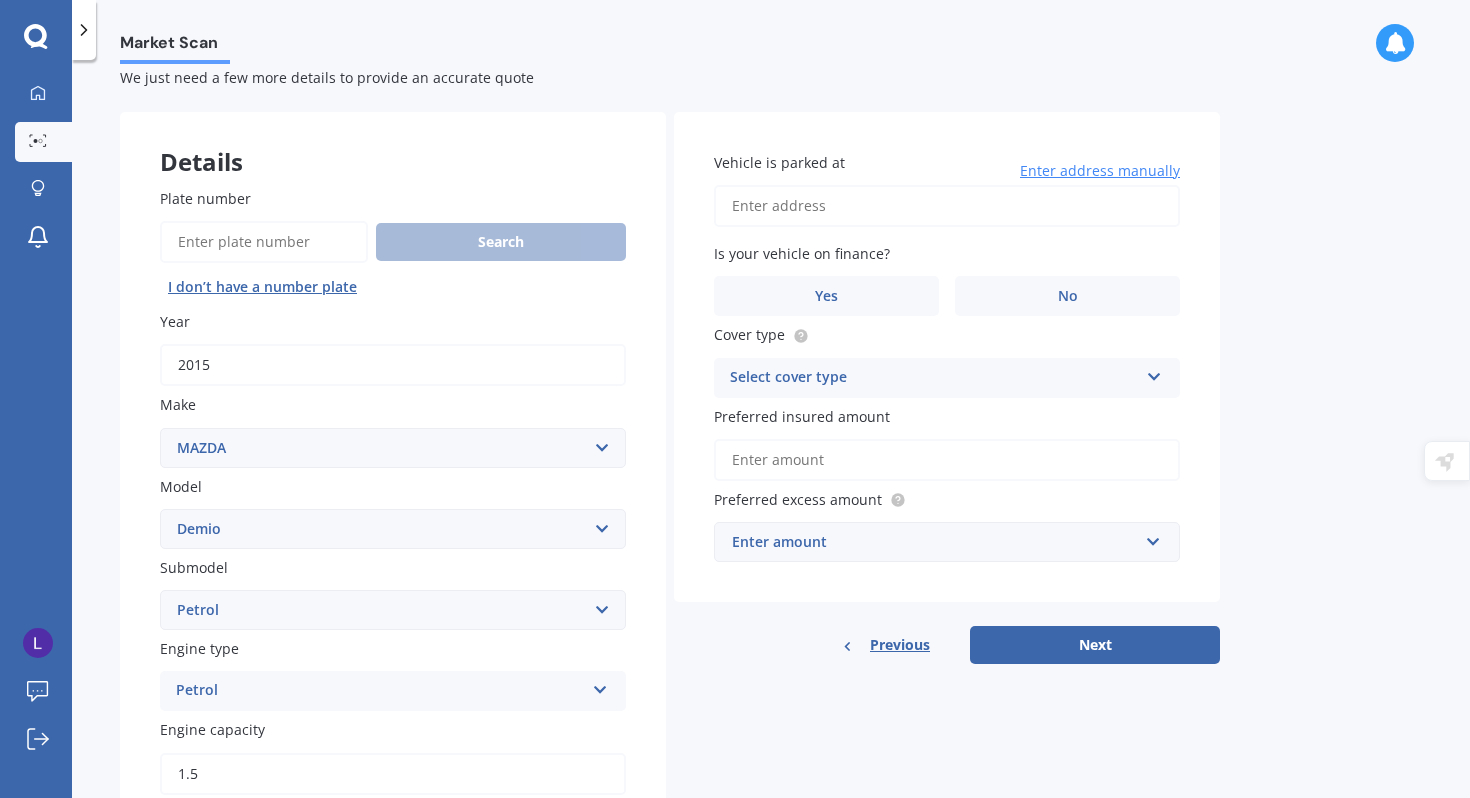 scroll, scrollTop: 0, scrollLeft: 0, axis: both 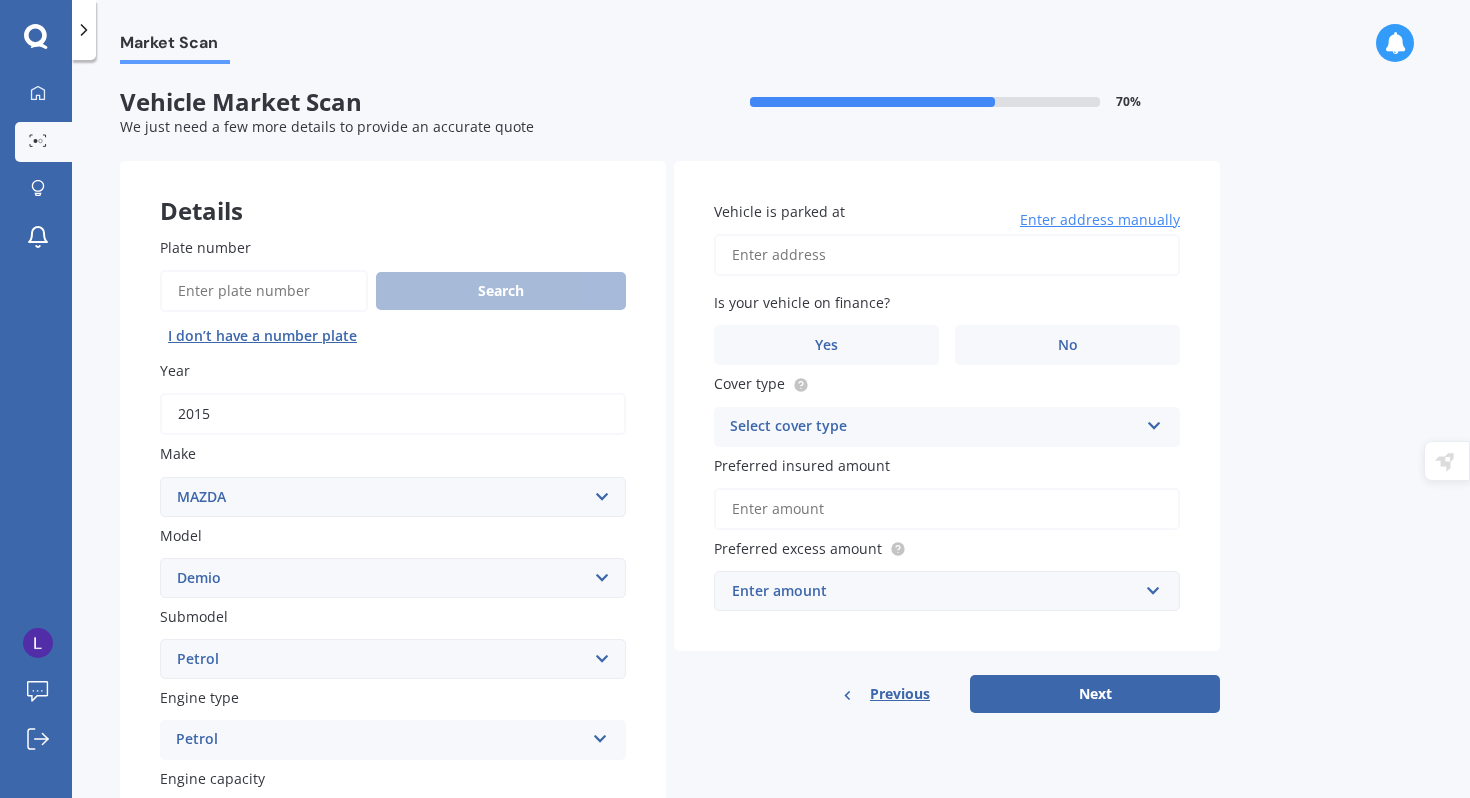 click on "Vehicle is parked at" at bounding box center (947, 255) 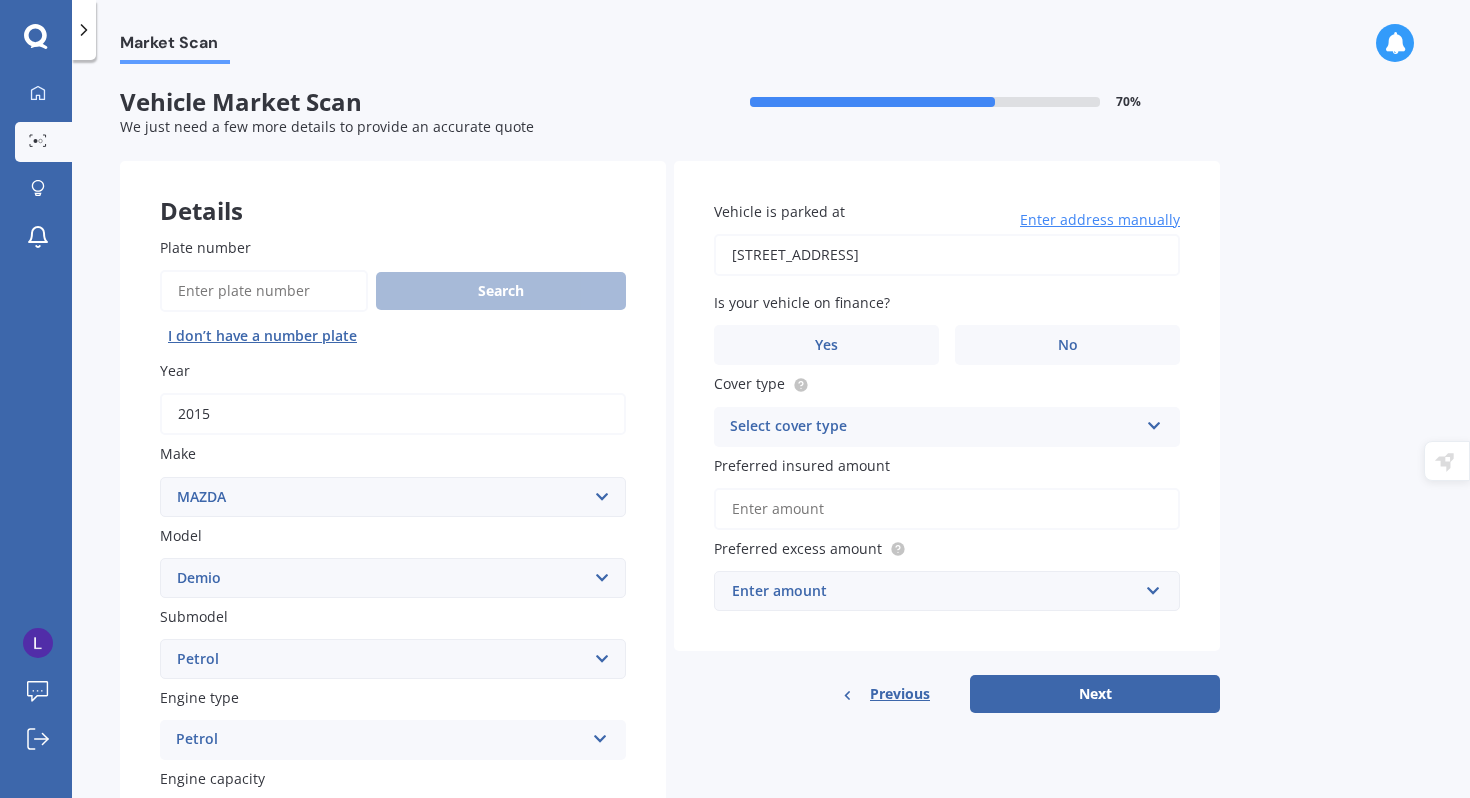 type on "[STREET_ADDRESS]" 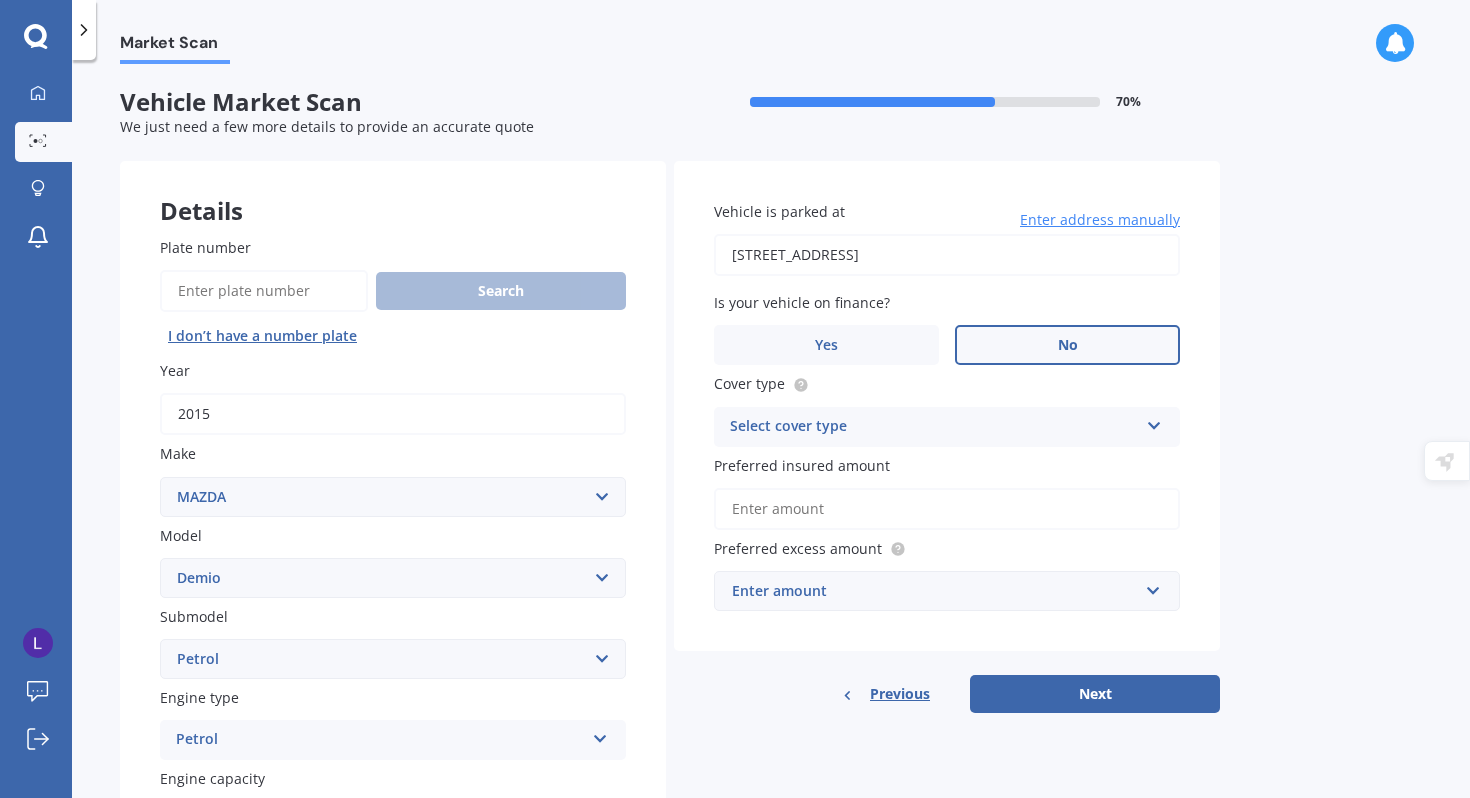 click on "No" at bounding box center (1067, 345) 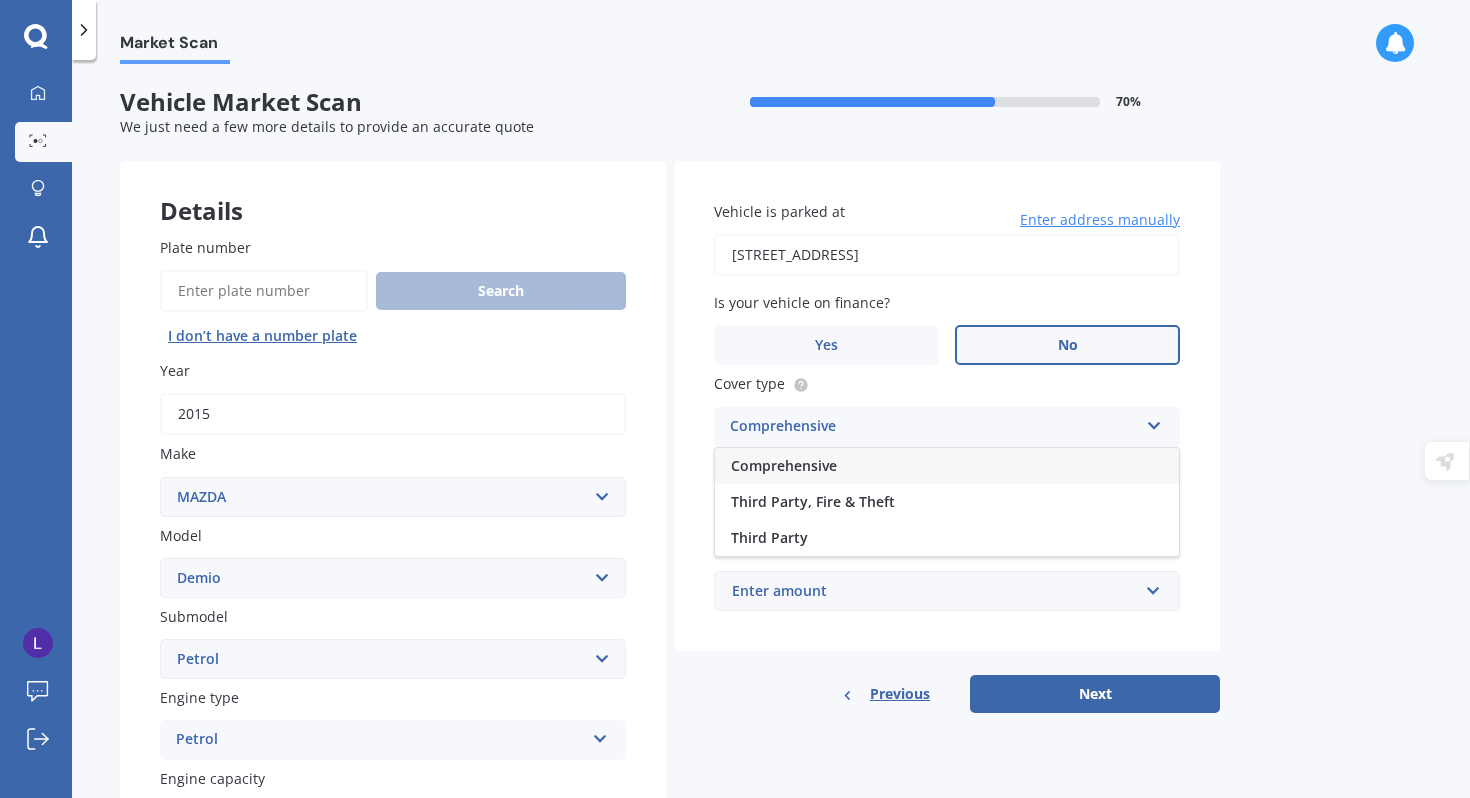 click on "Comprehensive" at bounding box center [947, 466] 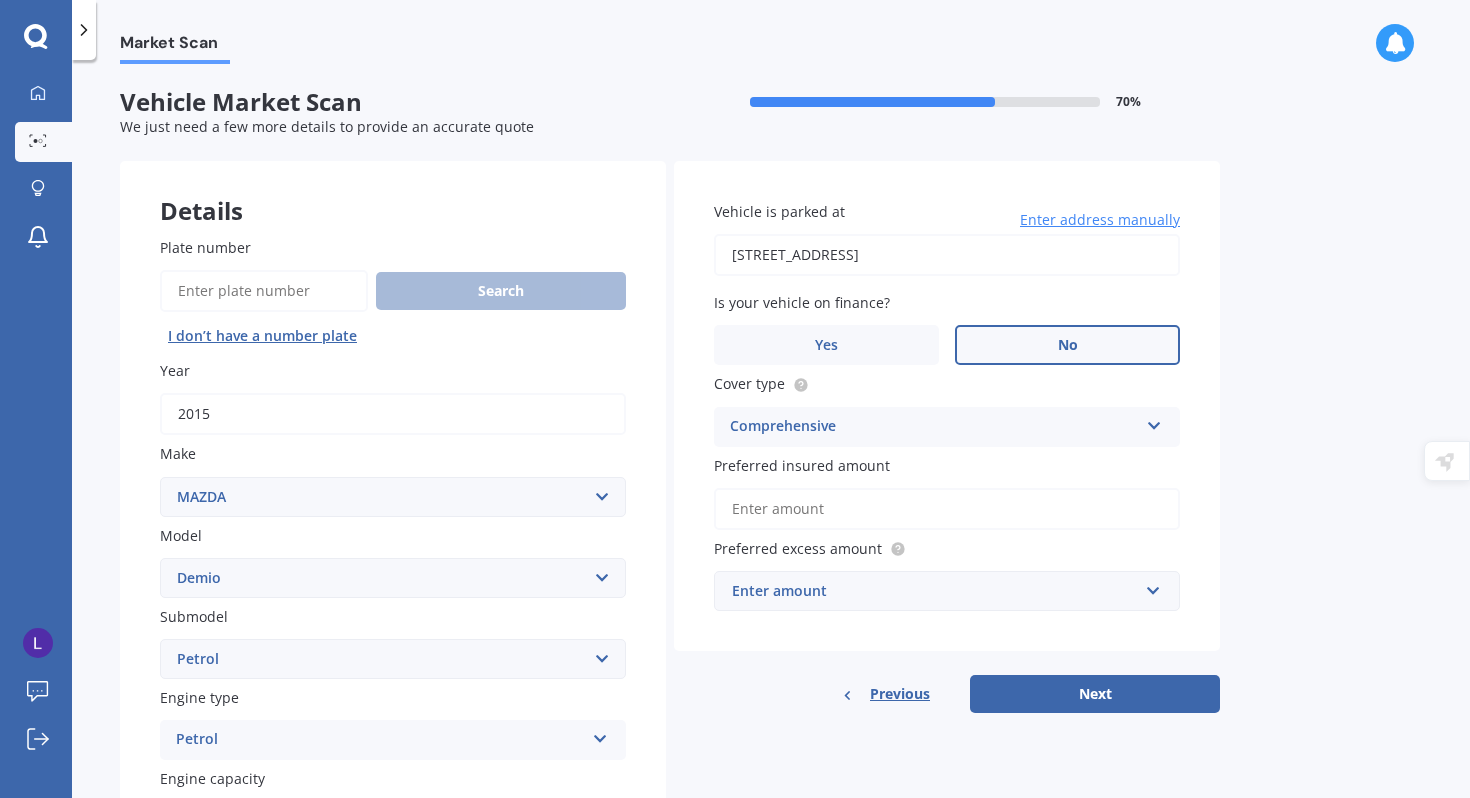 click on "Preferred insured amount" at bounding box center (947, 509) 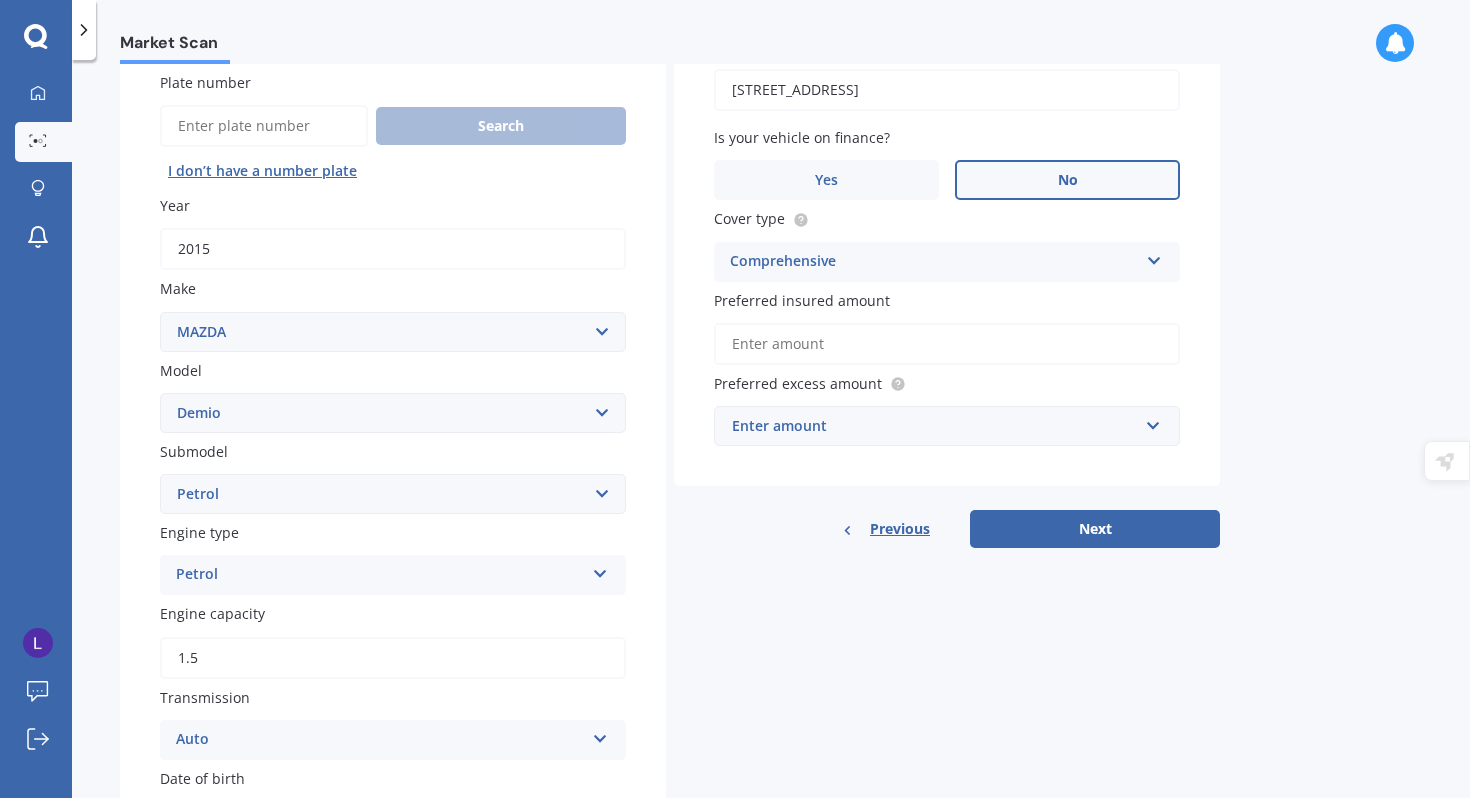 scroll, scrollTop: 169, scrollLeft: 0, axis: vertical 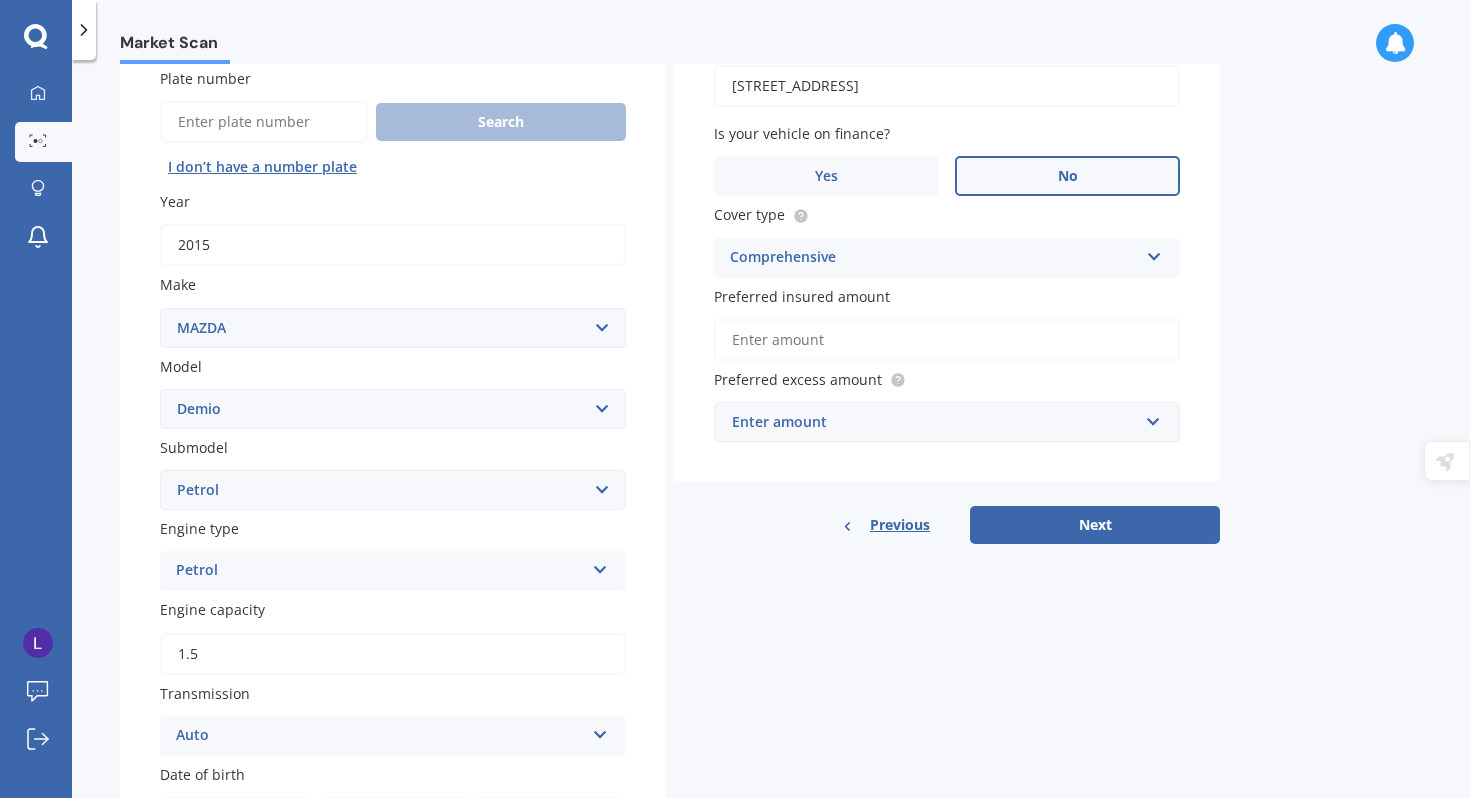 type on "$1" 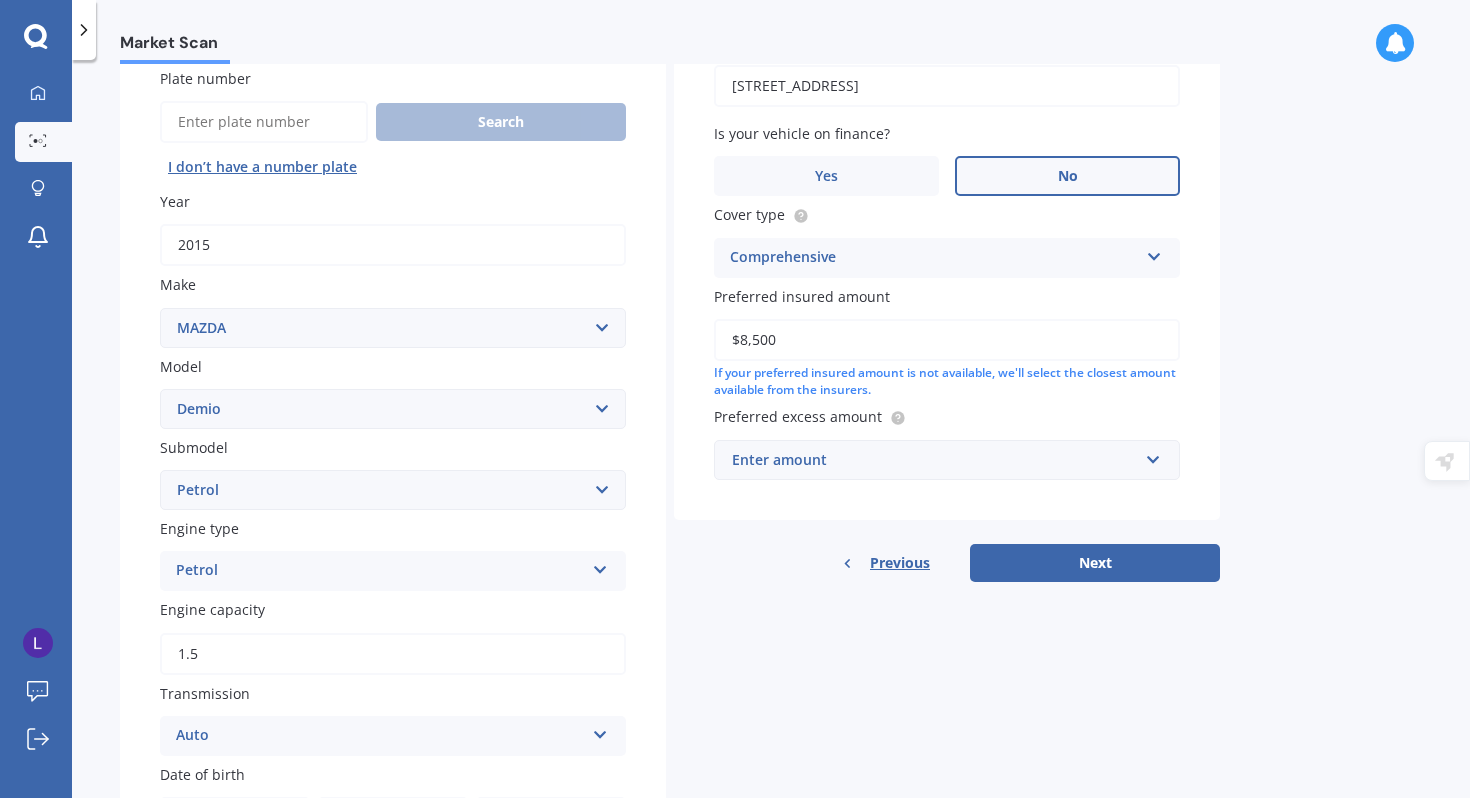 type on "$8,500" 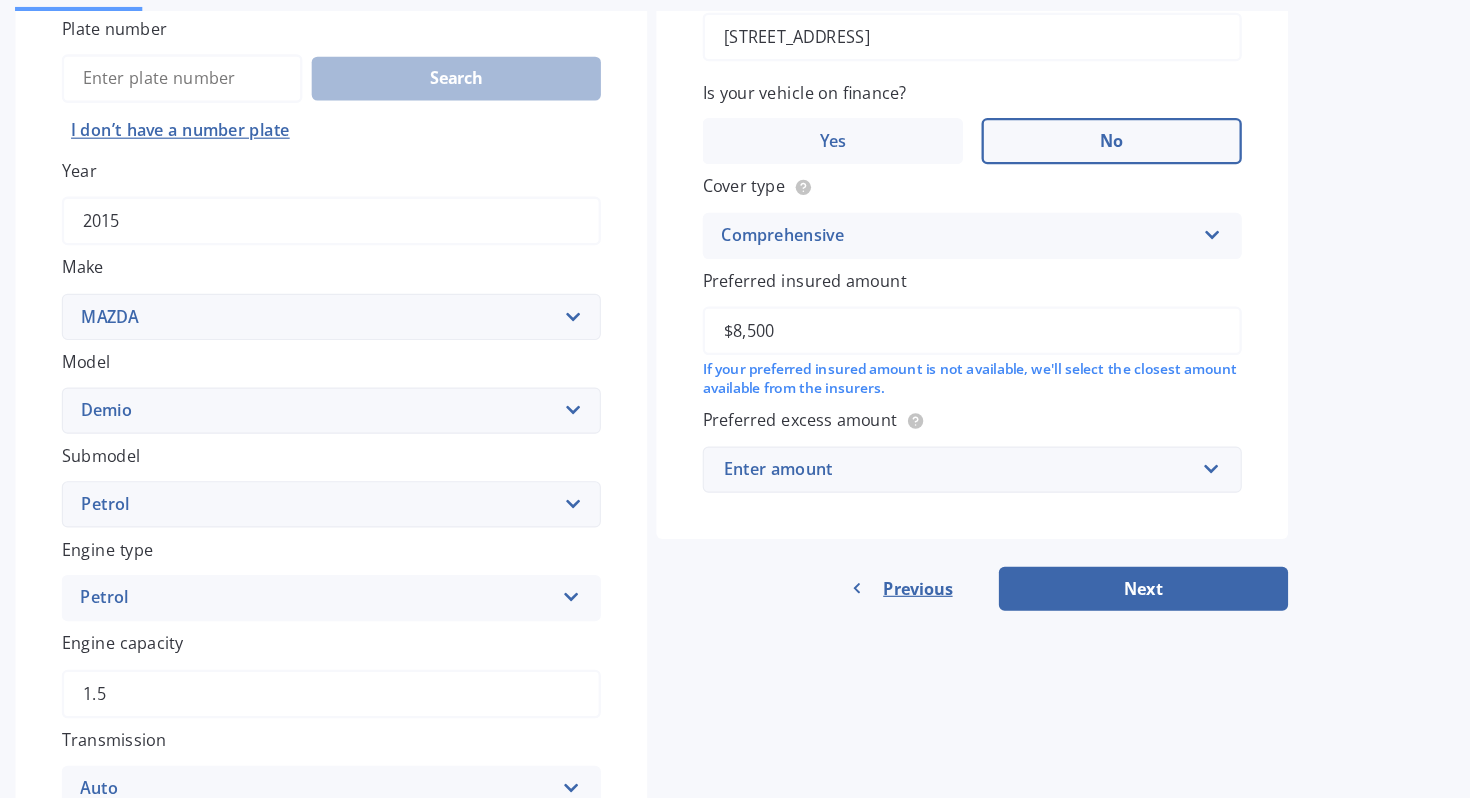 click on "$8,500" at bounding box center (947, 340) 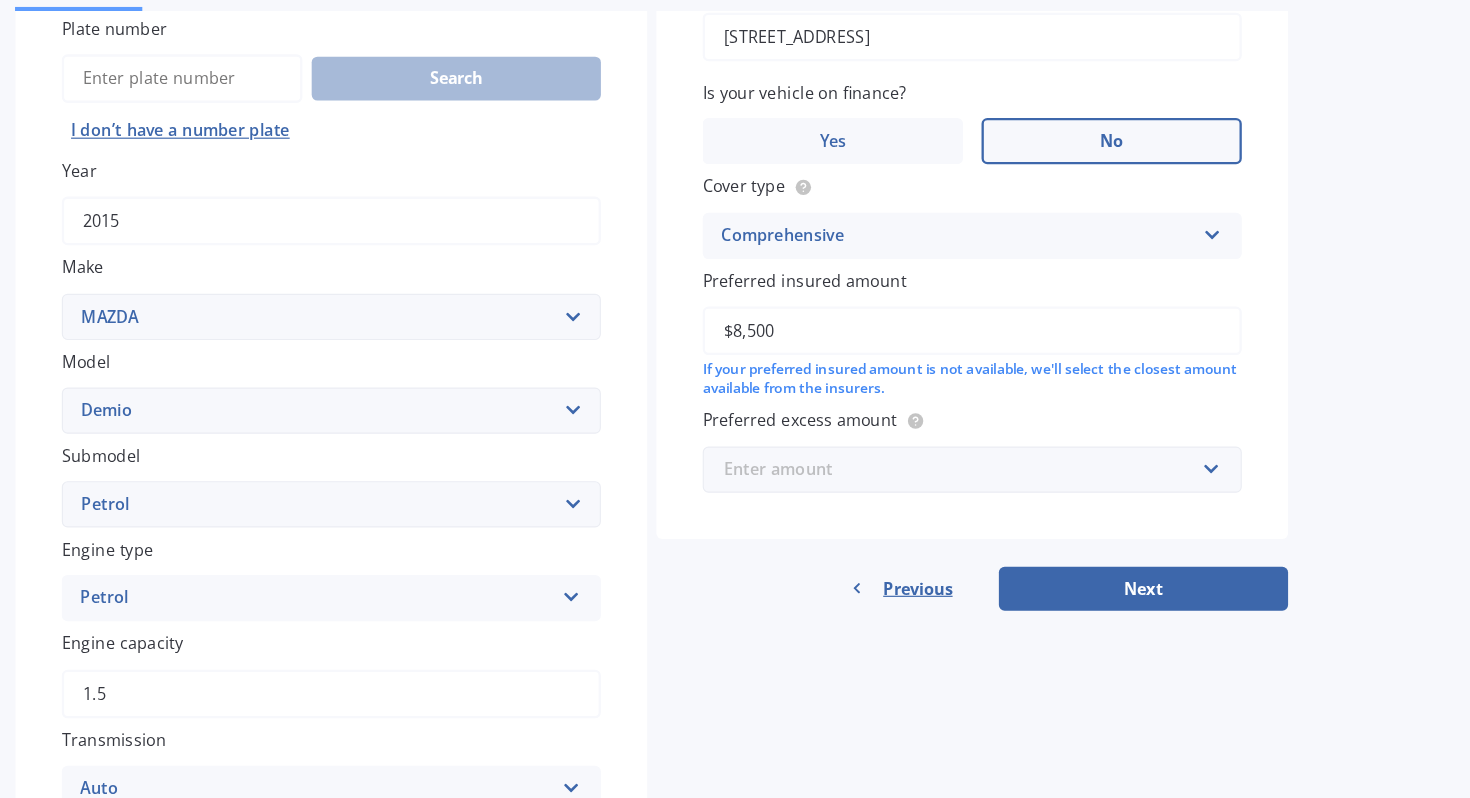 click on "Enter amount" at bounding box center [935, 460] 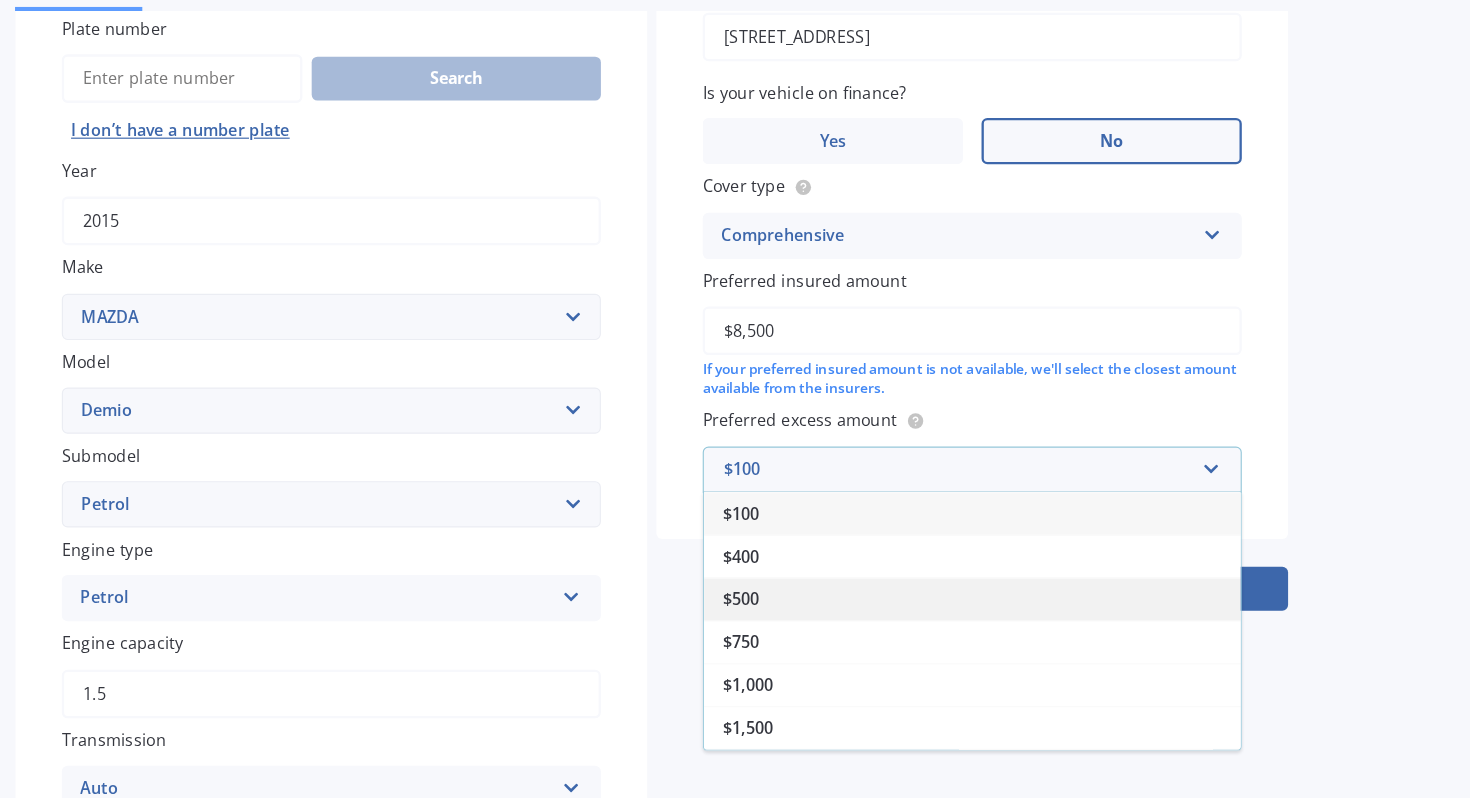 click on "$500" at bounding box center (947, 571) 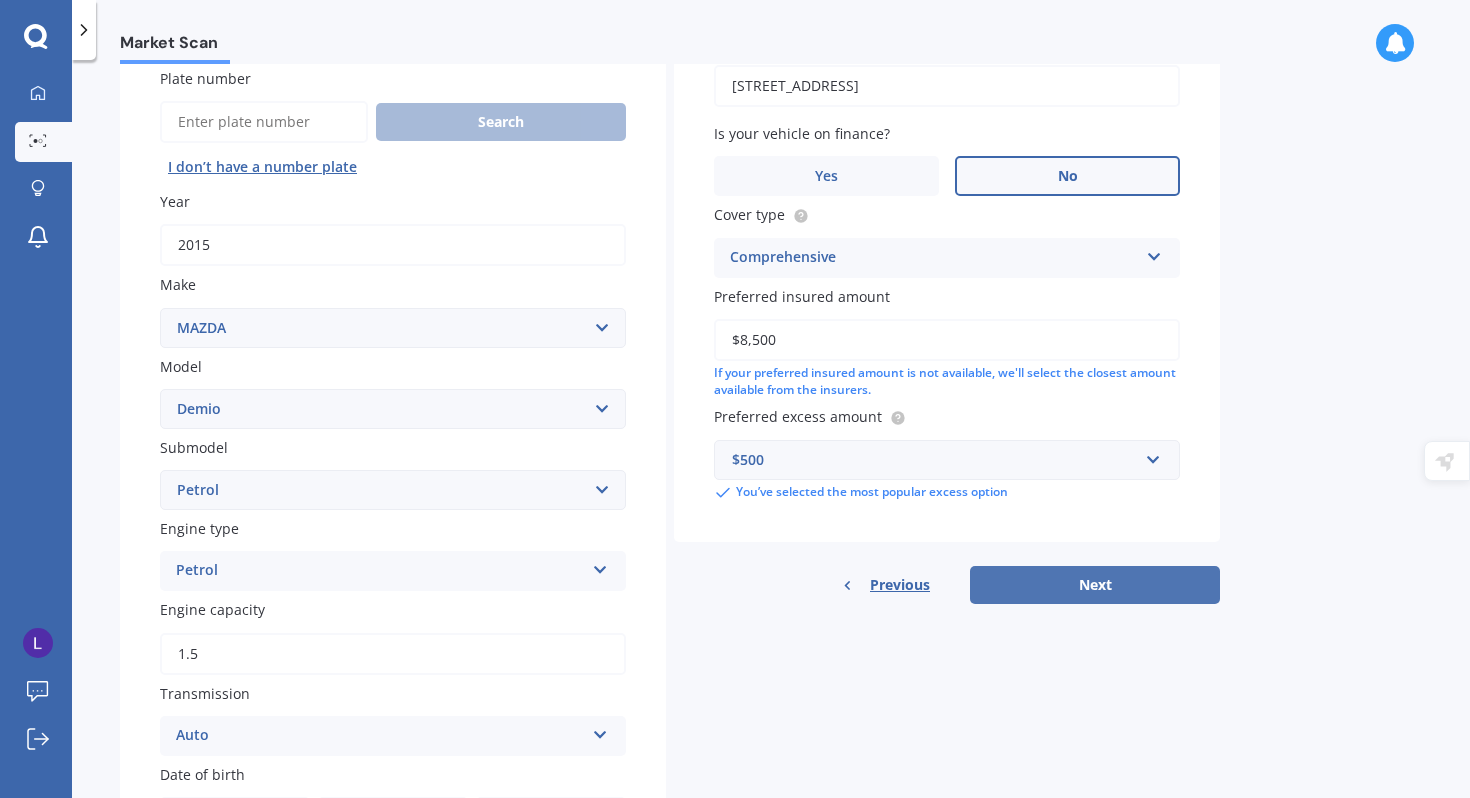 click on "Next" at bounding box center [1095, 585] 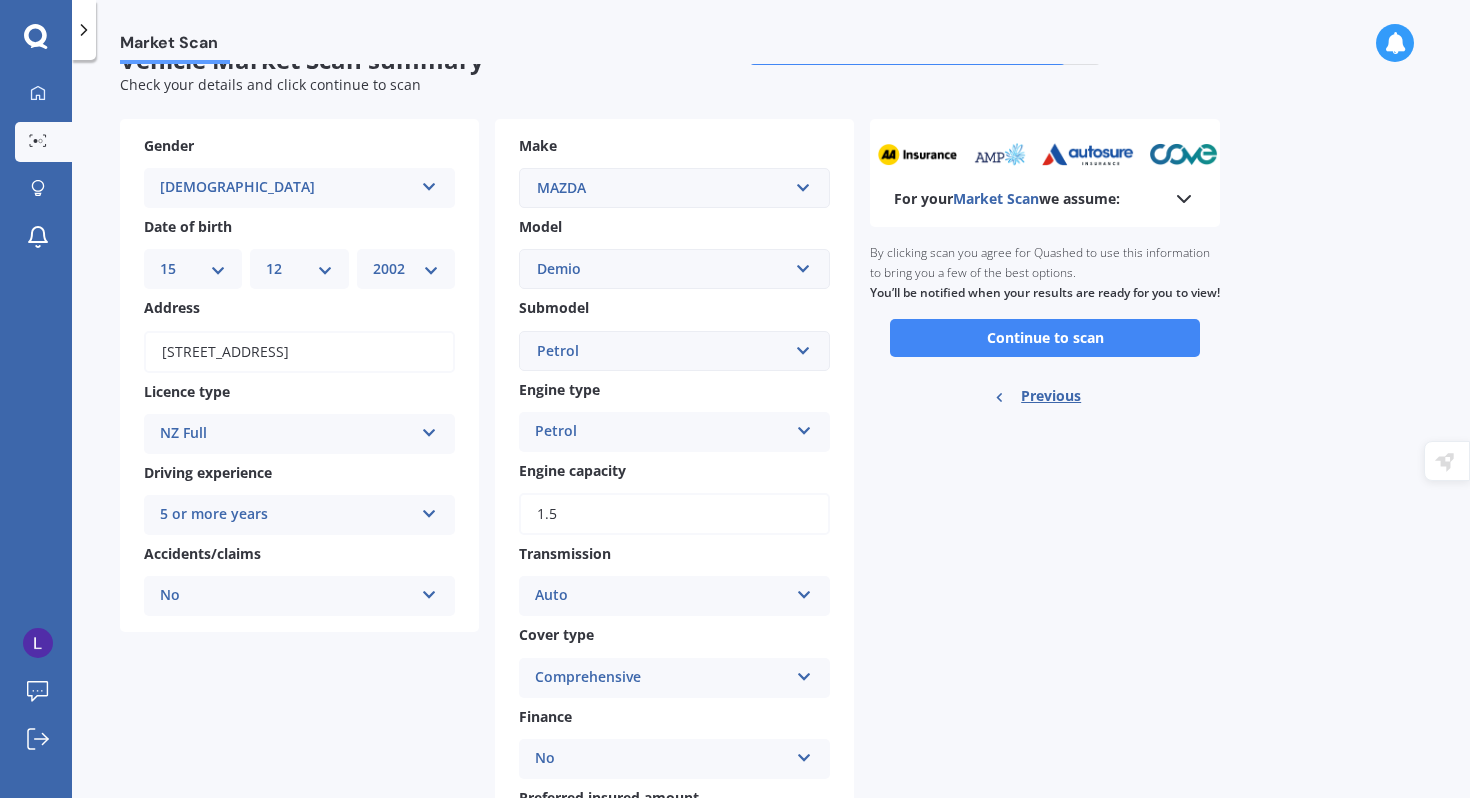 scroll, scrollTop: 0, scrollLeft: 0, axis: both 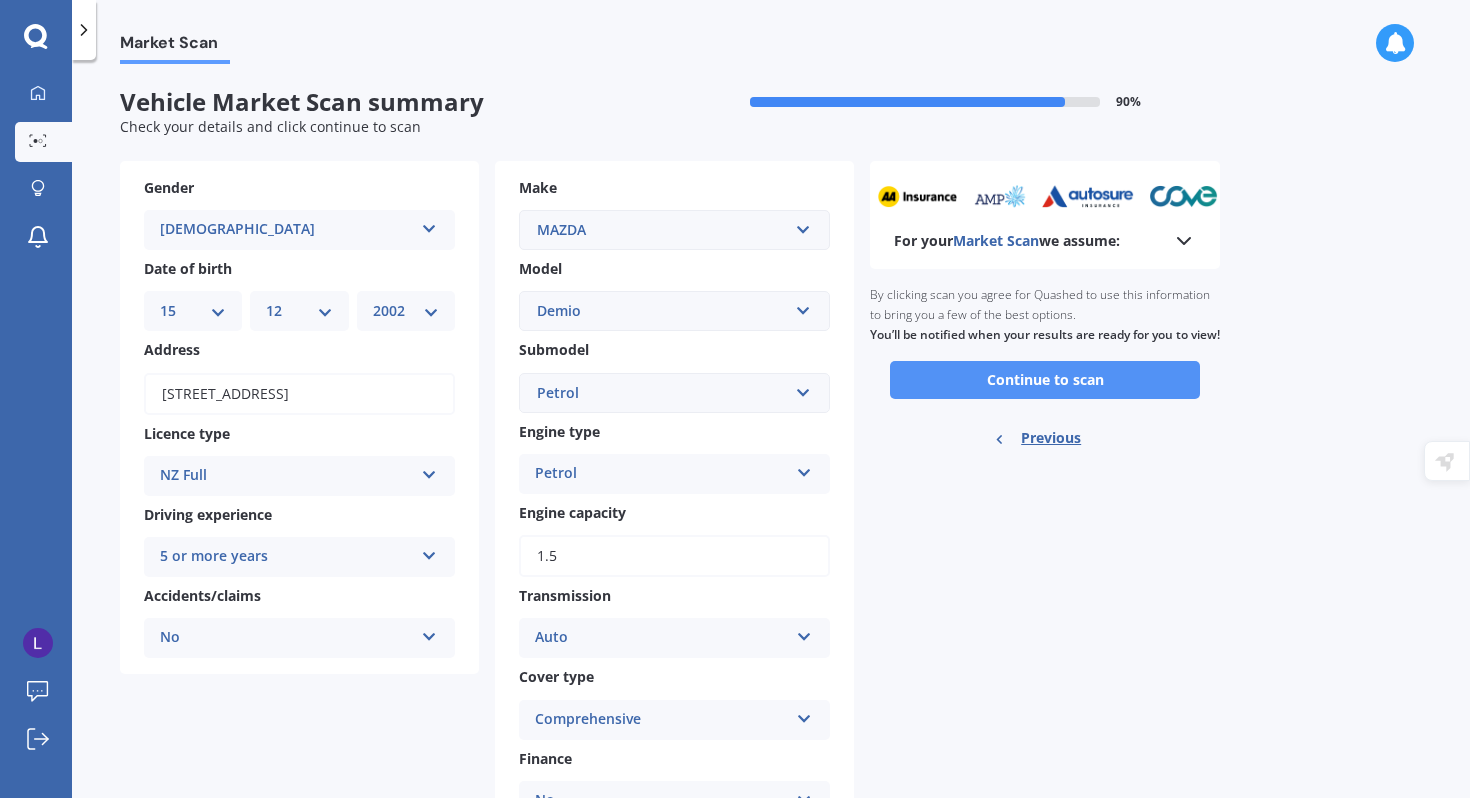 click on "Continue to scan" at bounding box center (1045, 380) 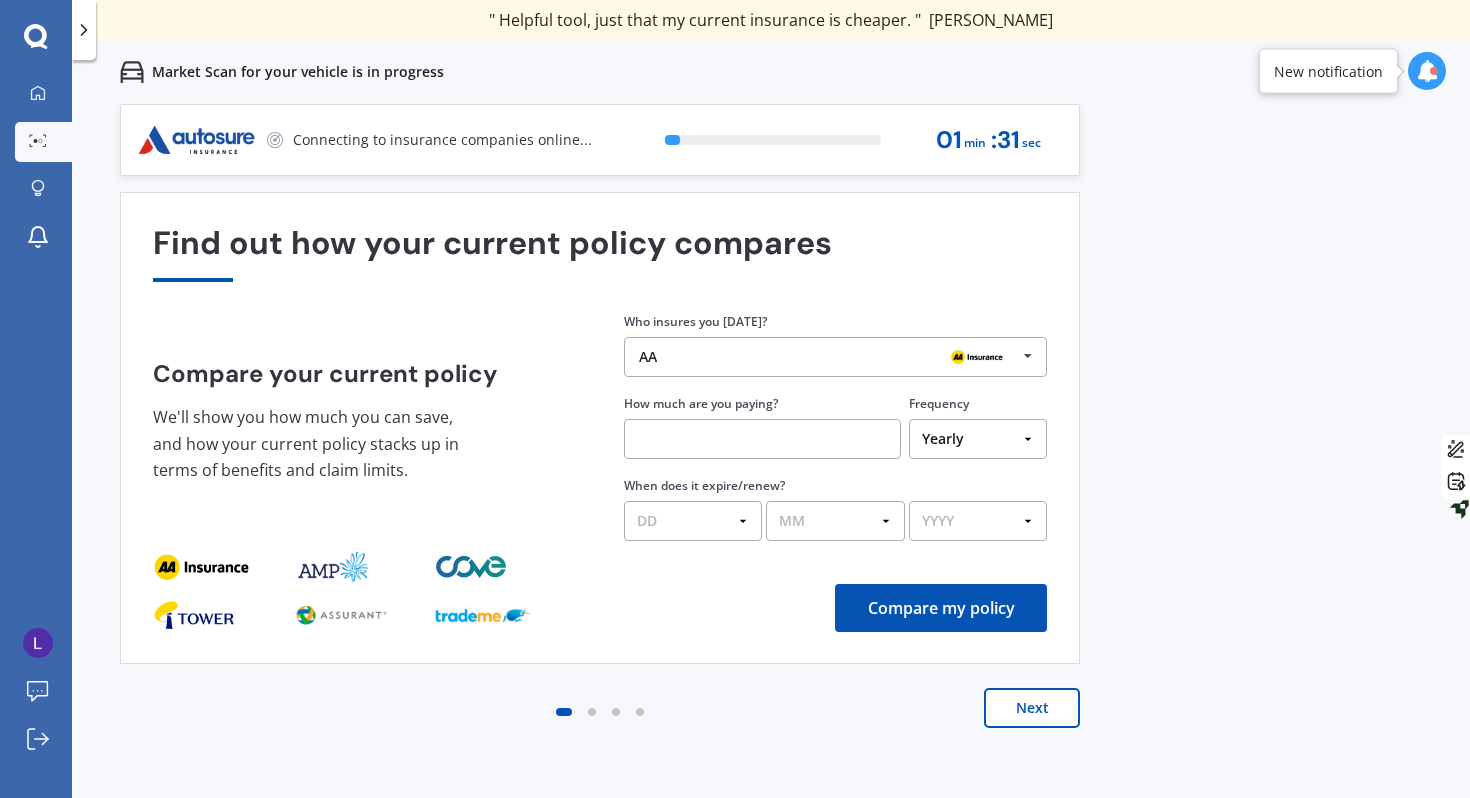 click on "AA" at bounding box center (828, 357) 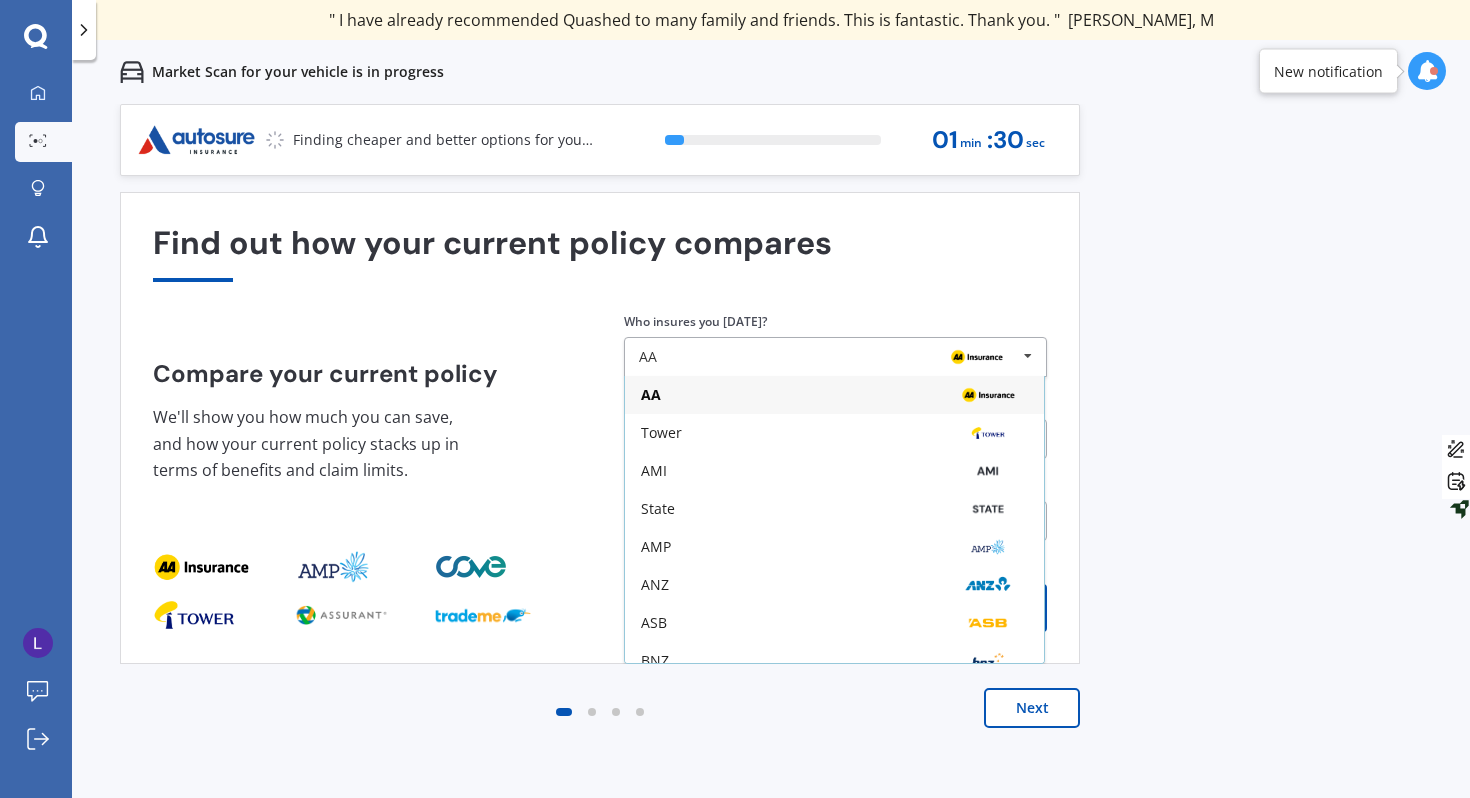 click on "Find out how your current policy compares Compare your current policy  We'll show you how much you can save, and how your current policy stacks up in terms of benefits and claim limits. Enter your policy information Who insures you [DATE]? AA AA Tower AMI State AMP ANZ ASB BNZ Trade Me Insurance Westpac Other How much are you paying? Frequency Yearly Six-Monthly Quarterly Monthly Fortnightly Weekly One-Off When does it expire/renew? DD 01 02 03 04 05 06 07 08 09 10 11 12 13 14 15 16 17 18 19 20 21 22 23 24 25 26 27 28 29 30 31 MM 01 02 03 04 05 06 07 08 09 10 11 12 YYYY 2026 2025 2024 Compare my policy" at bounding box center (600, 428) 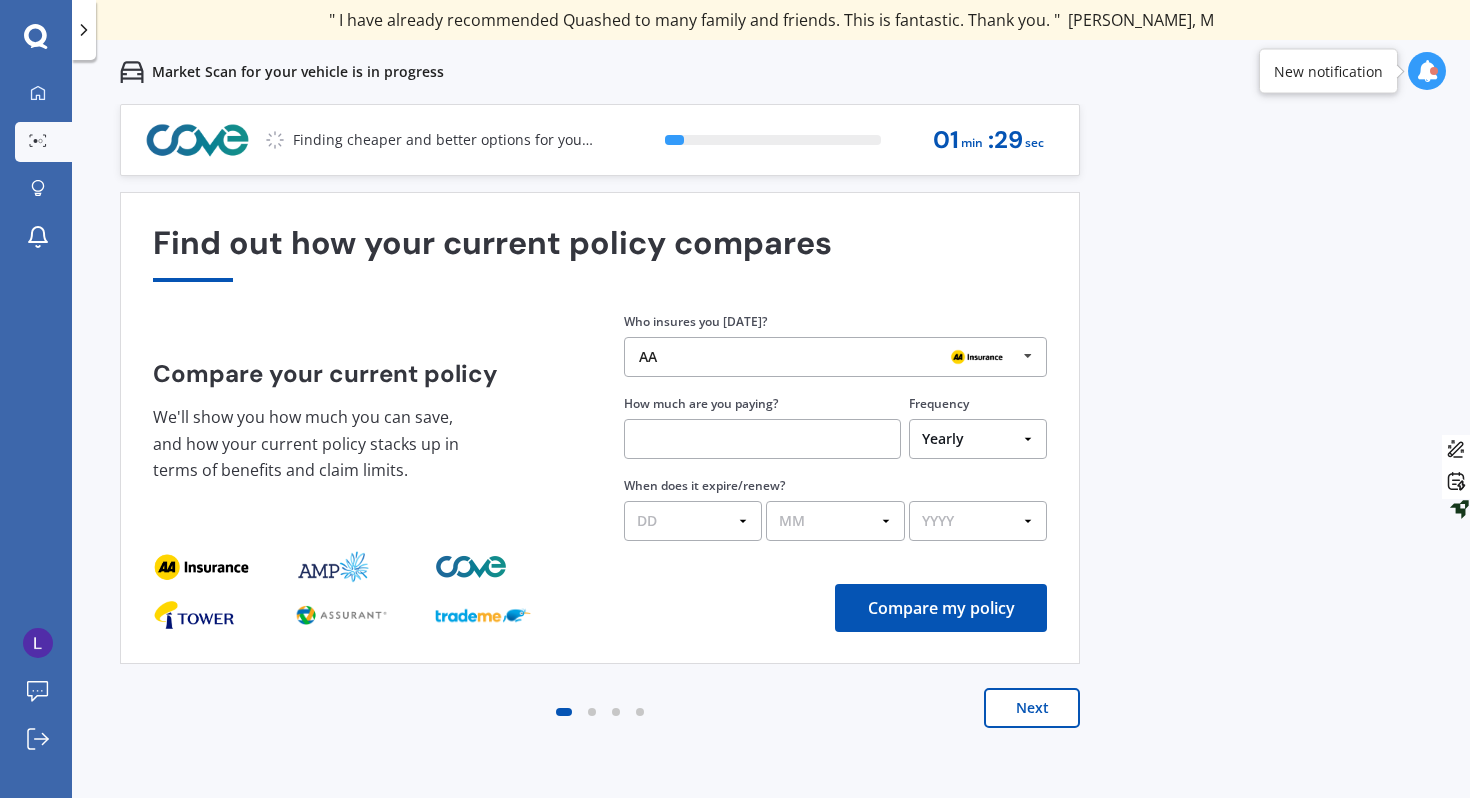 click at bounding box center (762, 439) 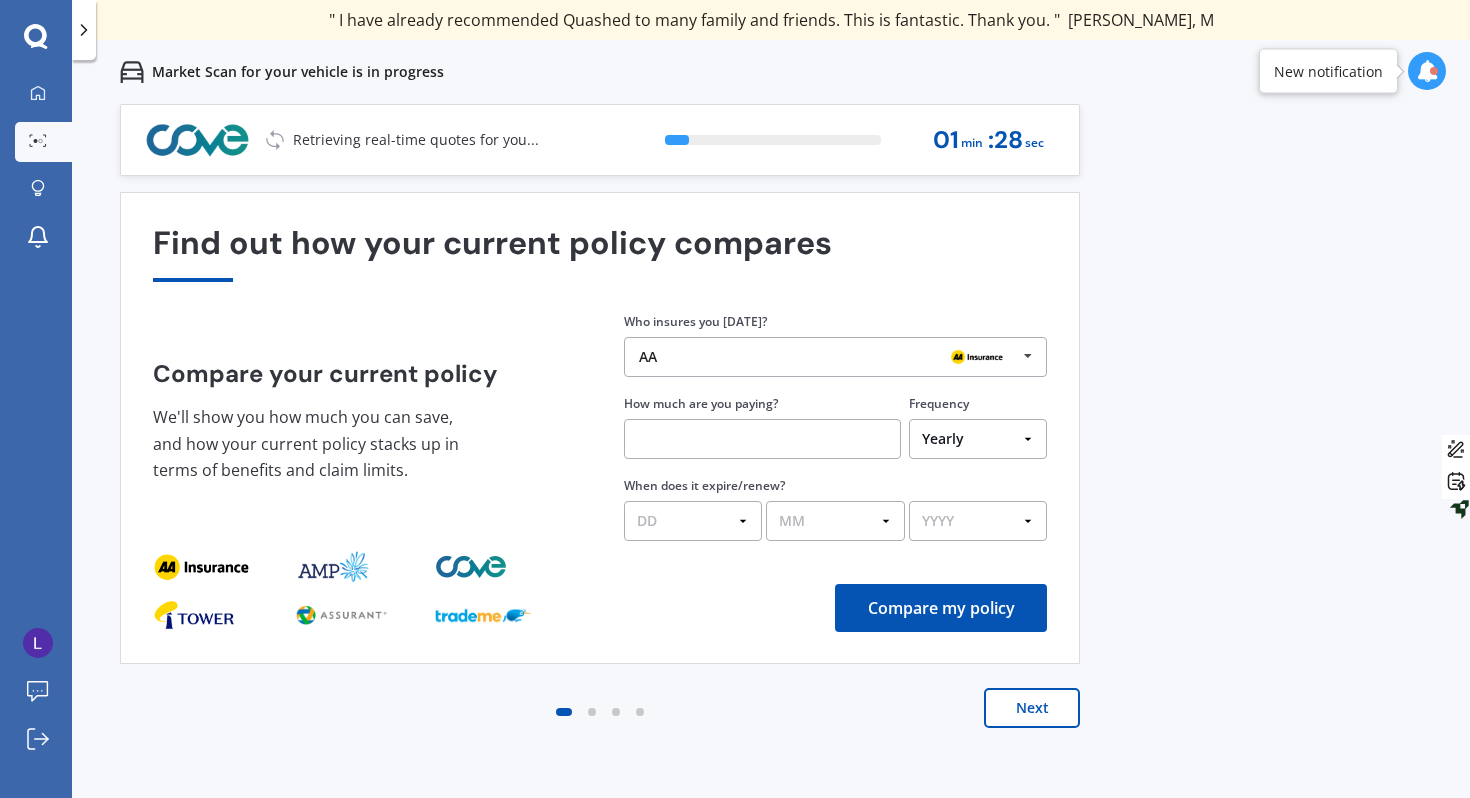 click on "Find out how your current policy compares" at bounding box center (600, 253) 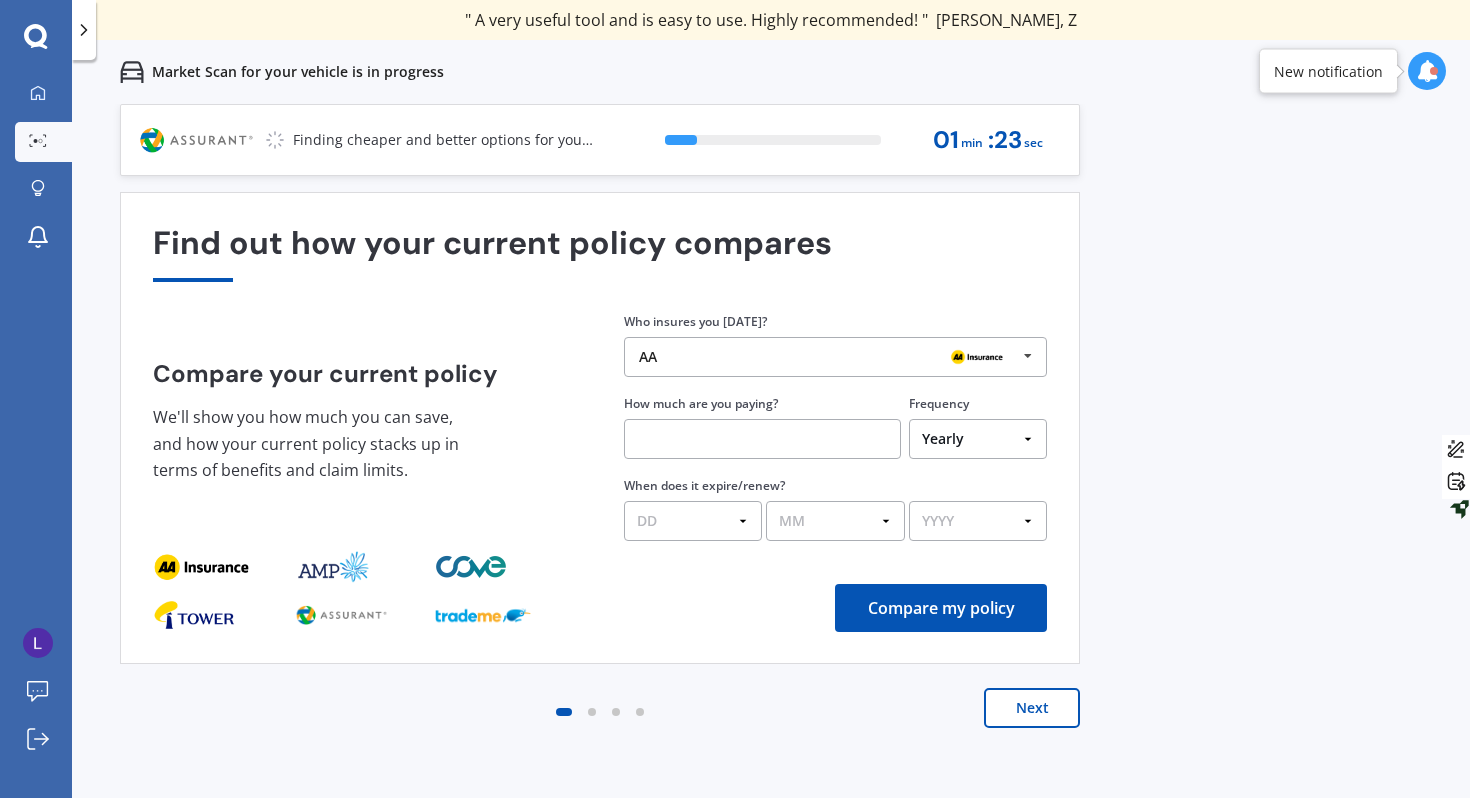 click at bounding box center (592, 712) 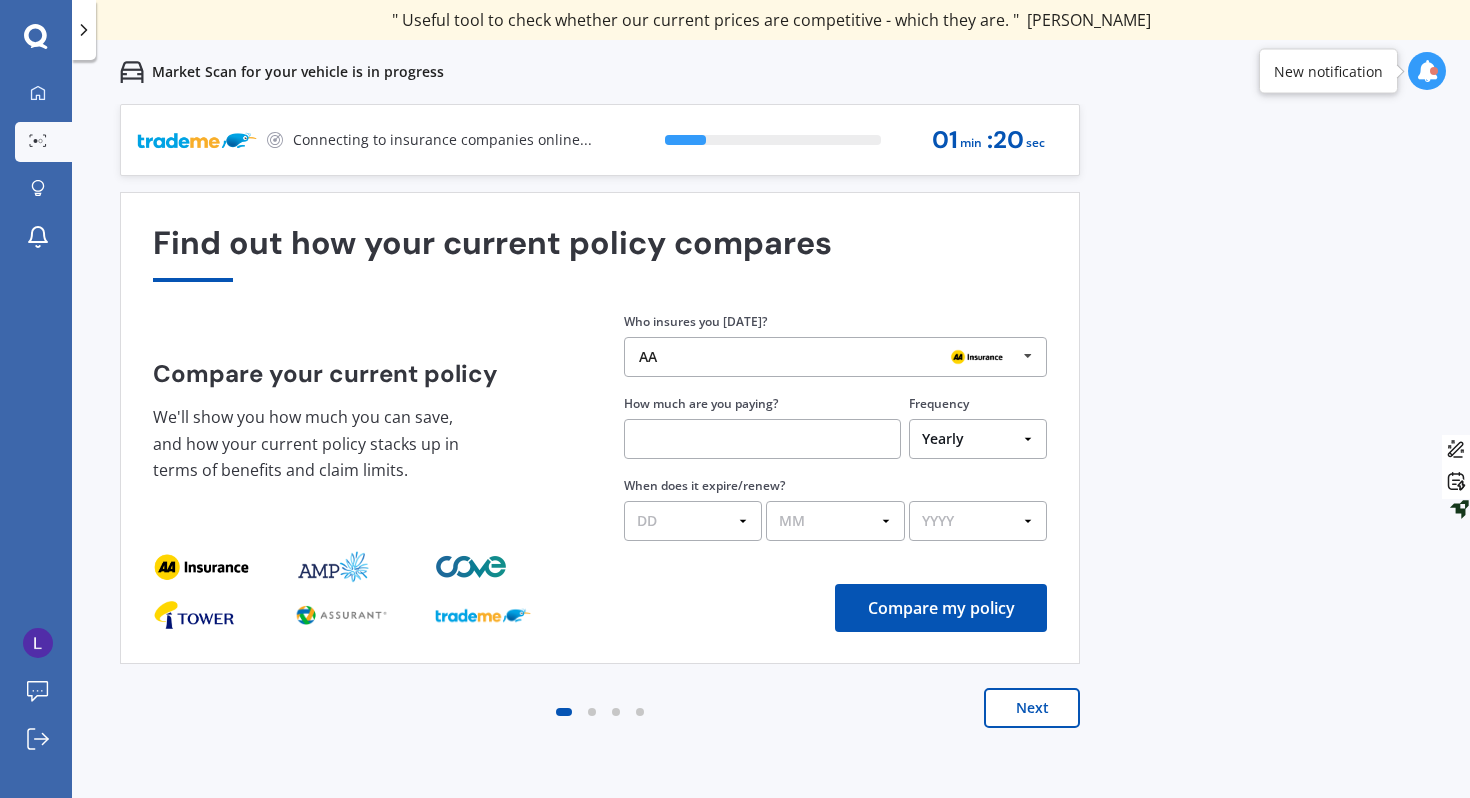 click on "Next" at bounding box center (1032, 708) 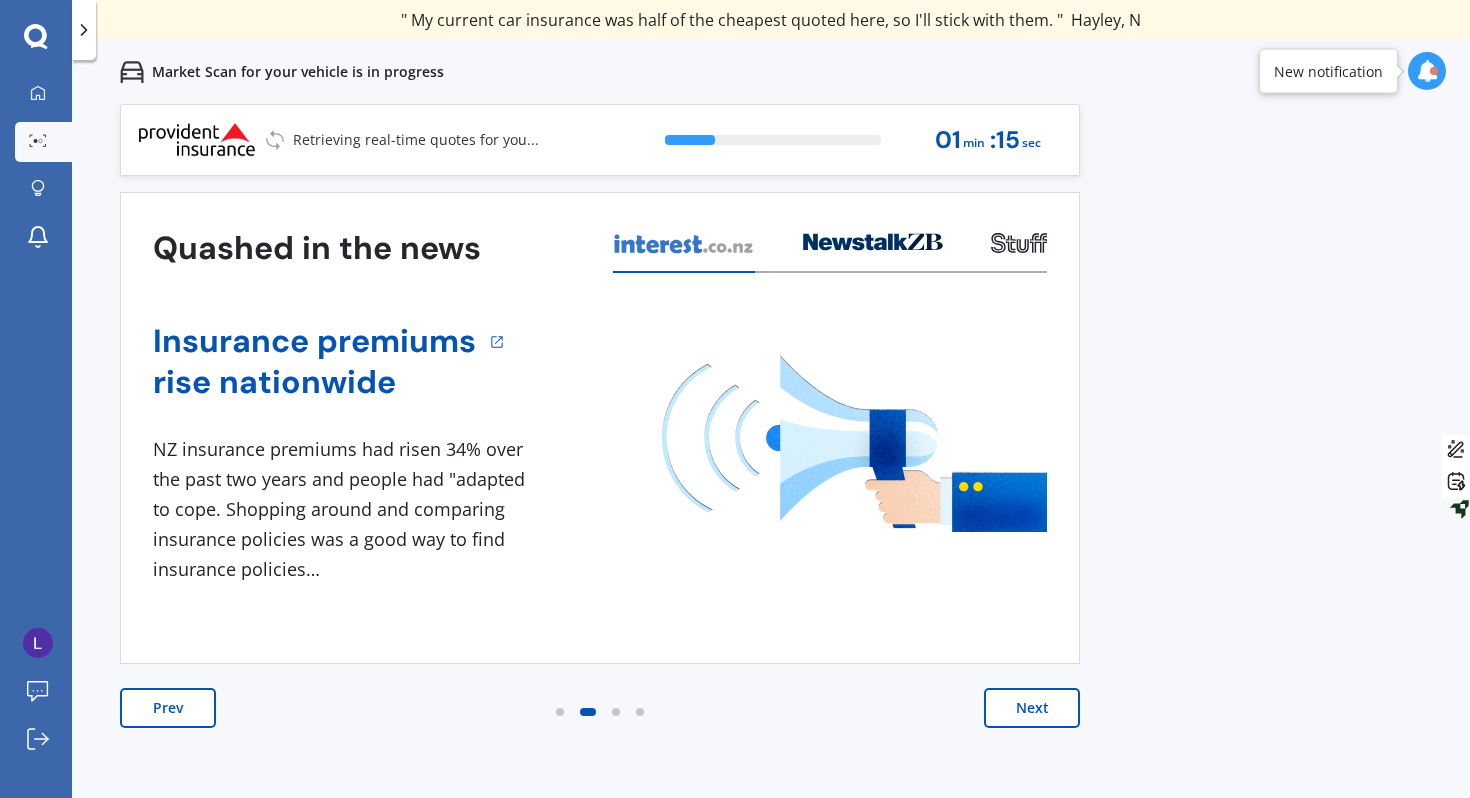 click on "Next" at bounding box center [1032, 708] 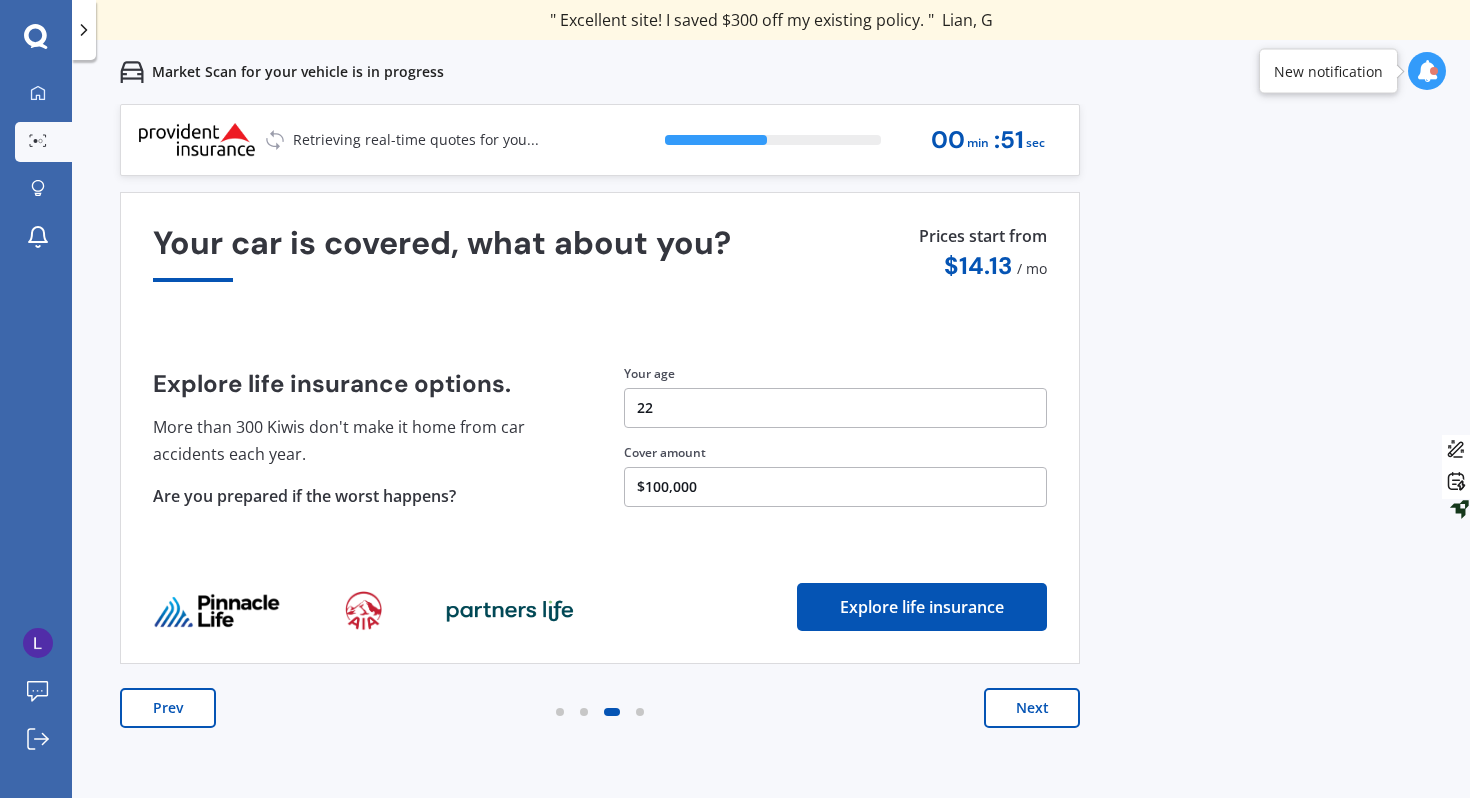 click on "$100,000" at bounding box center [835, 487] 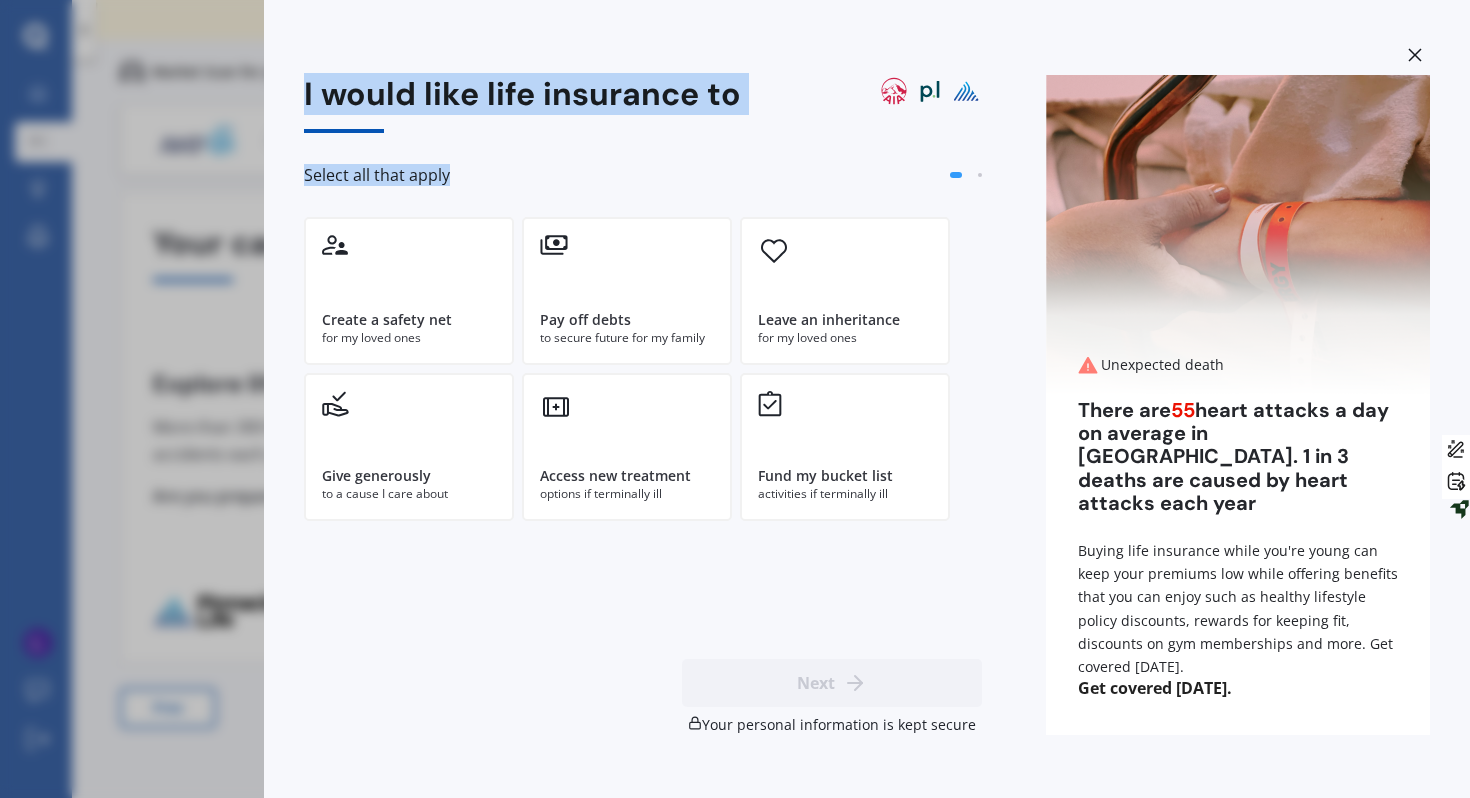 drag, startPoint x: 226, startPoint y: 435, endPoint x: 534, endPoint y: 168, distance: 407.61868 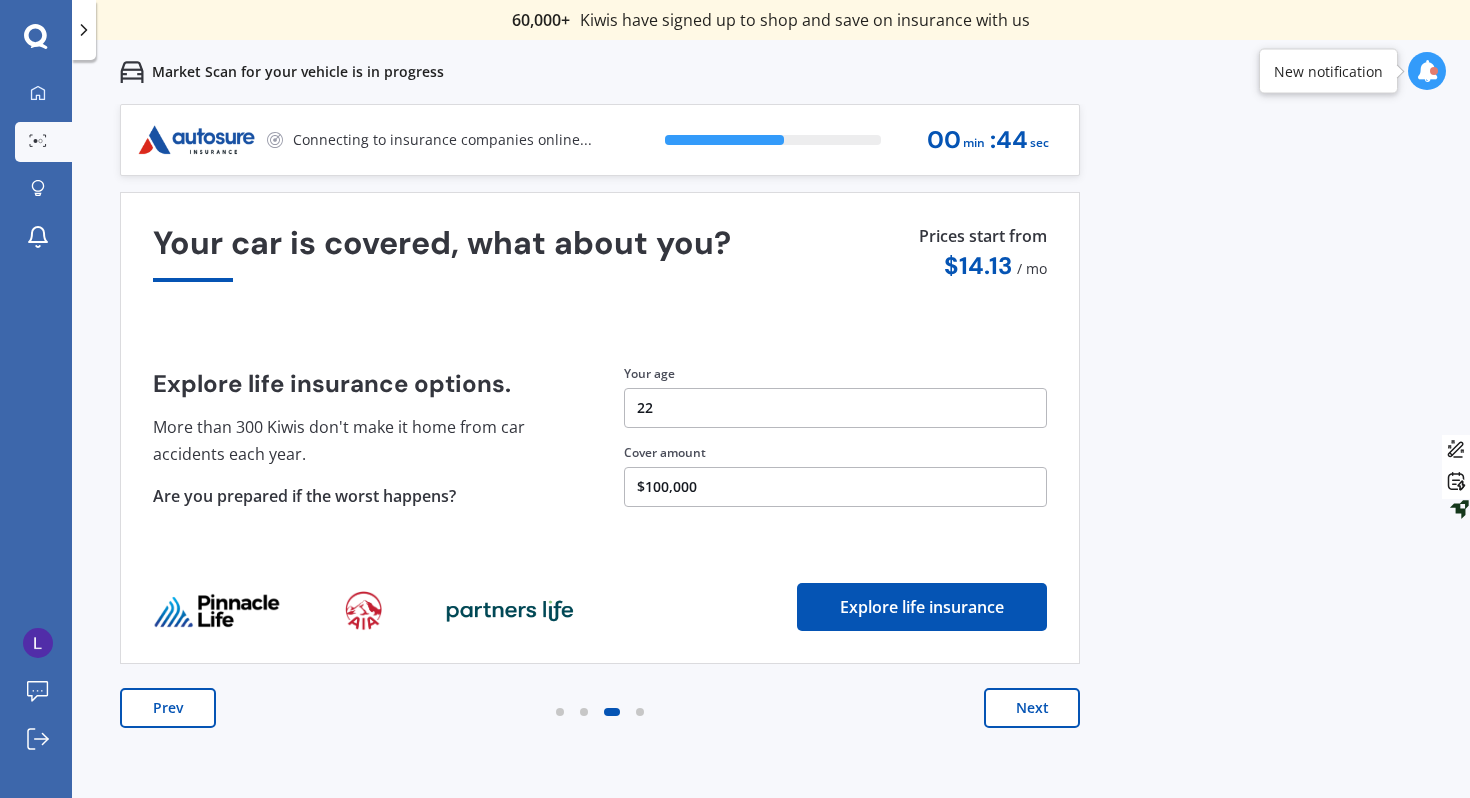 click on "Connecting to insurance companies online..." at bounding box center [364, 140] 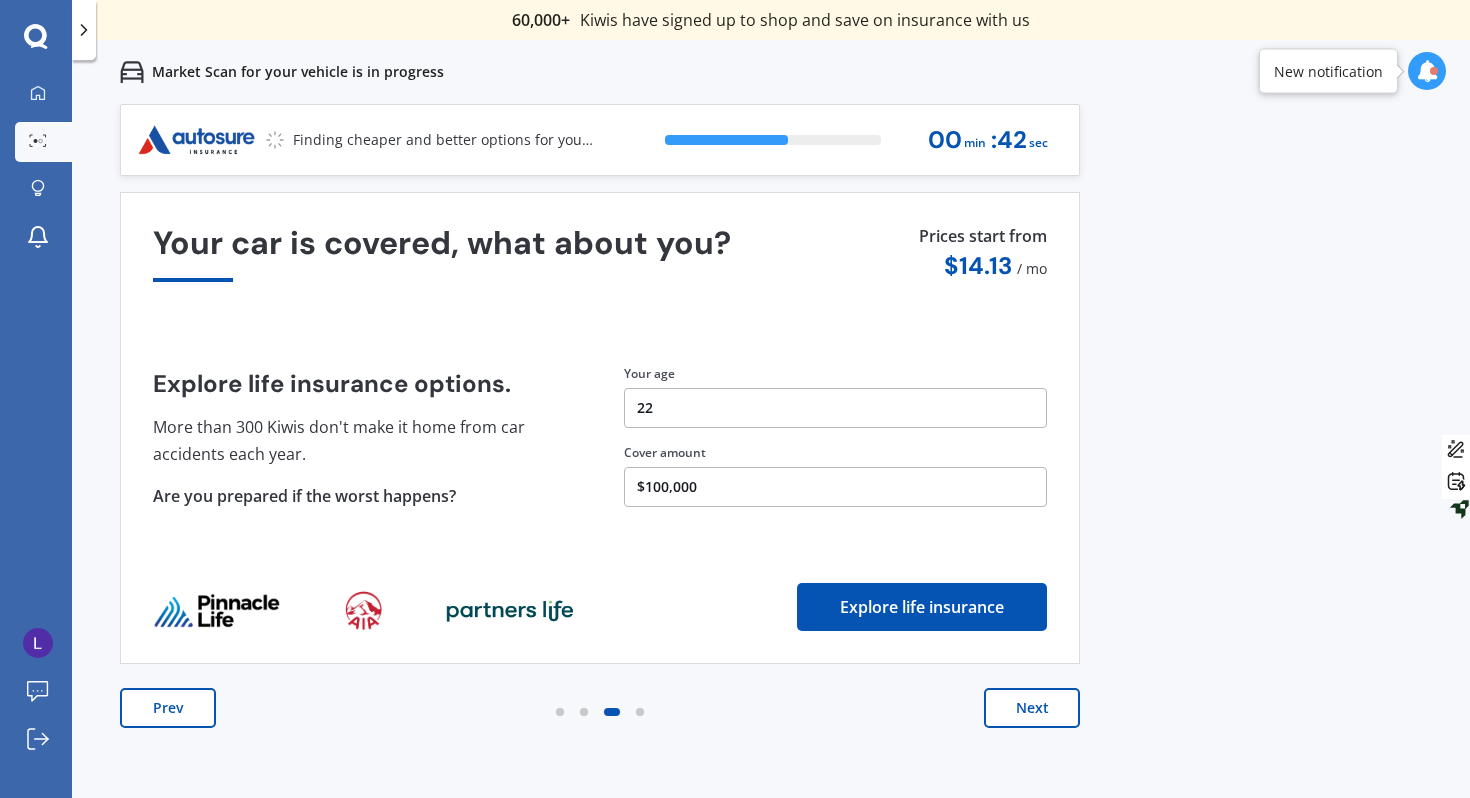 click on "Explore life insurance" at bounding box center (922, 607) 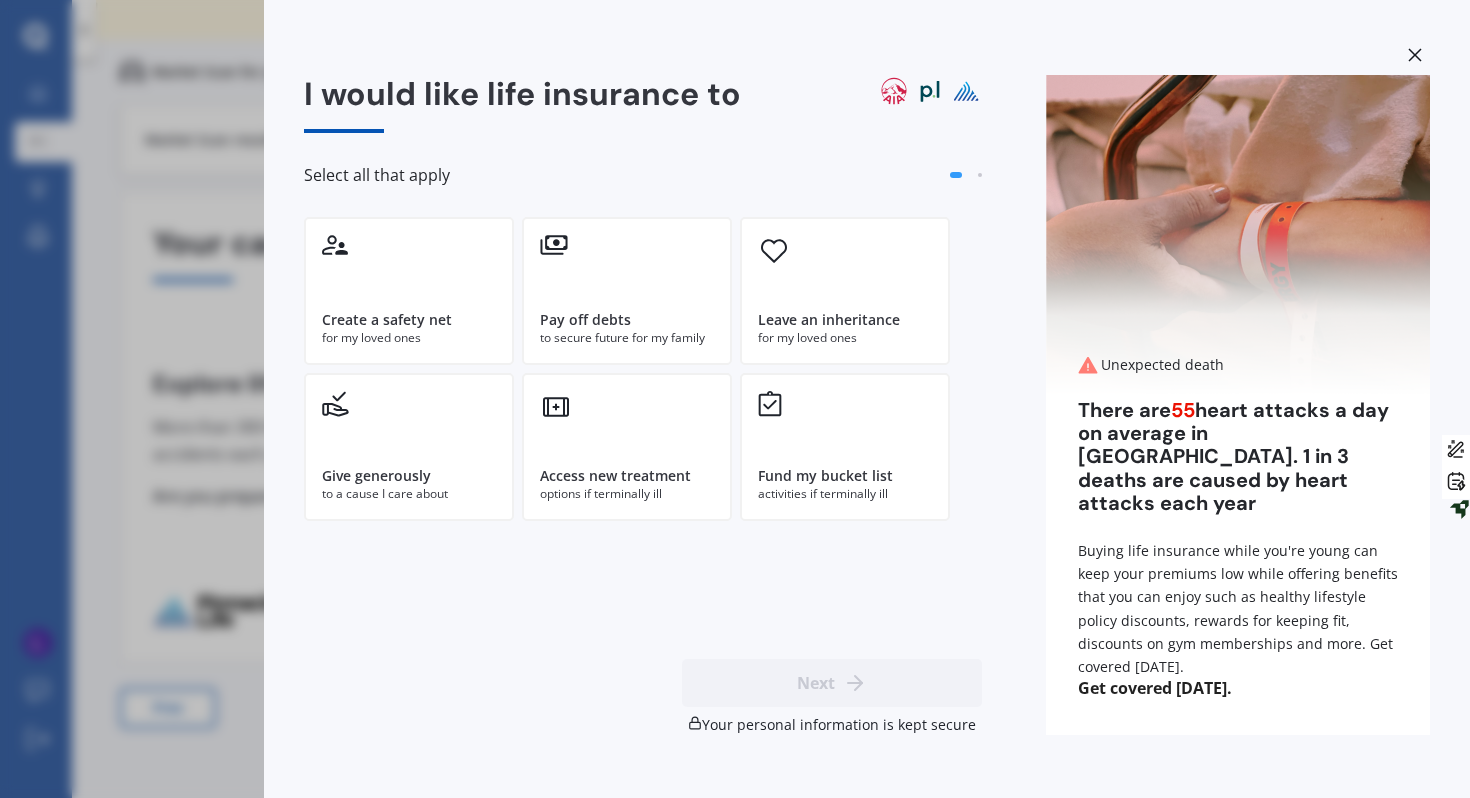 click 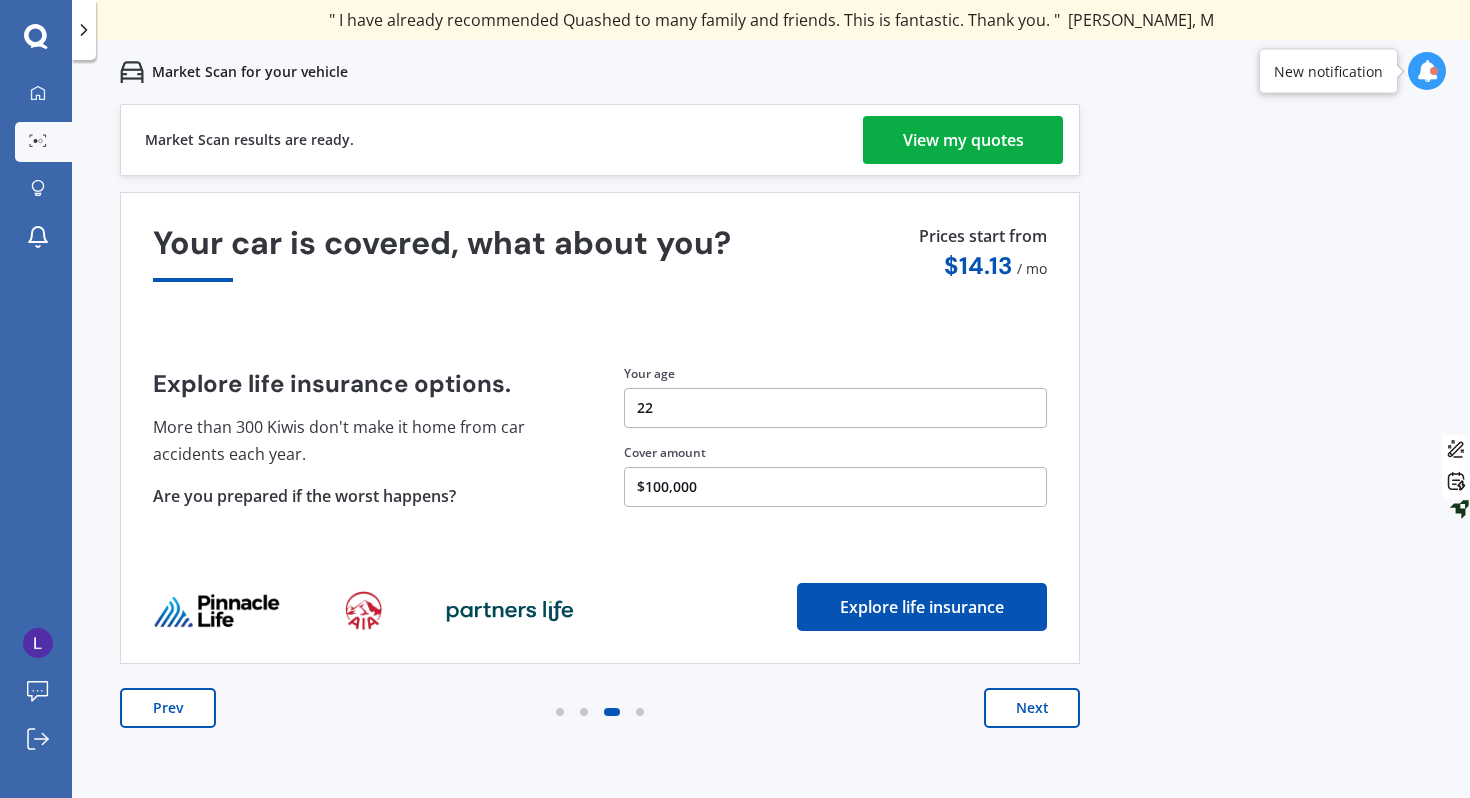 click on "View my quotes" at bounding box center [963, 140] 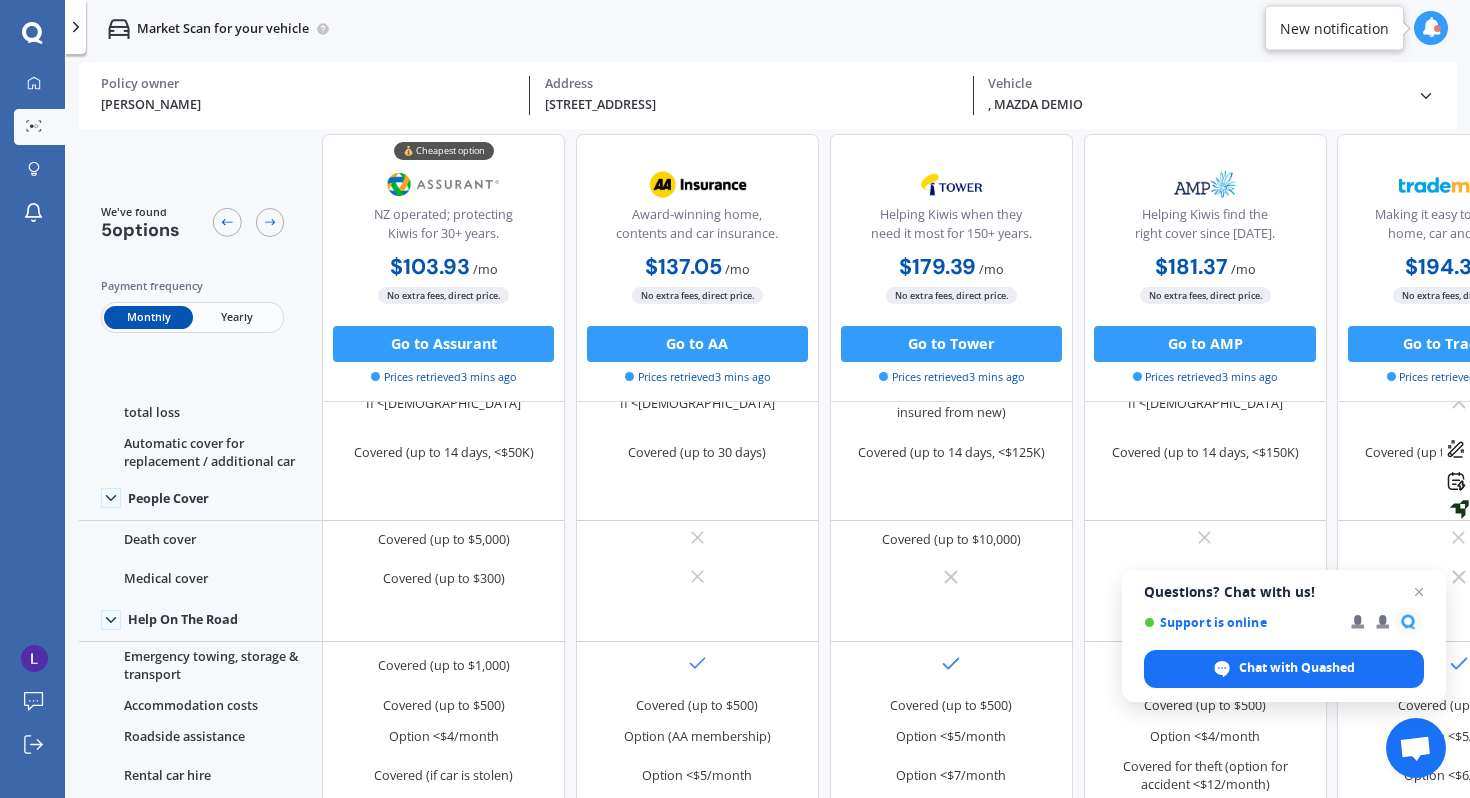 scroll, scrollTop: 303, scrollLeft: 0, axis: vertical 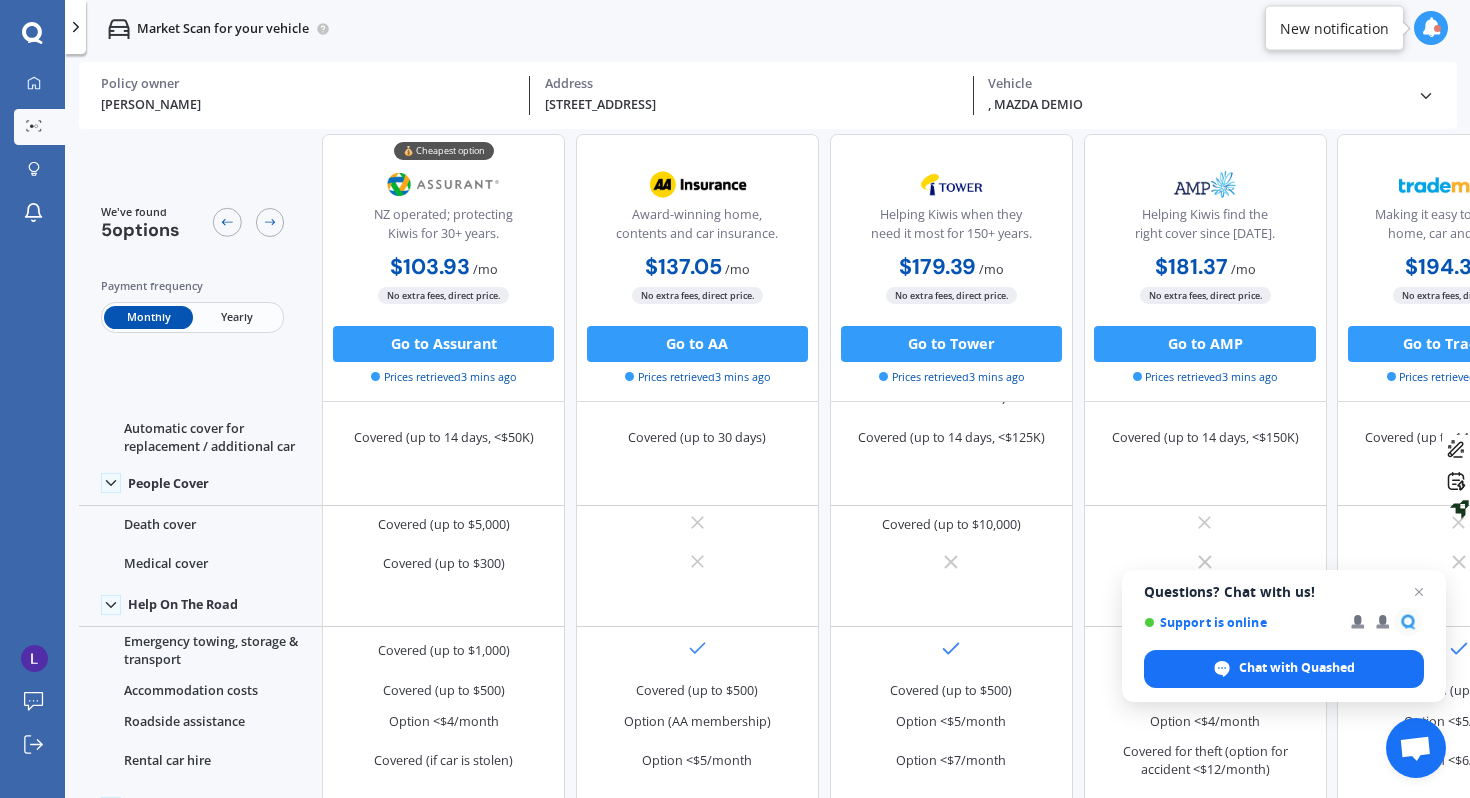 click on "Yearly" at bounding box center [237, 316] 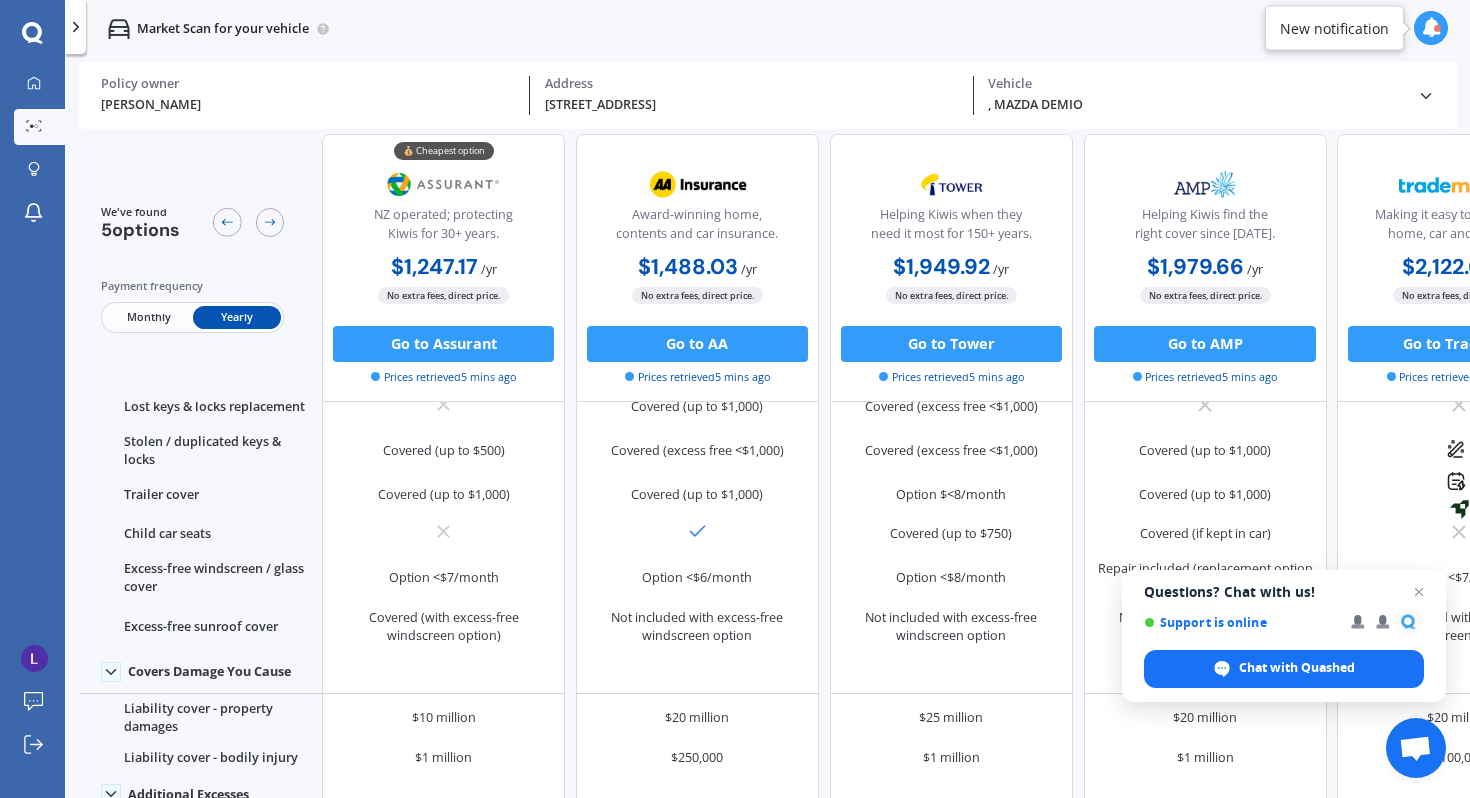 scroll, scrollTop: 1156, scrollLeft: 0, axis: vertical 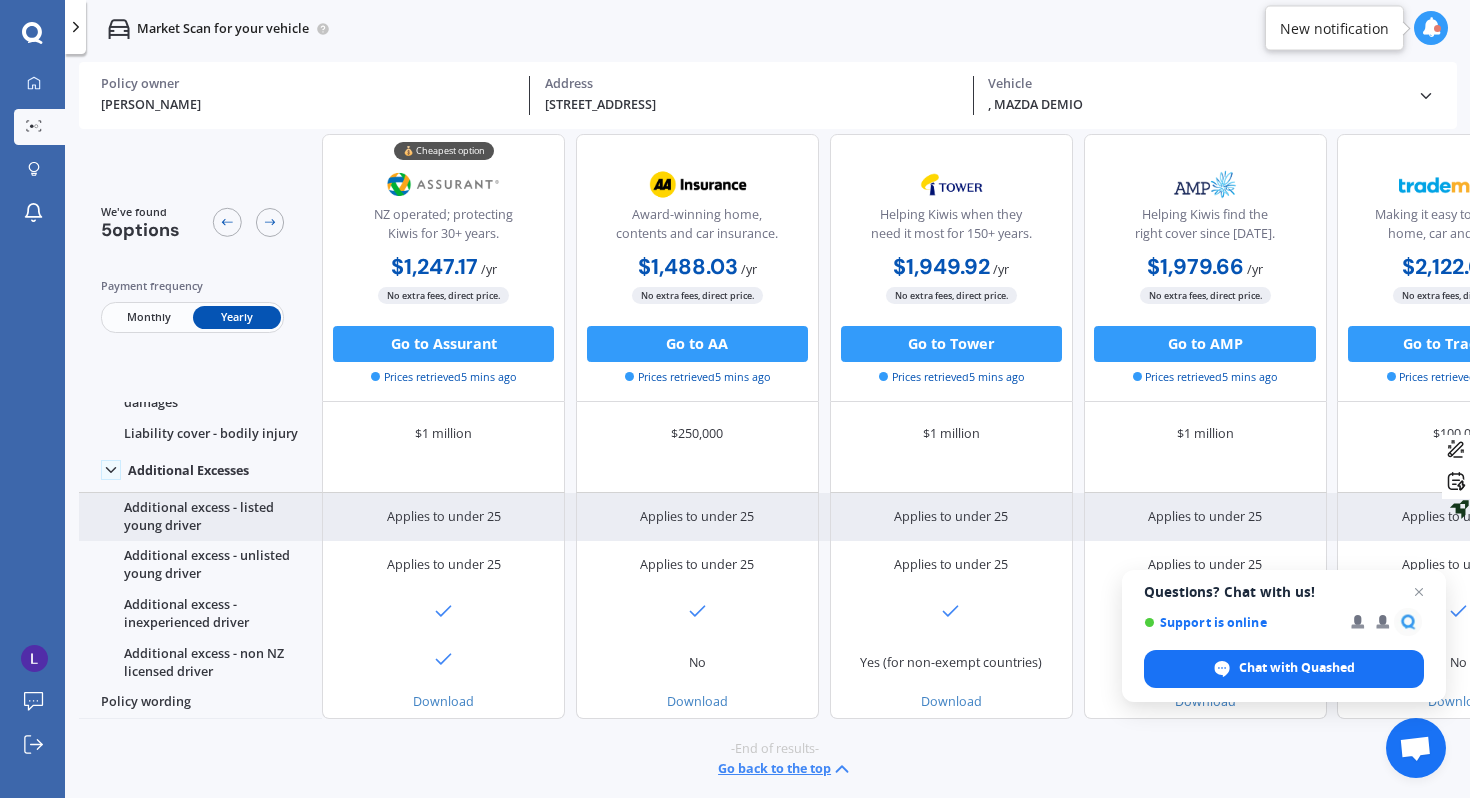 click on "Applies to under 25" at bounding box center (443, 517) 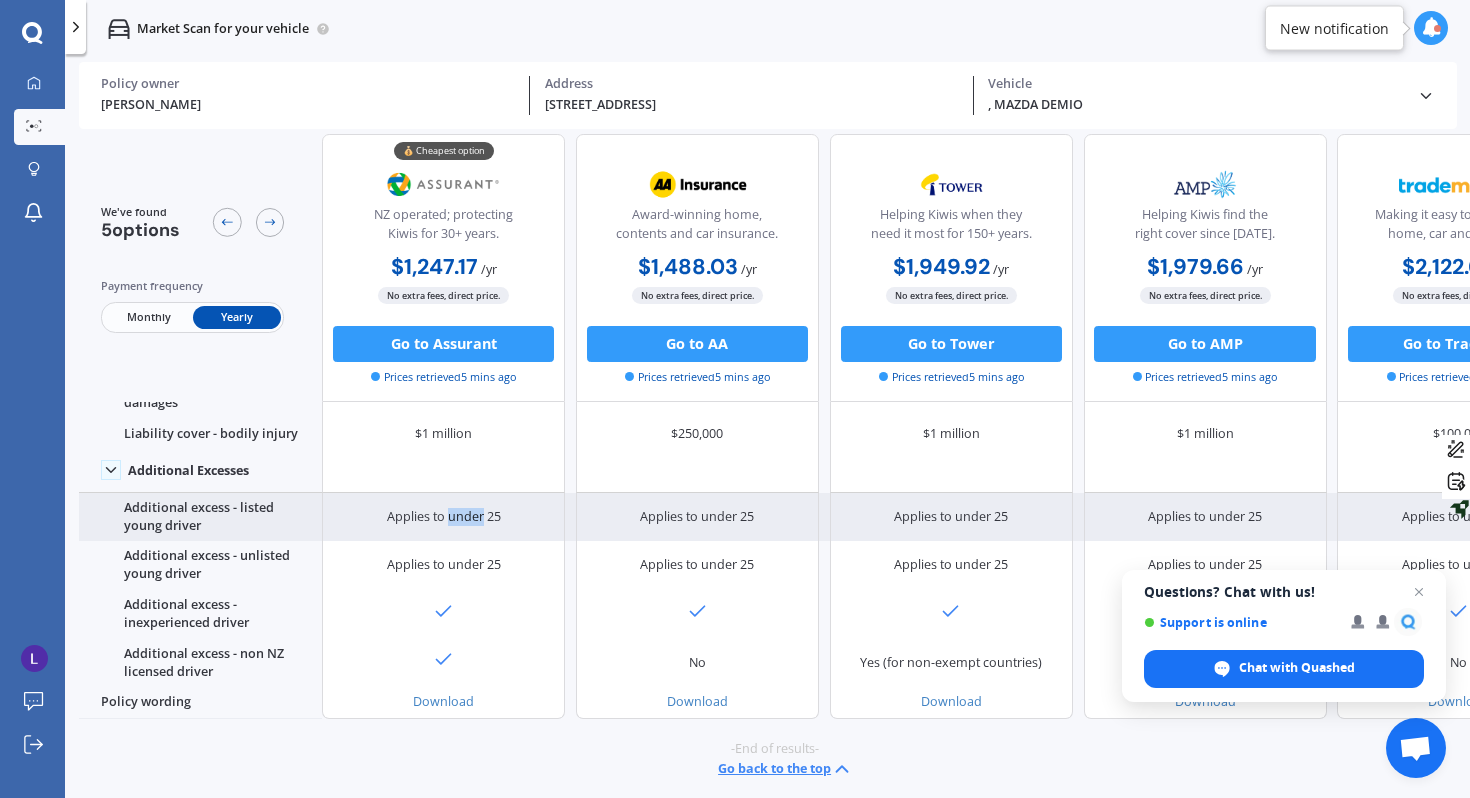 click on "Applies to under 25" at bounding box center (444, 517) 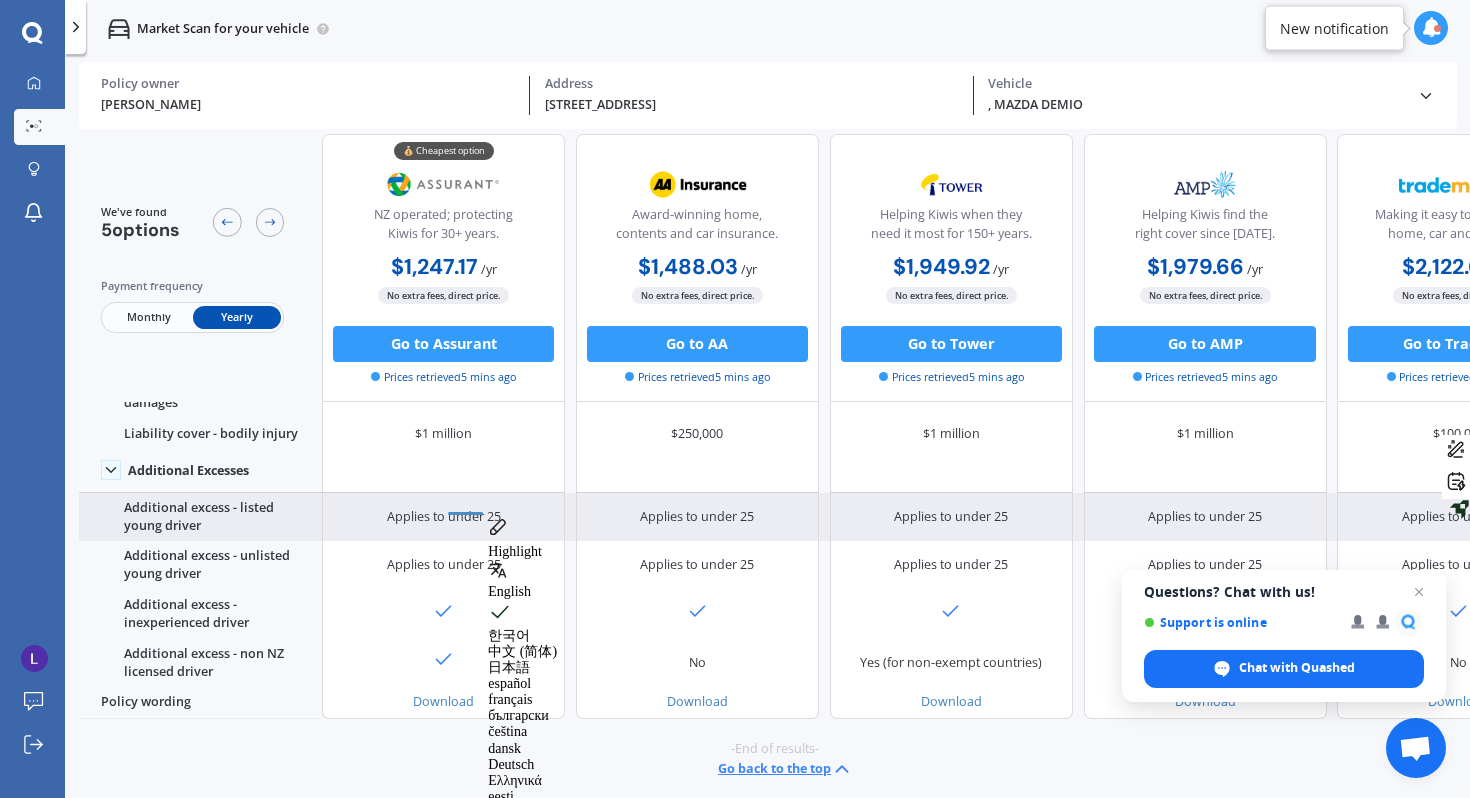click on "Applies to under 25" at bounding box center [444, 517] 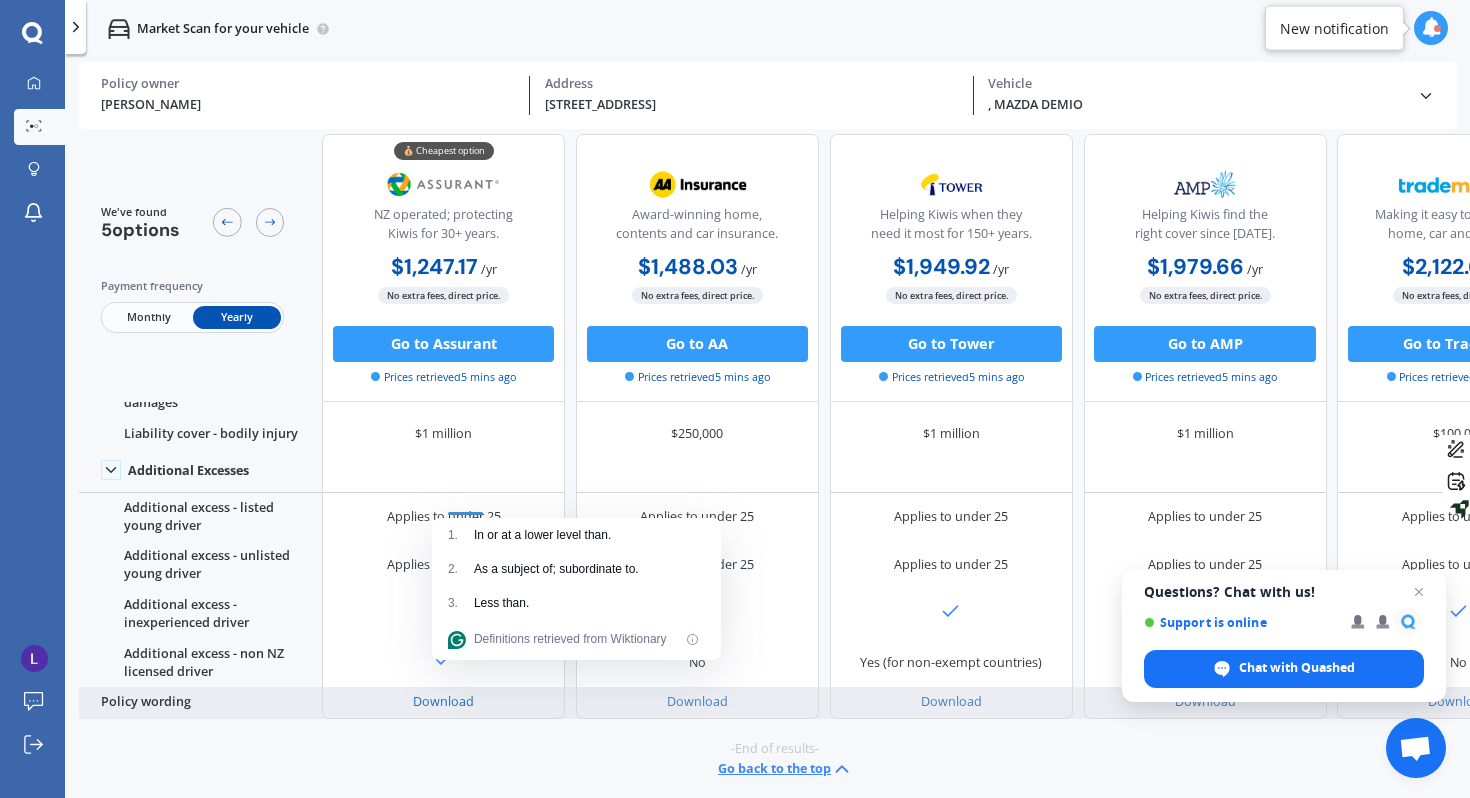 click on "Download" at bounding box center [443, 701] 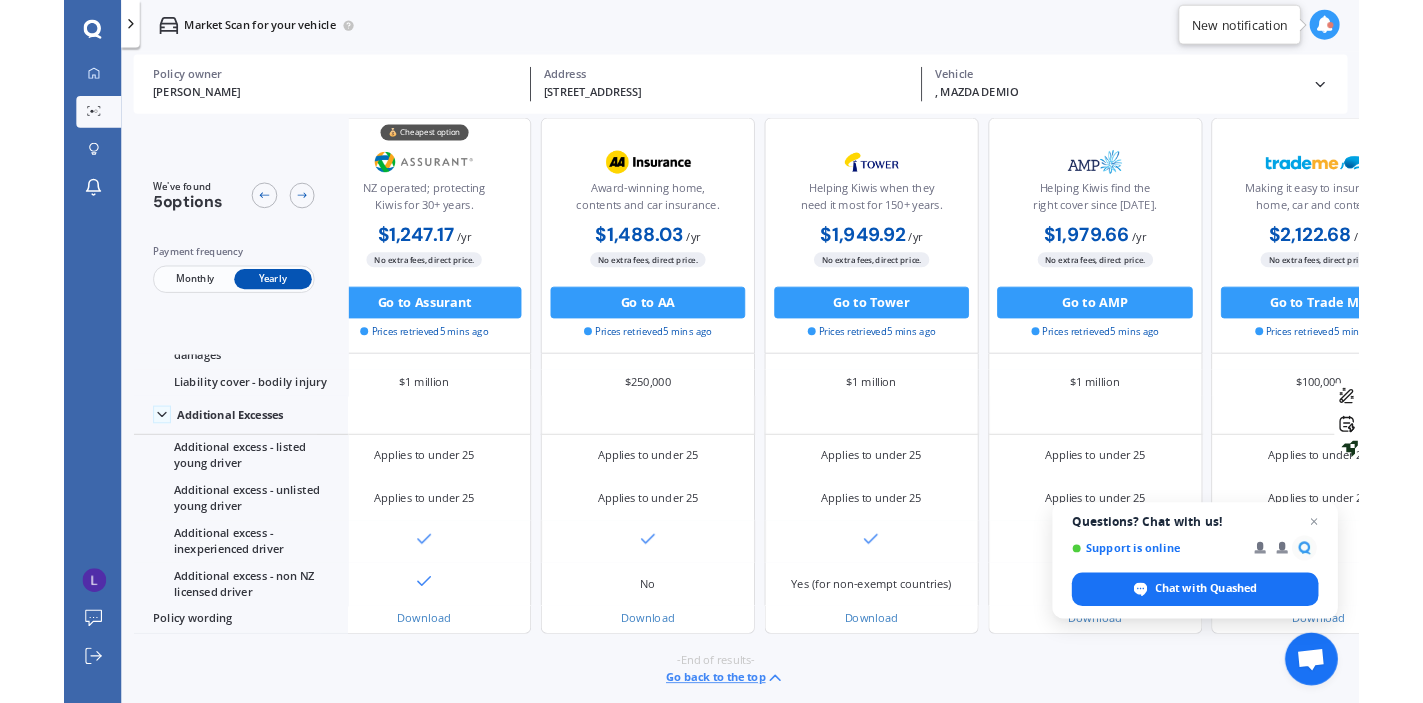 scroll, scrollTop: 1156, scrollLeft: 40, axis: both 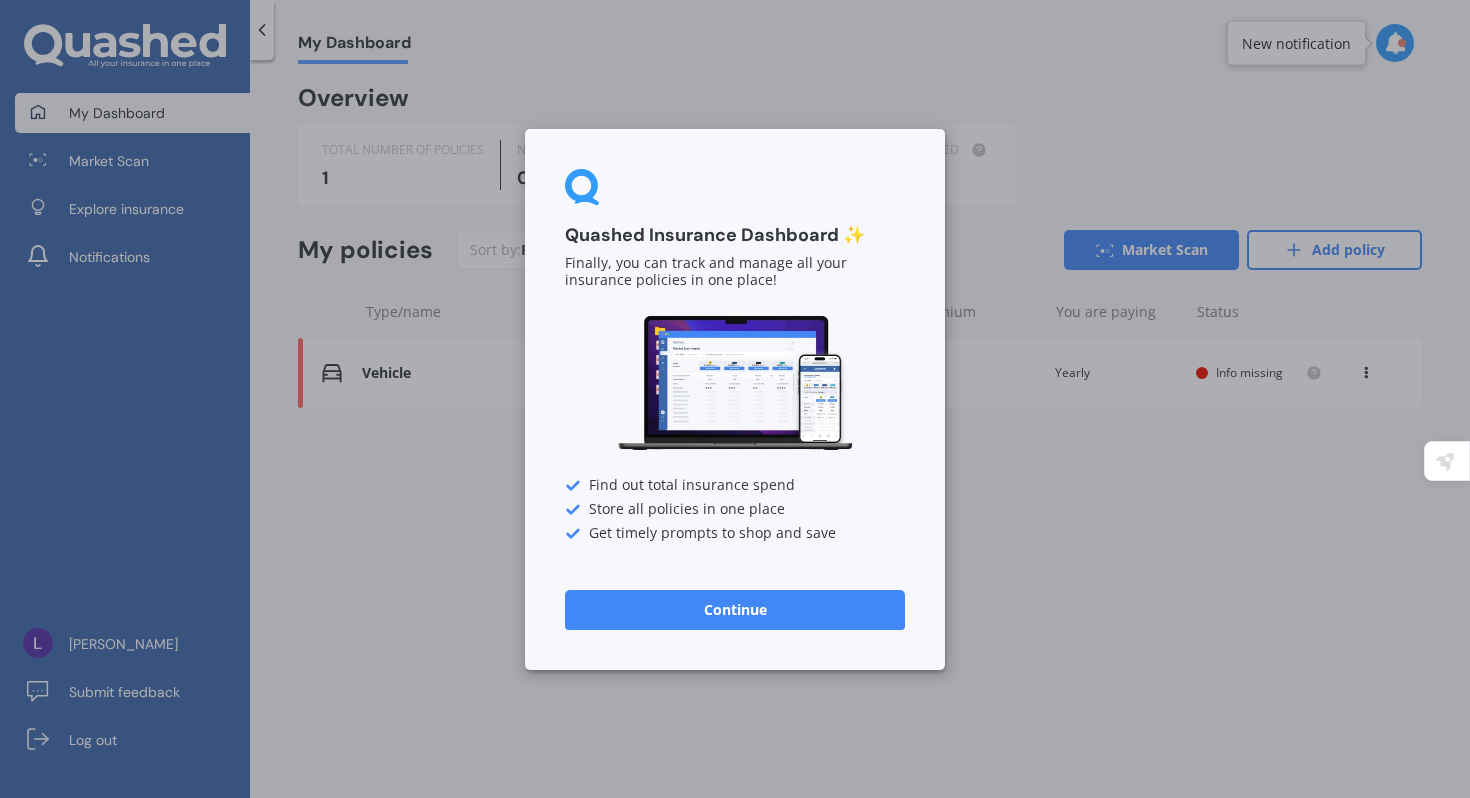 click on "Continue" at bounding box center (735, 609) 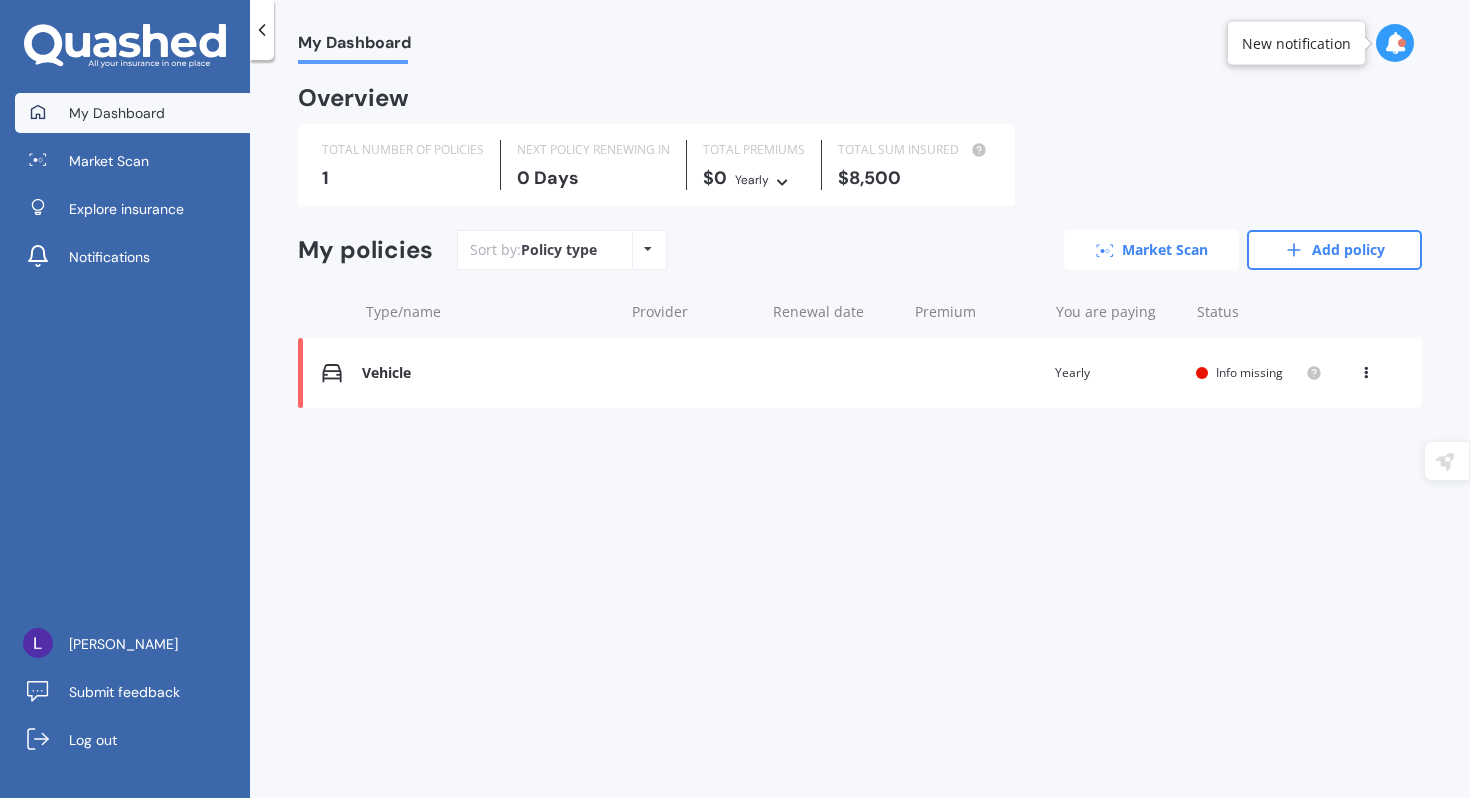 click on "Market Scan" at bounding box center [1151, 250] 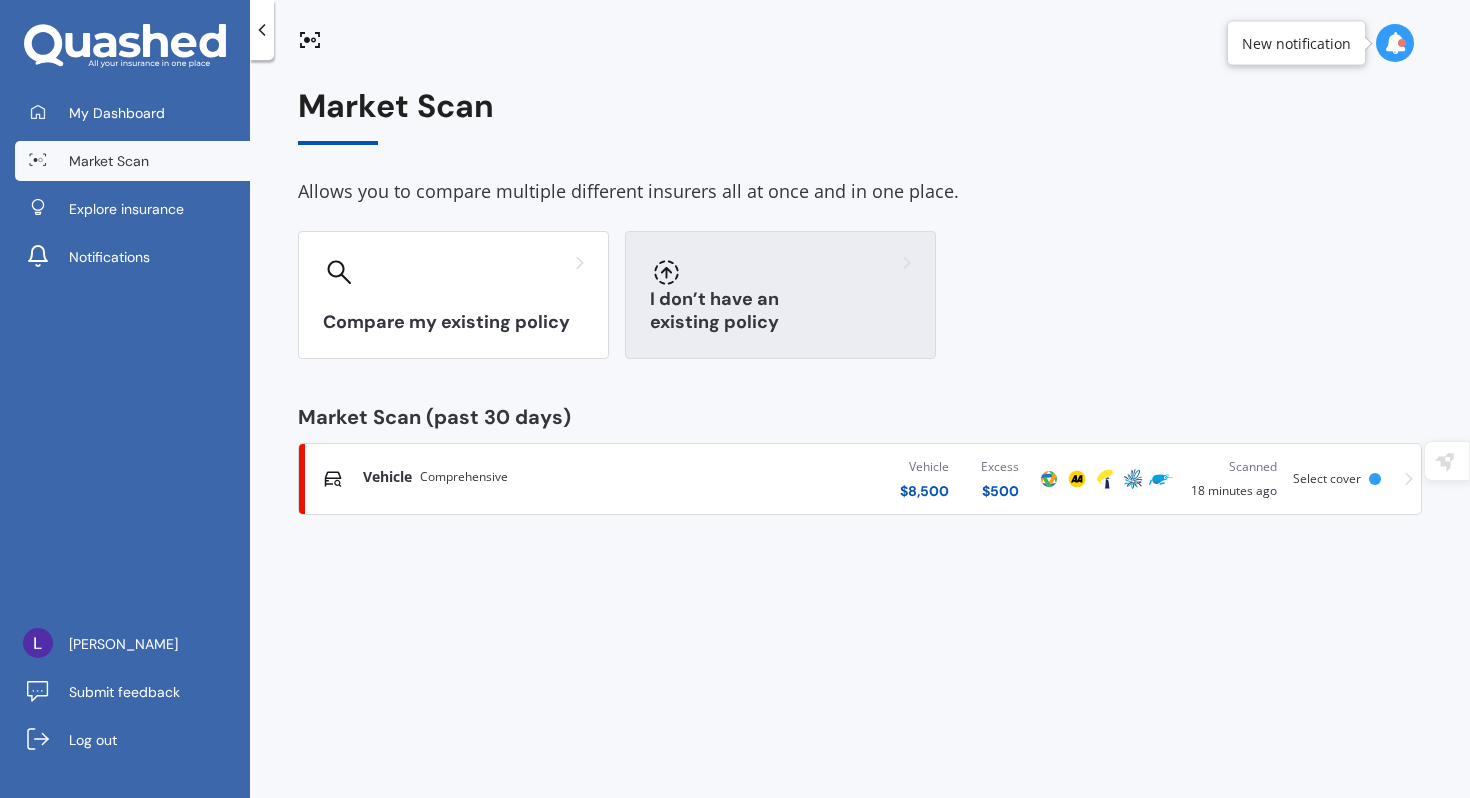click 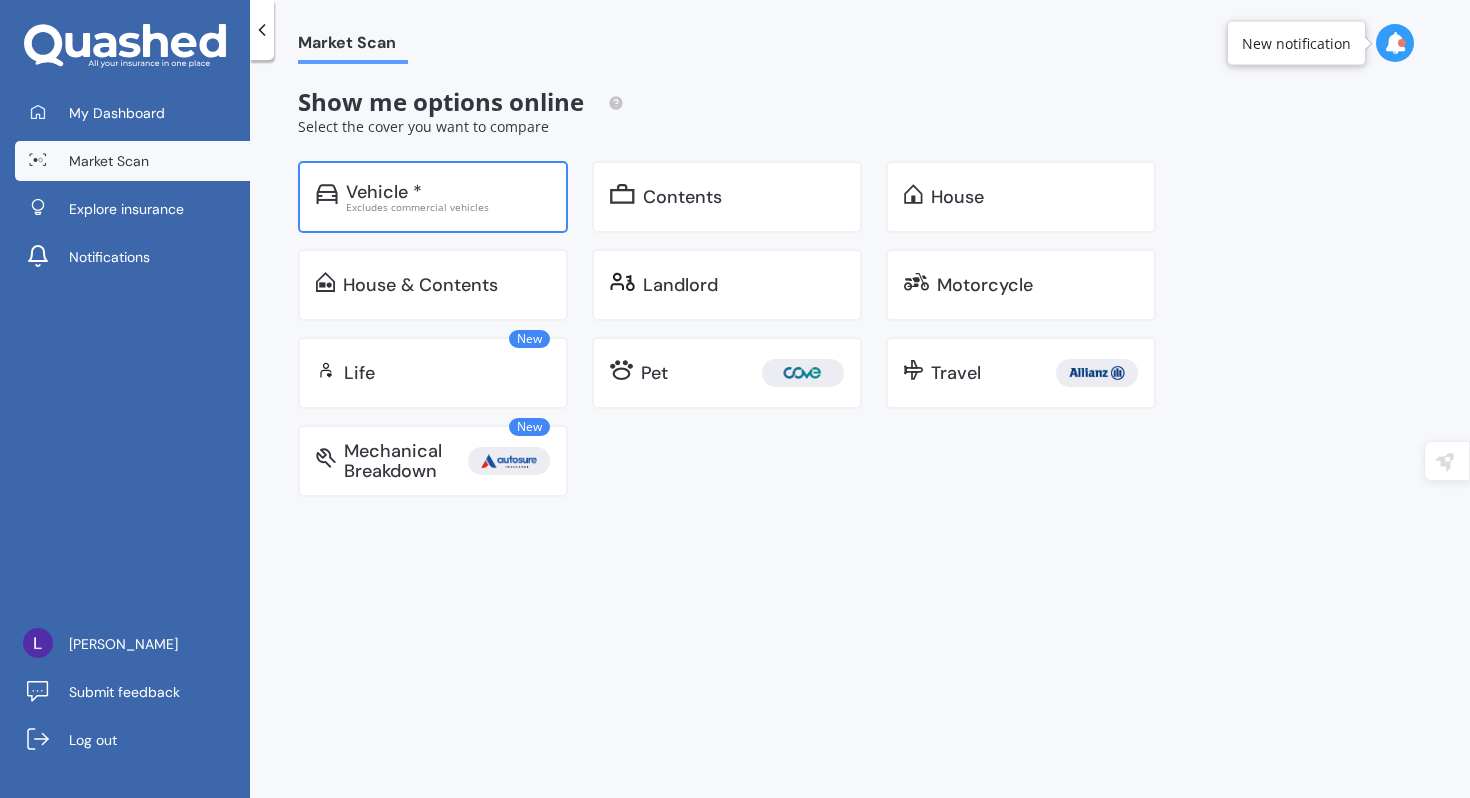 click on "Vehicle * Excludes commercial vehicles" at bounding box center (433, 197) 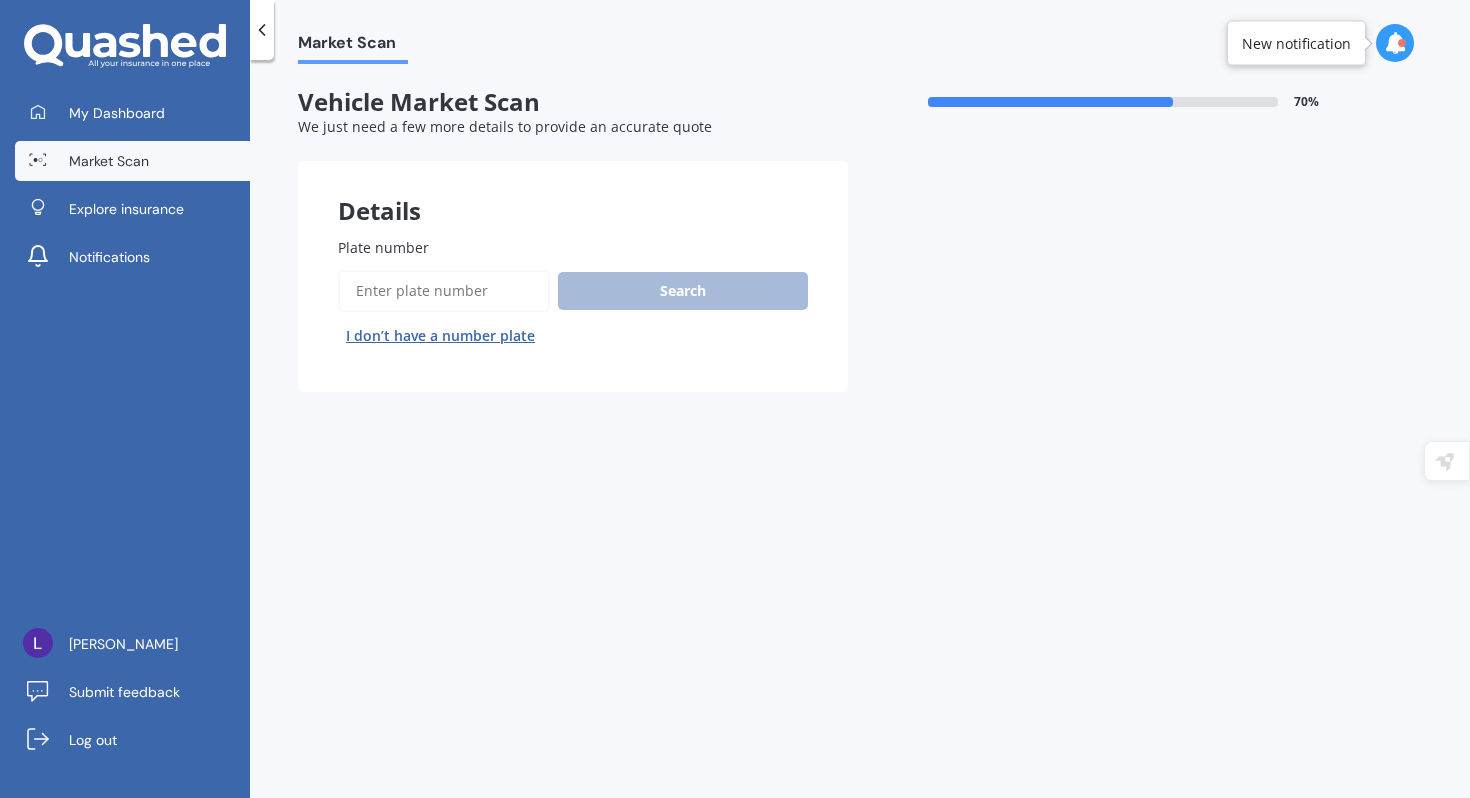 click on "Plate number" at bounding box center (444, 291) 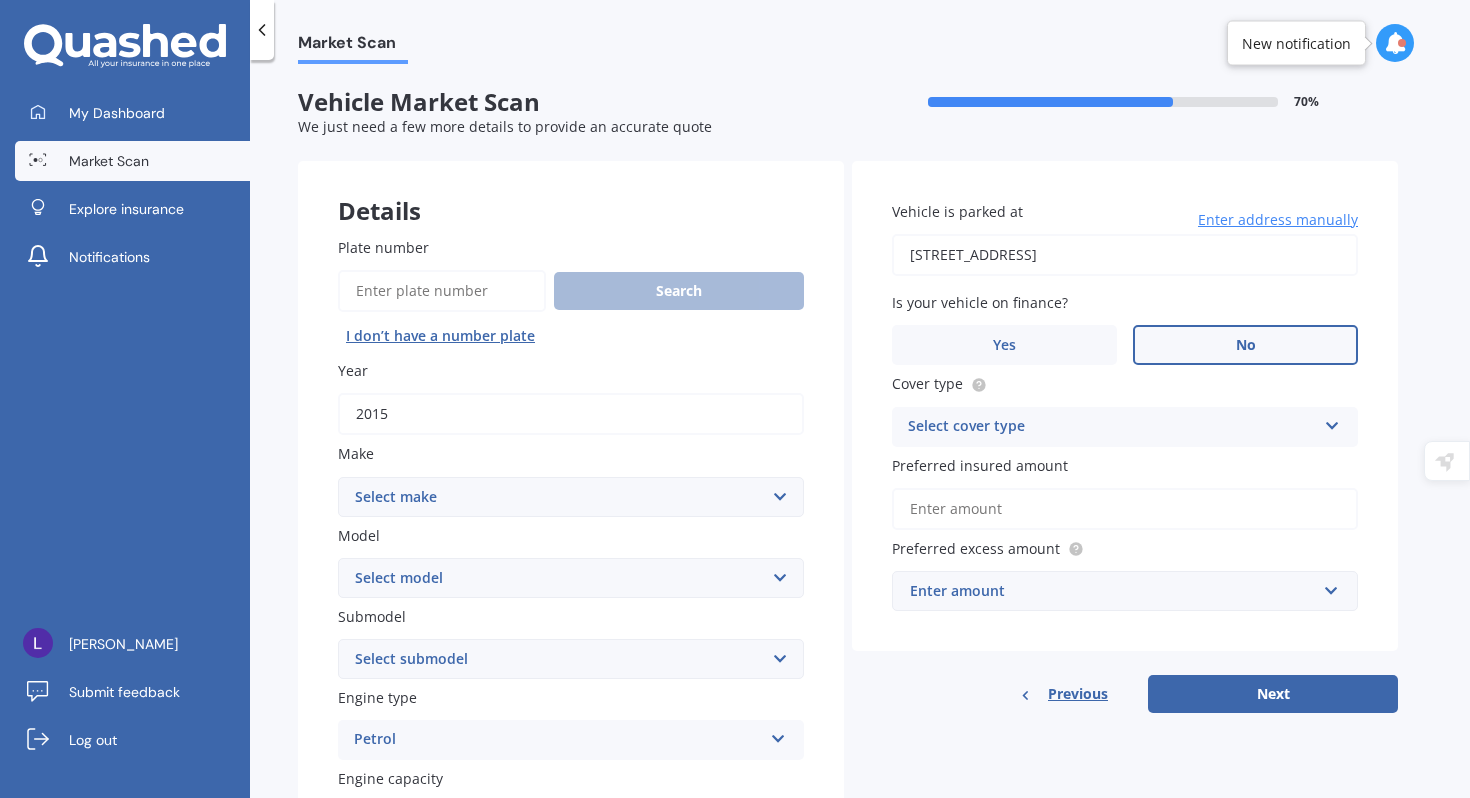 click on "2015" at bounding box center [571, 414] 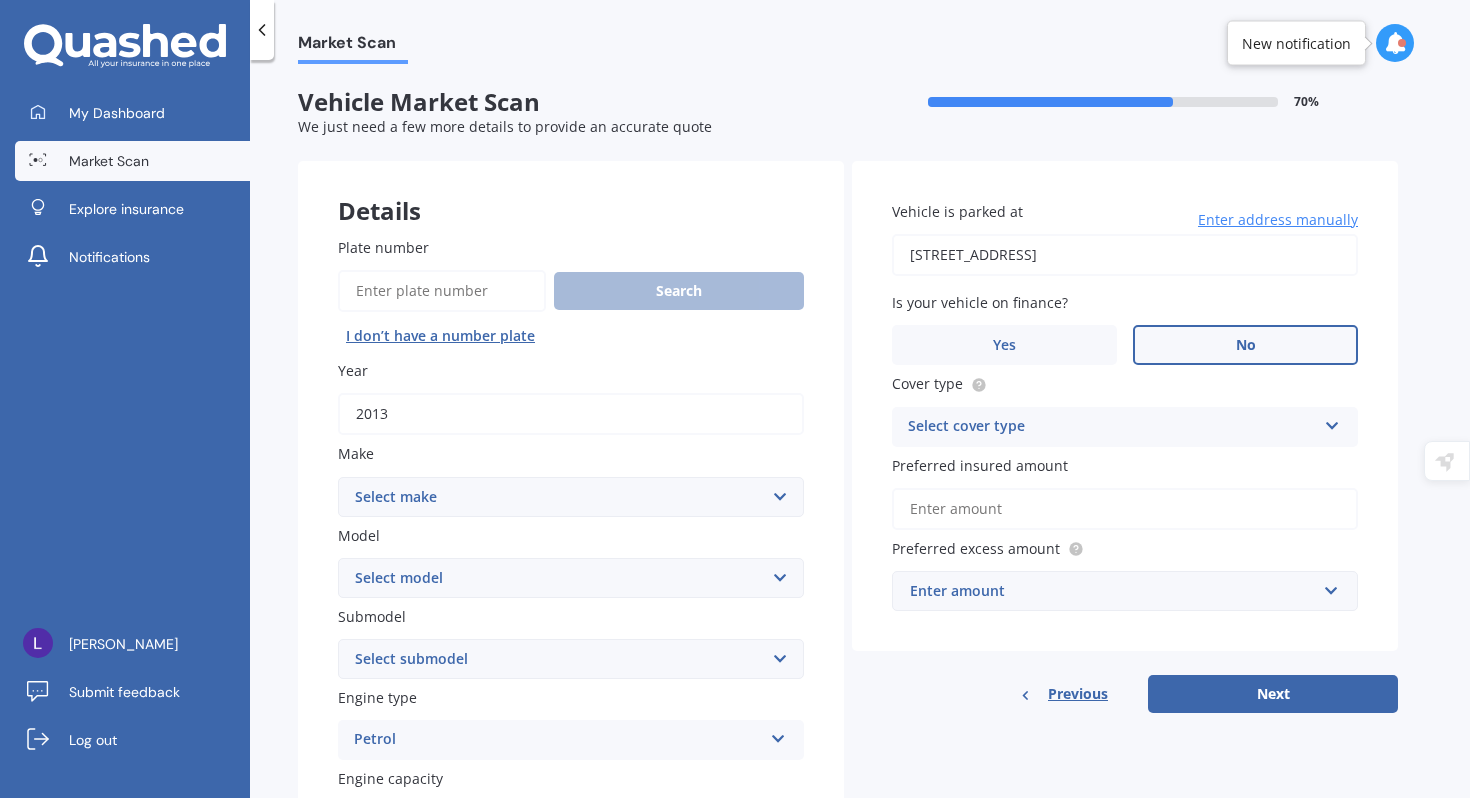 type on "2013" 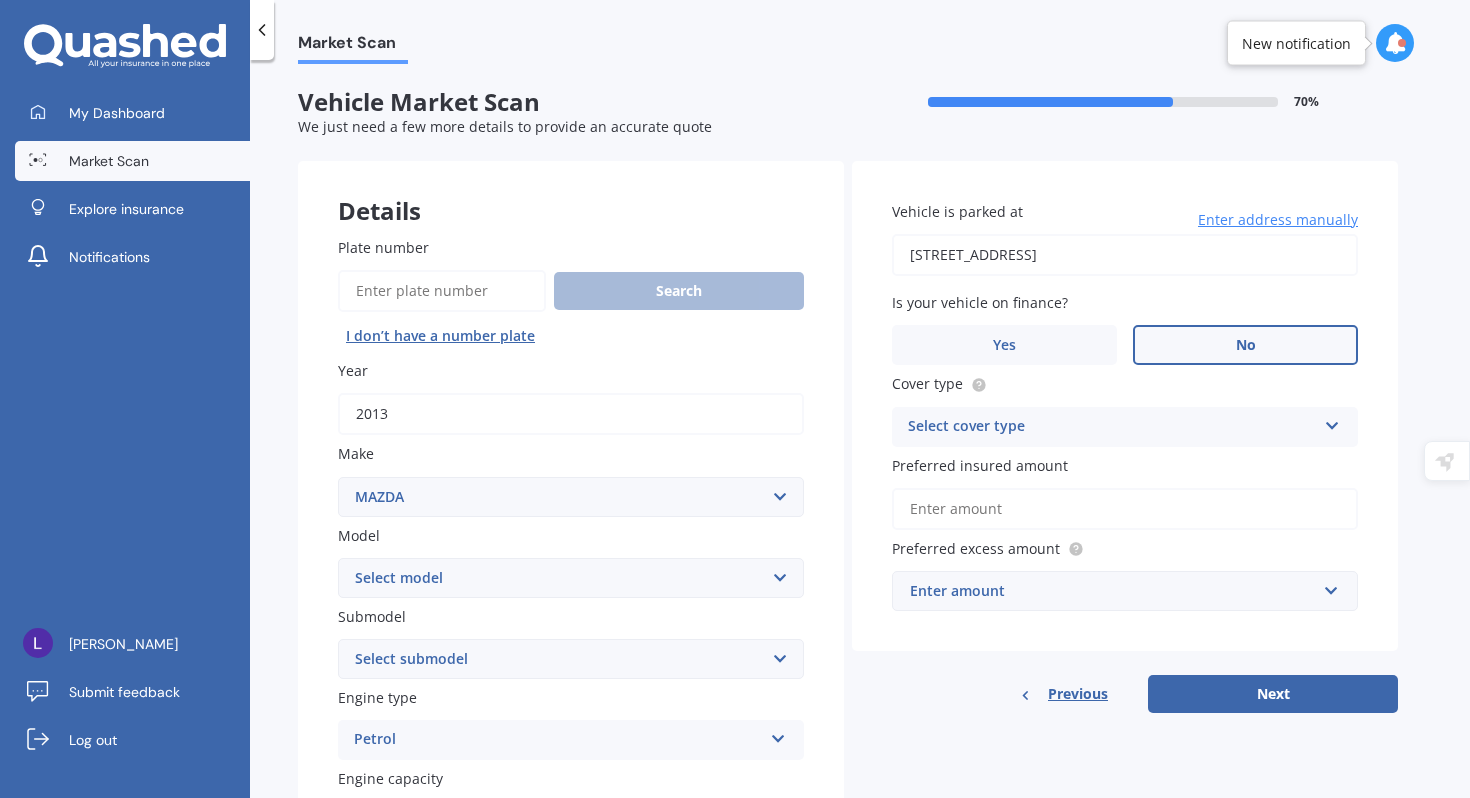 click on "Select model" at bounding box center (571, 578) 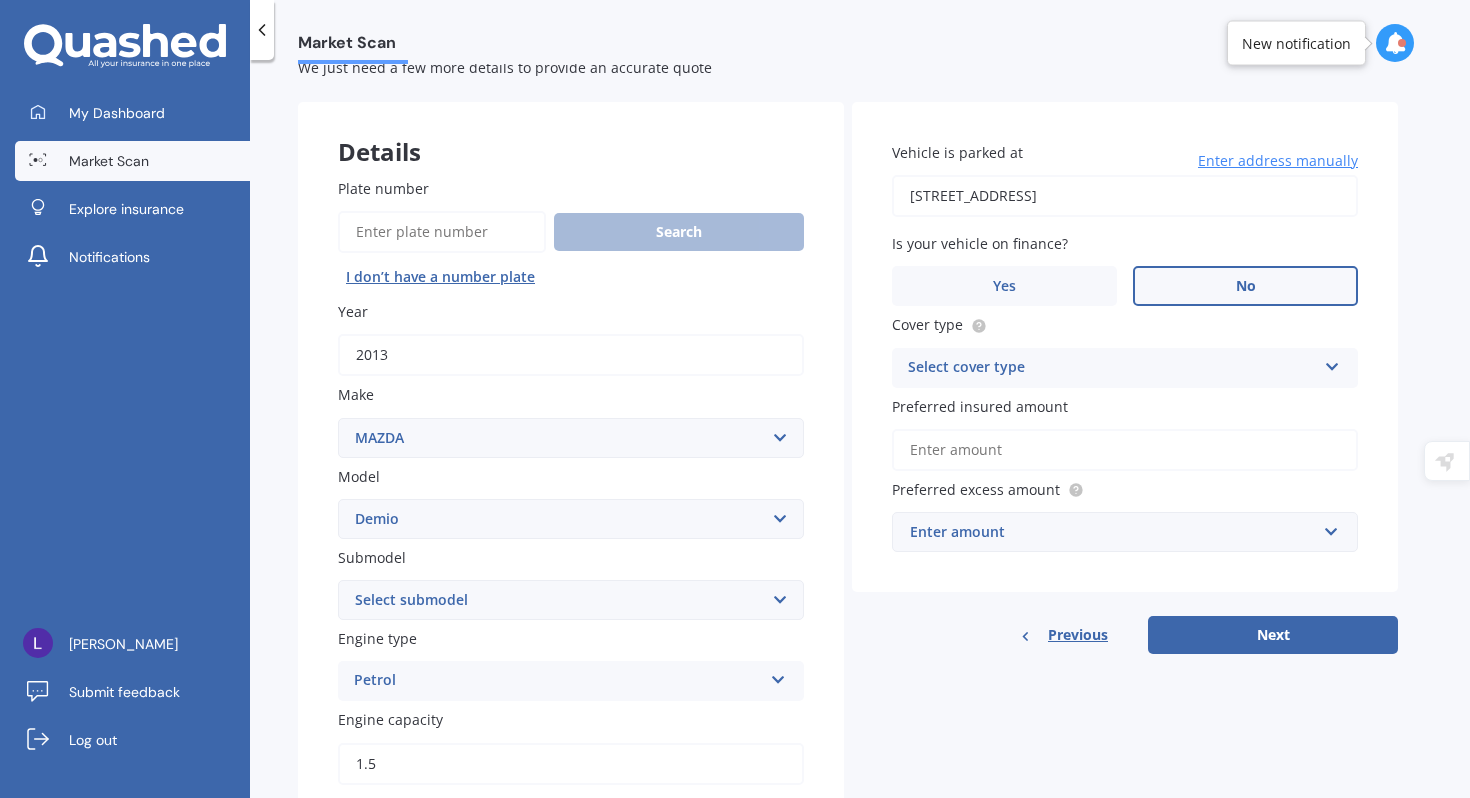 scroll, scrollTop: 112, scrollLeft: 0, axis: vertical 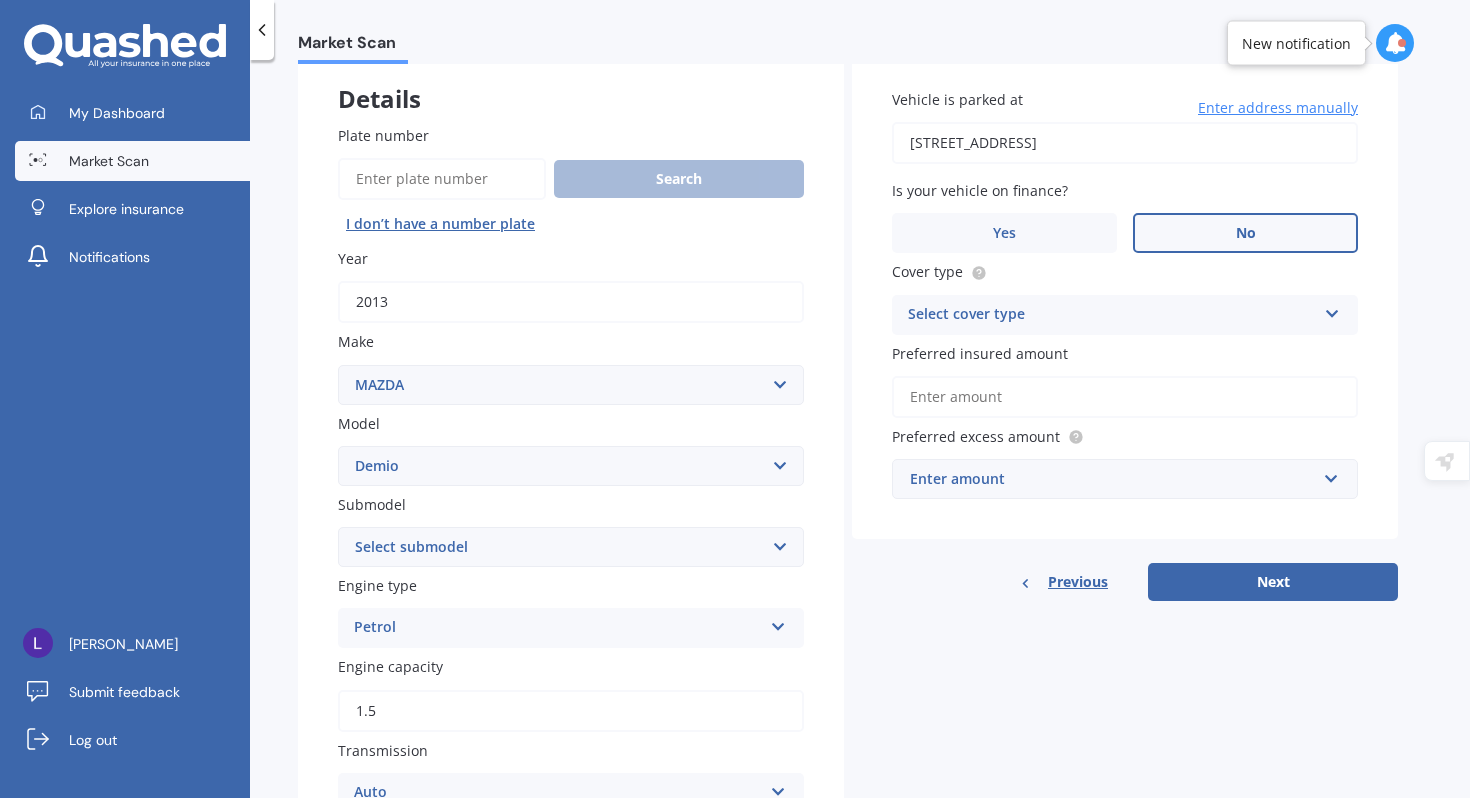 click on "Submodel Select submodel (All) Diesel Petrol XD Touring Turbo Diesel" at bounding box center (571, 530) 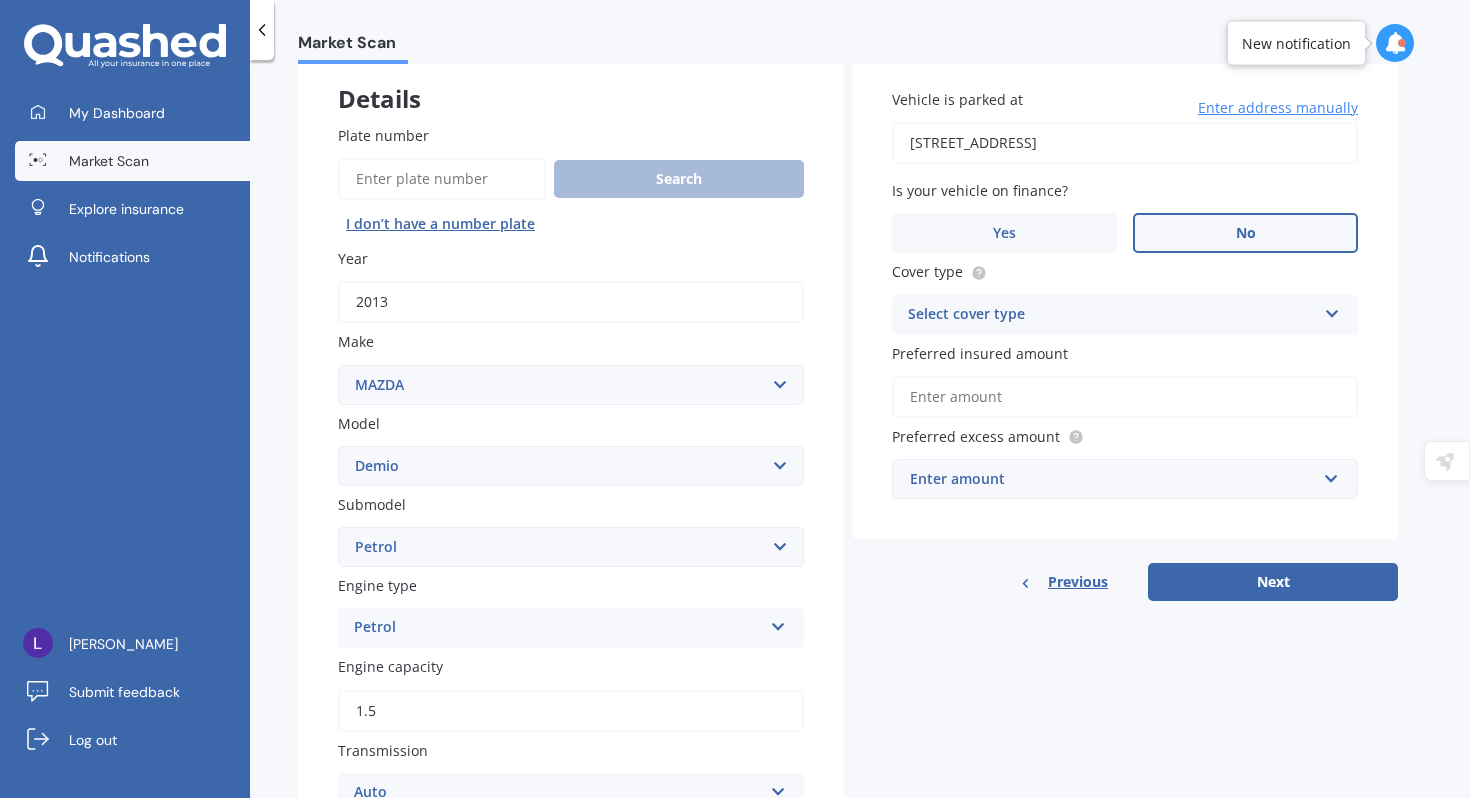 click on "Petrol Petrol Diesel EV Hybrid" at bounding box center (571, 628) 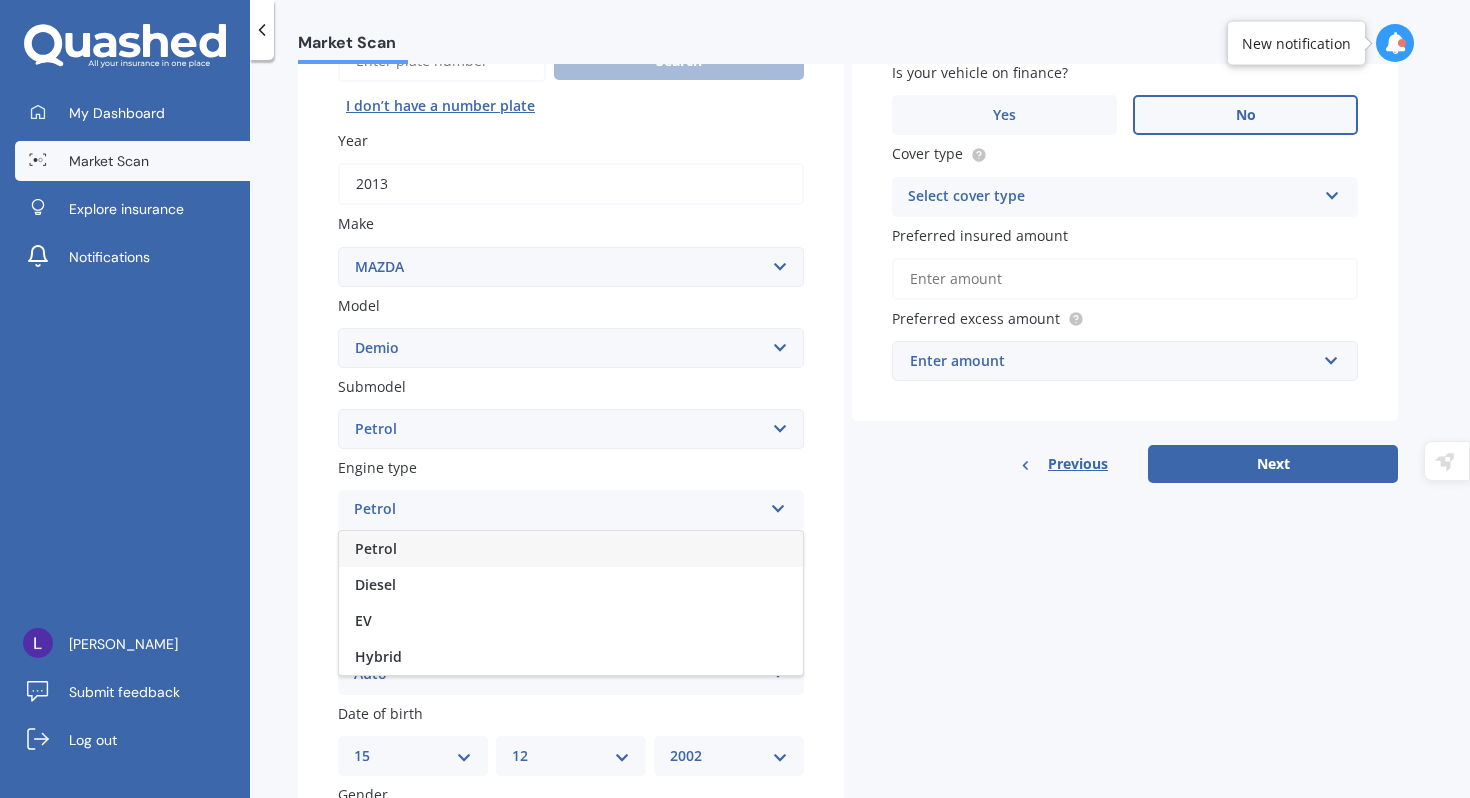 scroll, scrollTop: 241, scrollLeft: 0, axis: vertical 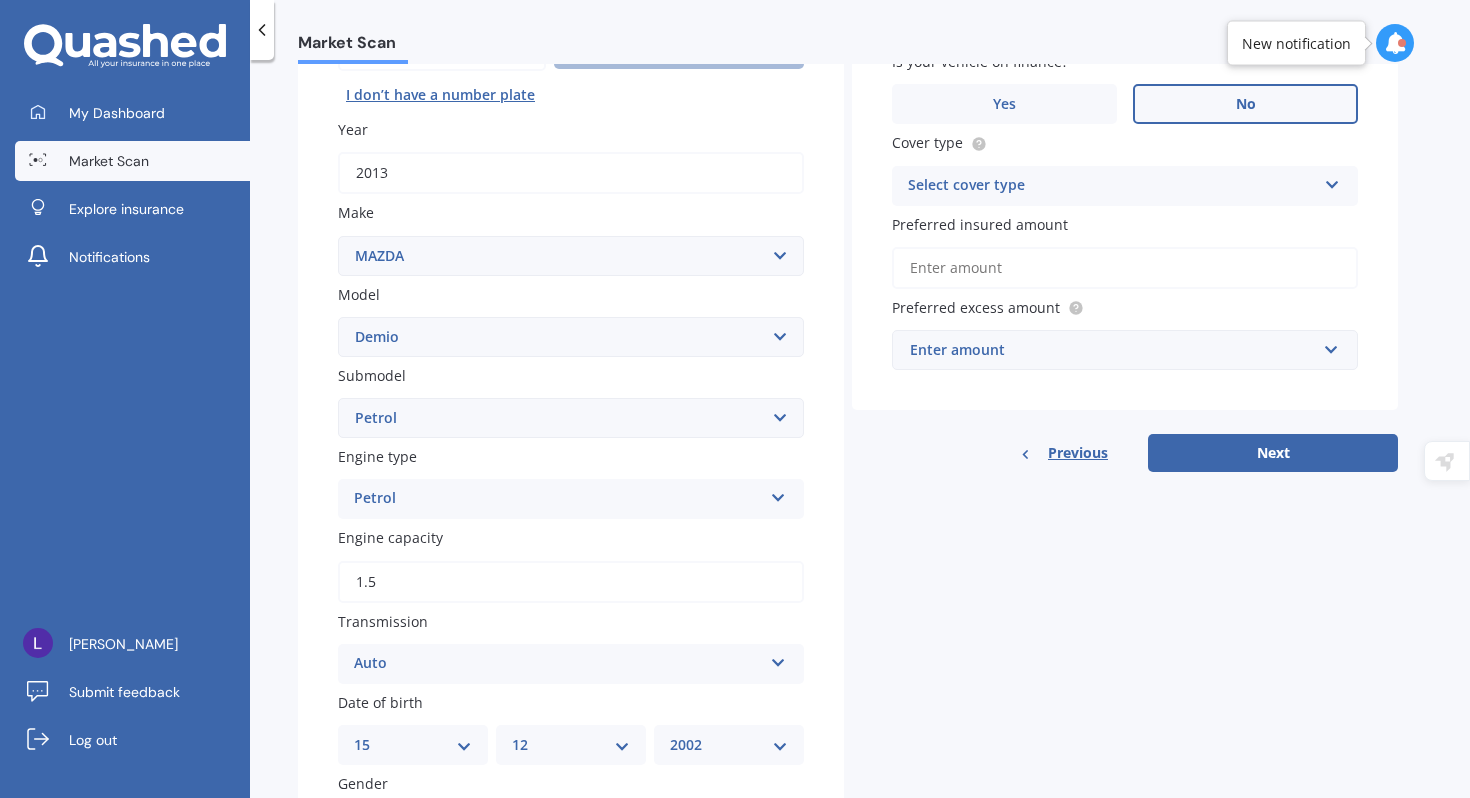 click on "Plate number Search I don’t have a number plate Year [DATE] Make Select make AC ALFA ROMEO ASTON [PERSON_NAME] AUDI AUSTIN BEDFORD Bentley BMW BYD CADILLAC CAN-AM CHERY CHEVROLET CHRYSLER Citroen CRUISEAIR CUPRA DAEWOO DAIHATSU DAIMLER DAMON DIAHATSU DODGE EXOCET FACTORY FIVE FERRARI FIAT Fiord FLEETWOOD FORD FOTON FRASER GEELY GENESIS GEORGIE BOY GMC GREAT WALL GWM [PERSON_NAME] HINO [PERSON_NAME] HOLIDAY RAMBLER HONDA HUMMER HYUNDAI INFINITI ISUZU IVECO JAC JAECOO JAGUAR JEEP KGM KIA LADA LAMBORGHINI LANCIA LANDROVER LDV LEXUS LINCOLN LOTUS LUNAR M.G M.G. MAHINDRA MASERATI MAZDA MCLAREN MERCEDES AMG Mercedes Benz MERCEDES-AMG MERCURY MINI MITSUBISHI [PERSON_NAME] NEWMAR NISSAN OMODA OPEL OXFORD PEUGEOT Plymouth Polestar PONTIAC PORSCHE PROTON RAM Range Rover Rayne RENAULT ROLLS ROYCE ROVER SAAB SATURN SEAT SHELBY SKODA SMART SSANGYONG SUBARU SUZUKI TATA TESLA TIFFIN Toyota TRIUMPH TVR Vauxhall VOLKSWAGEN VOLVO WESTFIELD WINNEBAGO ZX Model Select model 121 2 3 323 323 / Familia 6 626 929 Atenza Autozam Axela AZ3 B2000 CX3" at bounding box center [571, 543] 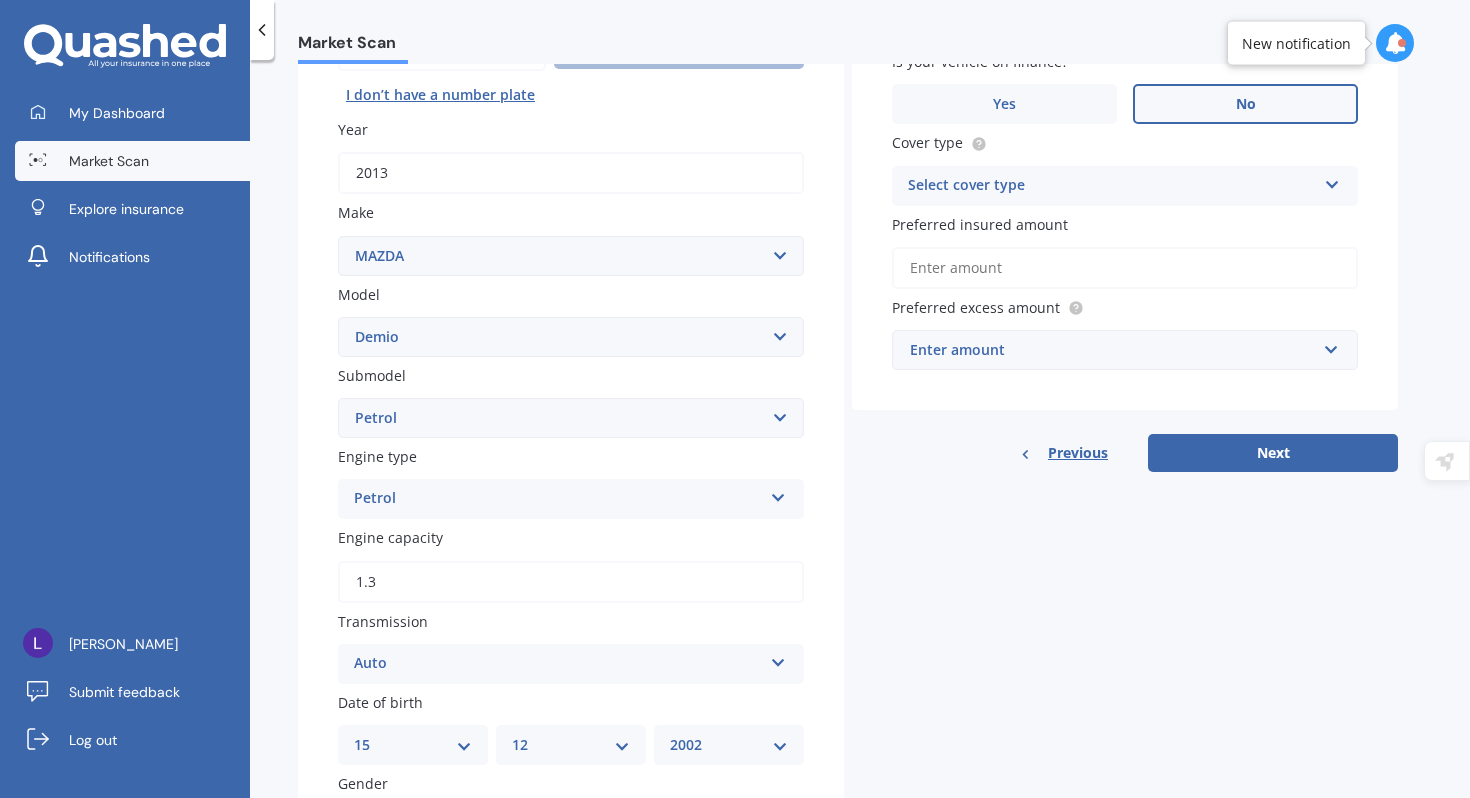 type on "1.3" 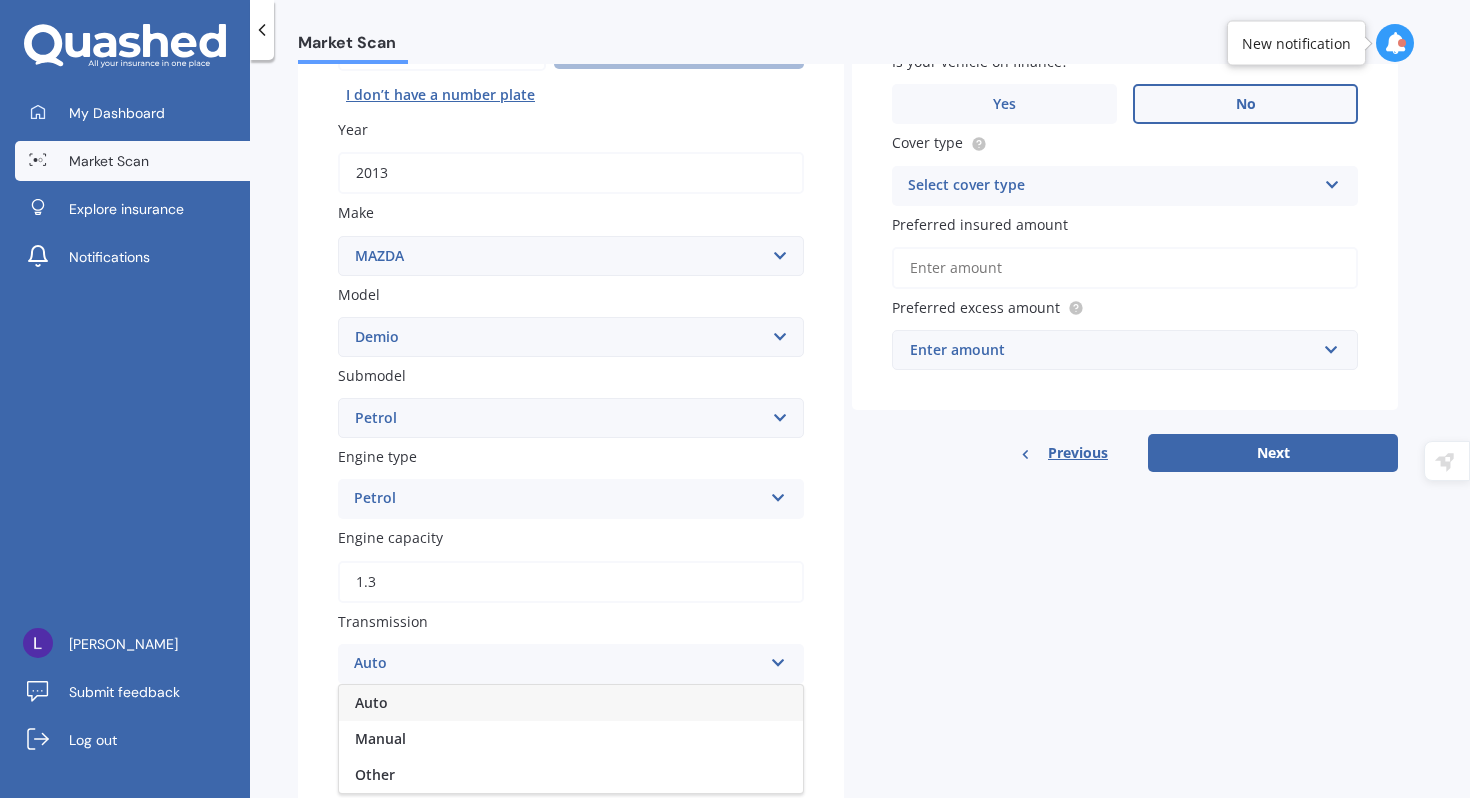 click on "Auto" at bounding box center [571, 703] 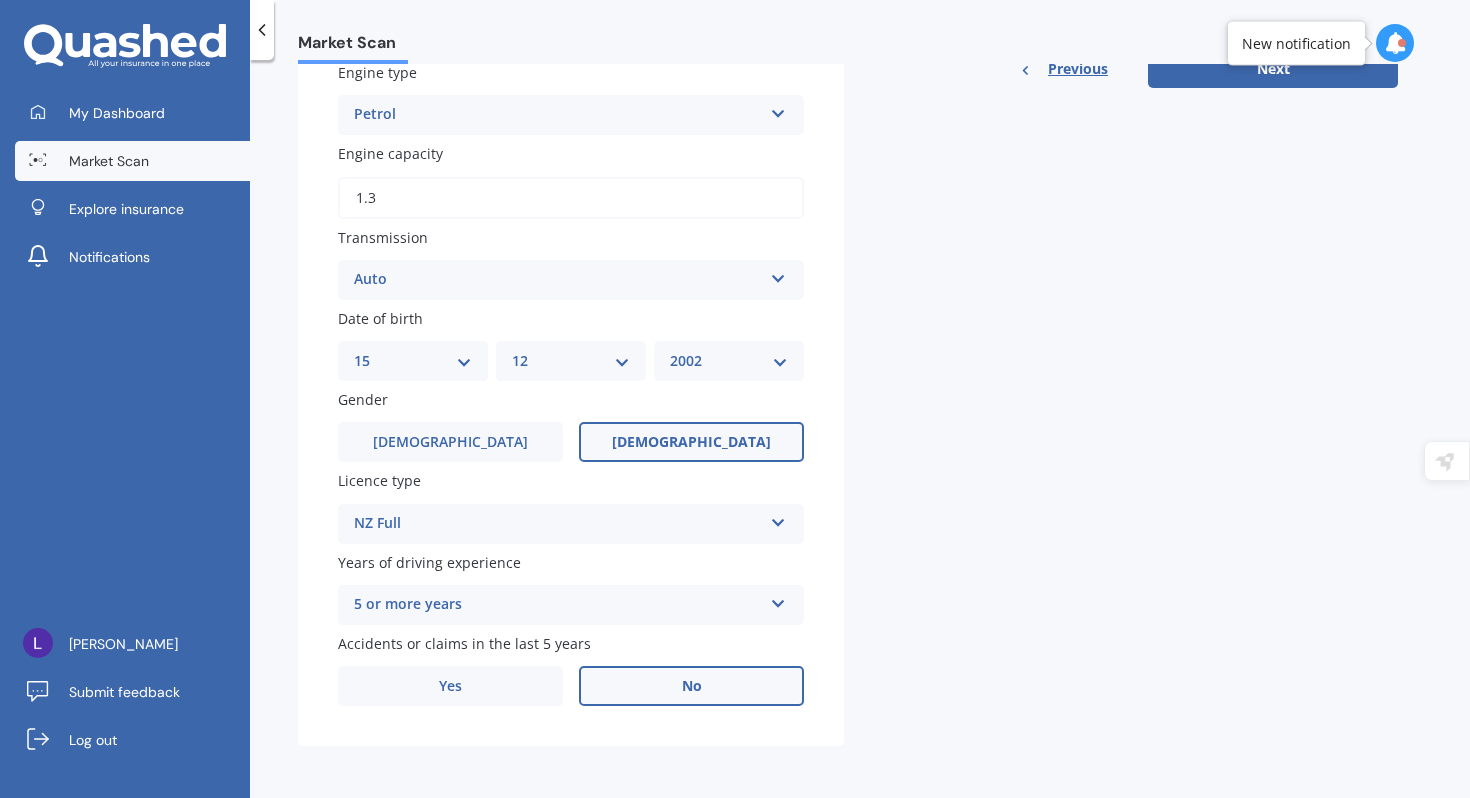 scroll, scrollTop: 0, scrollLeft: 0, axis: both 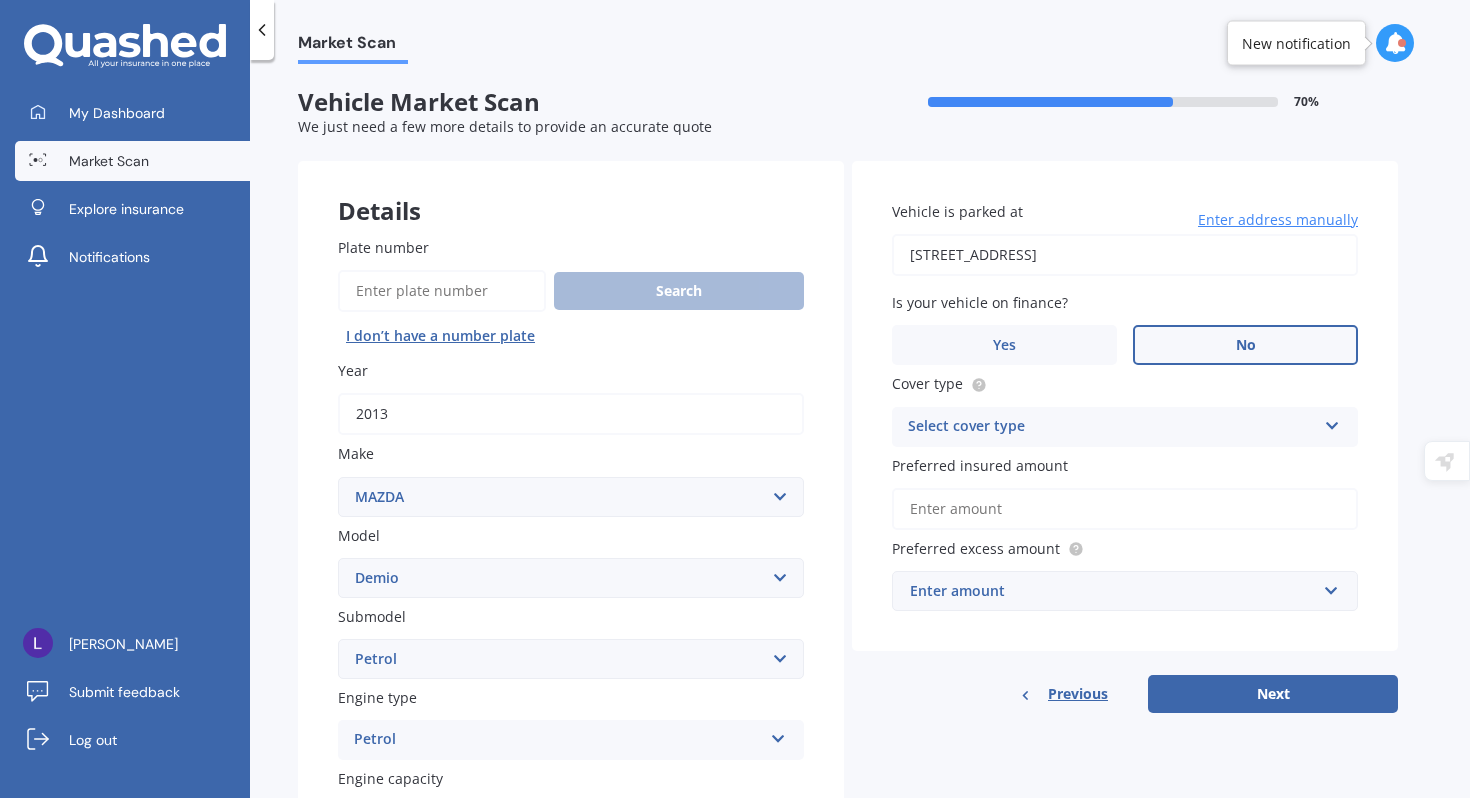 click on "Select cover type" at bounding box center (1112, 427) 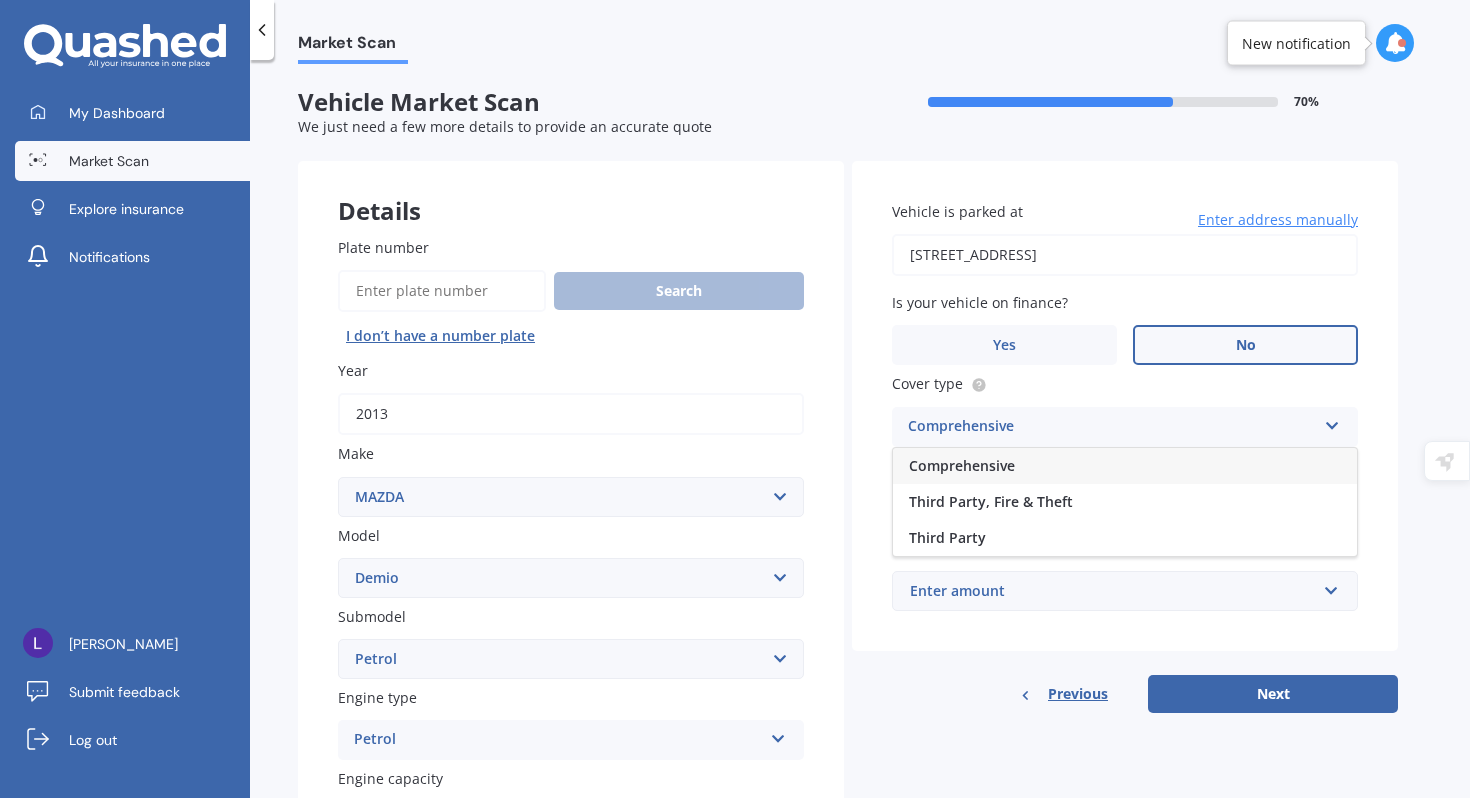click on "Comprehensive" at bounding box center (1125, 466) 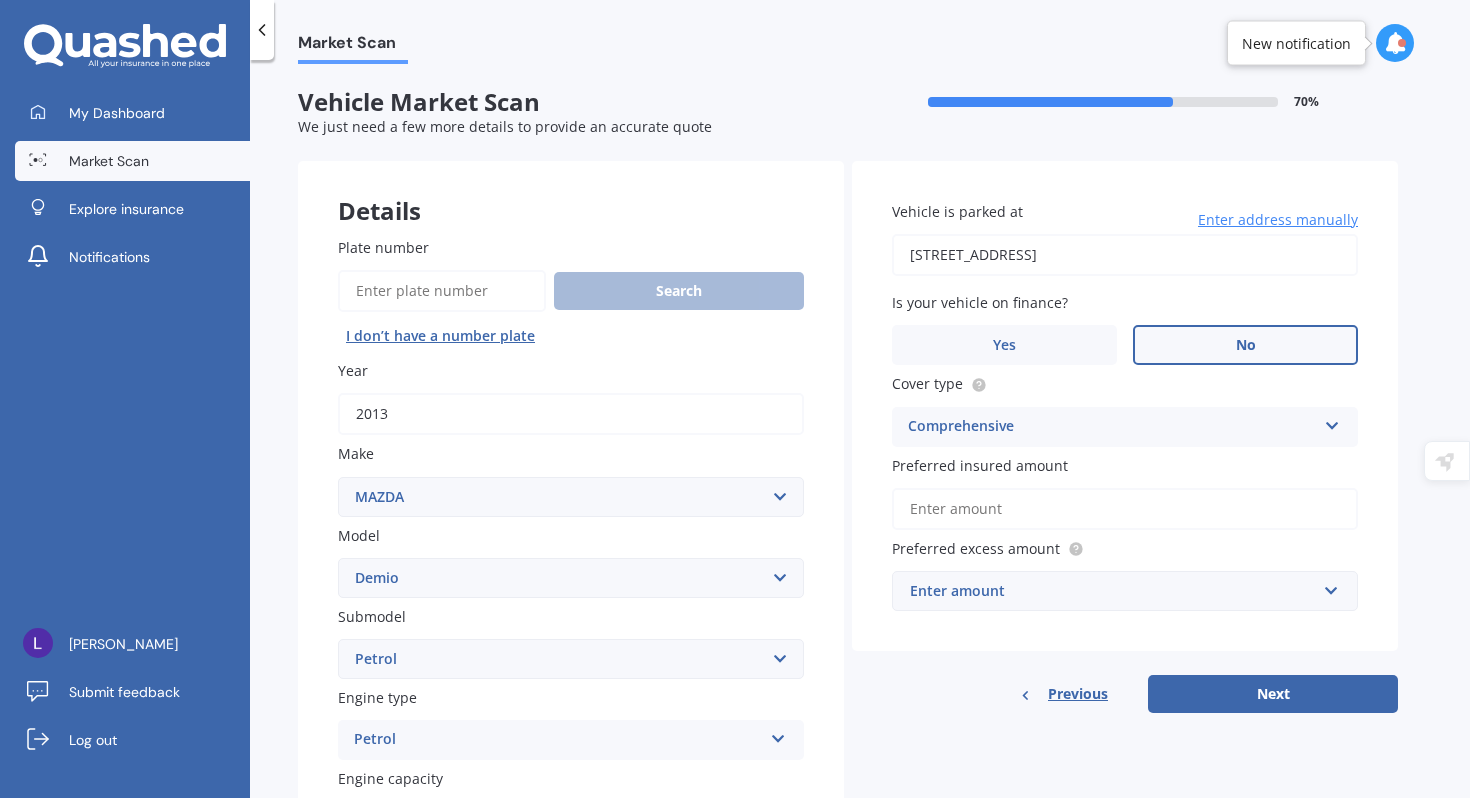 click on "Preferred insured amount" at bounding box center [1125, 509] 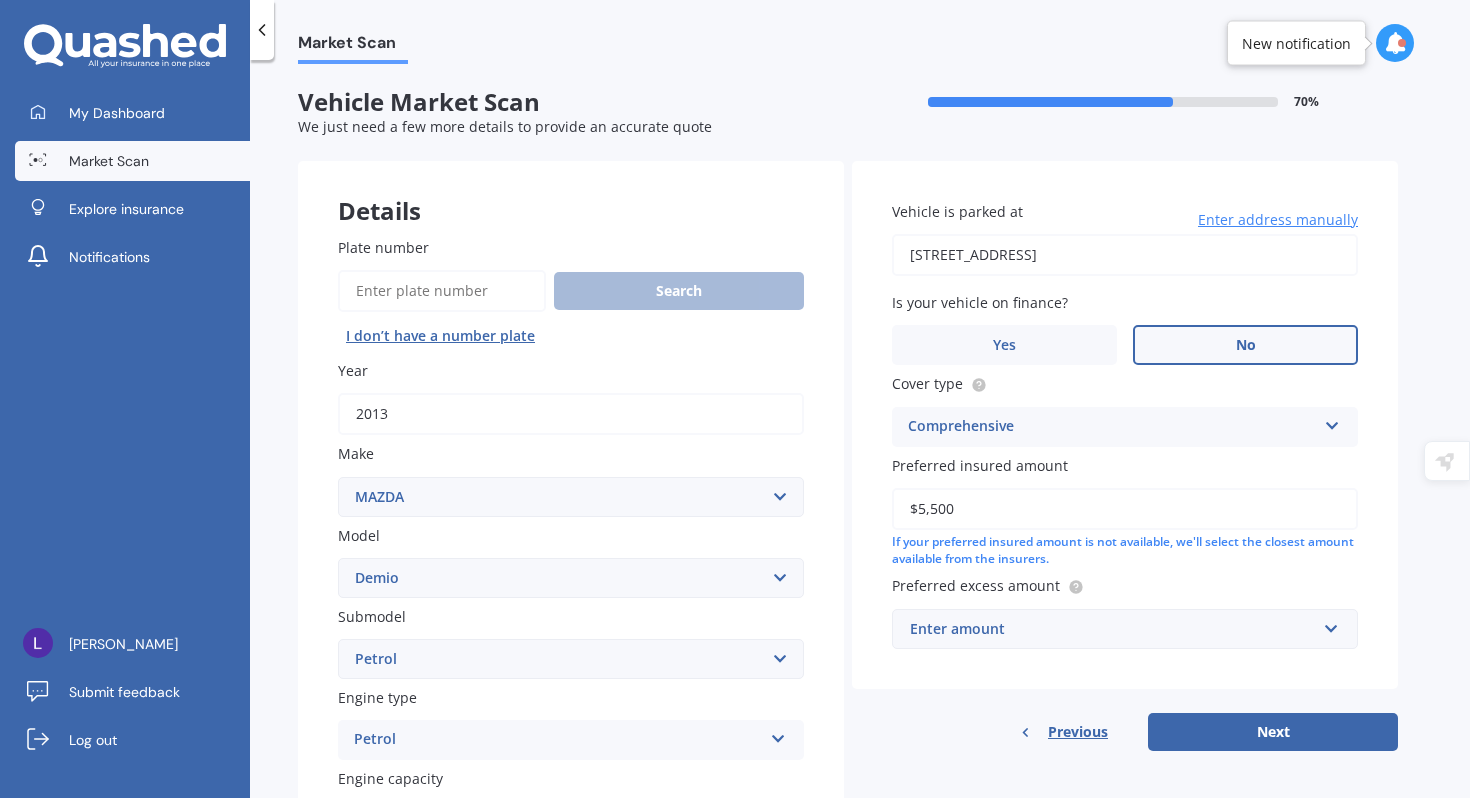 type on "$5,500" 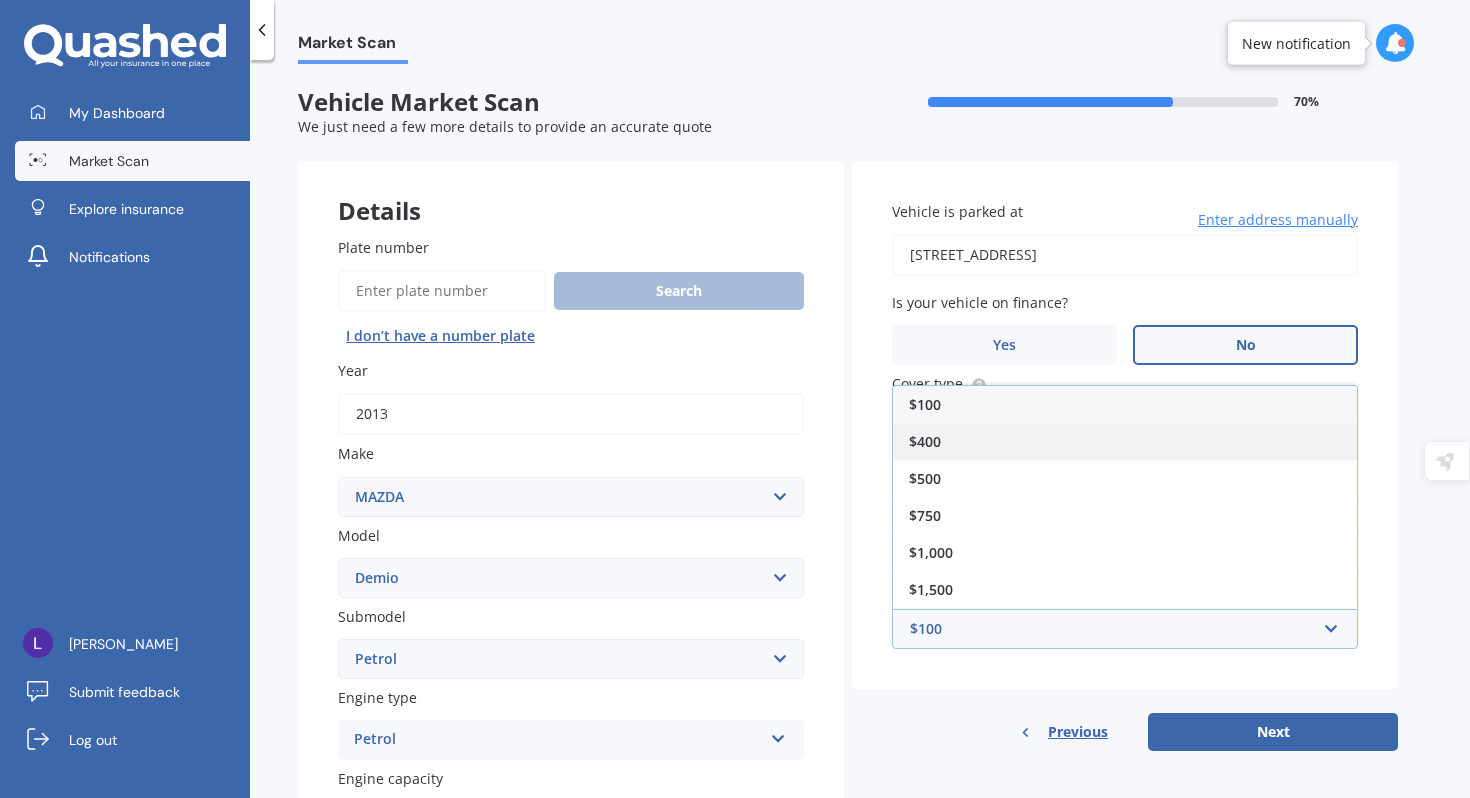 click on "$400" at bounding box center [1125, 441] 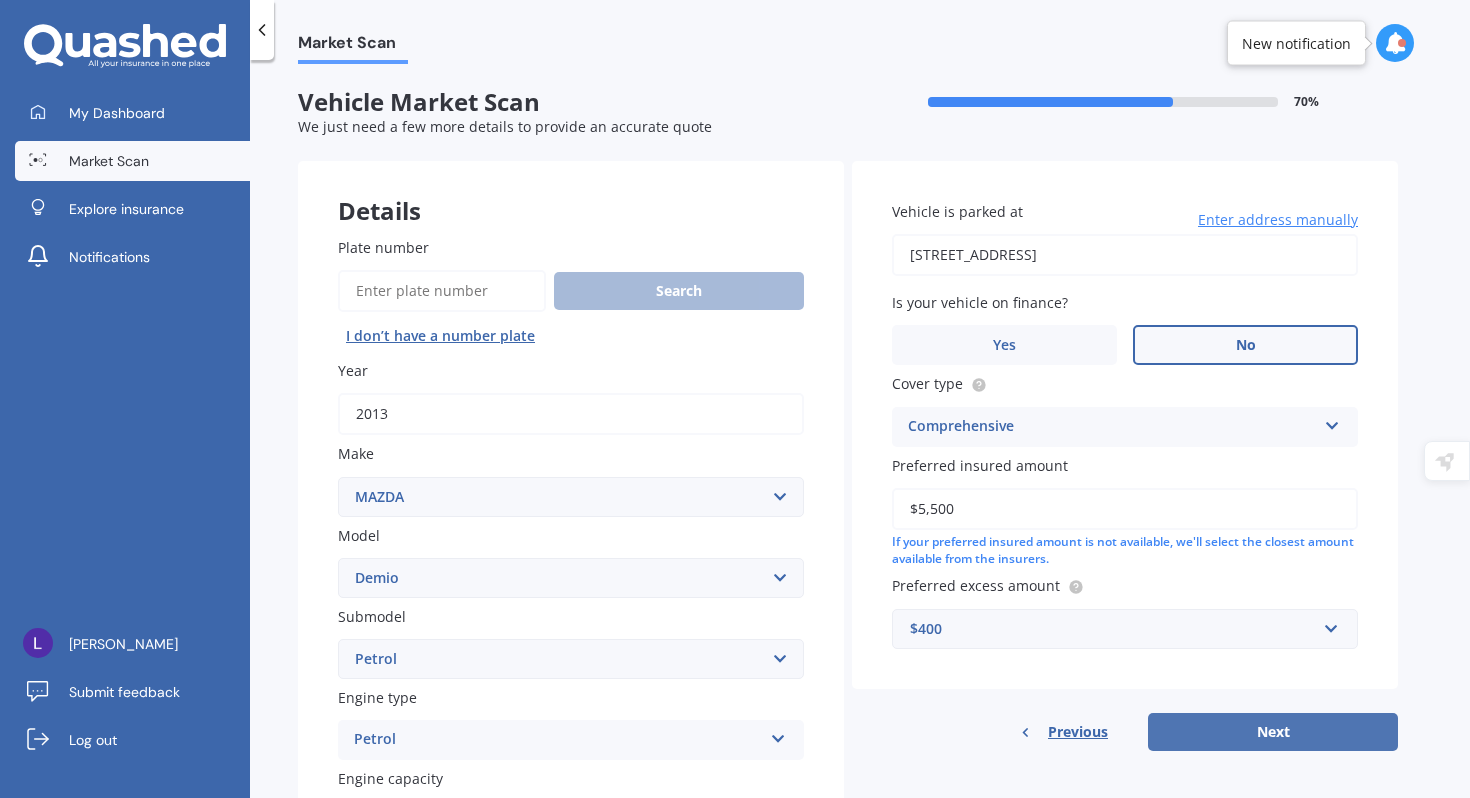 click on "Next" at bounding box center (1273, 732) 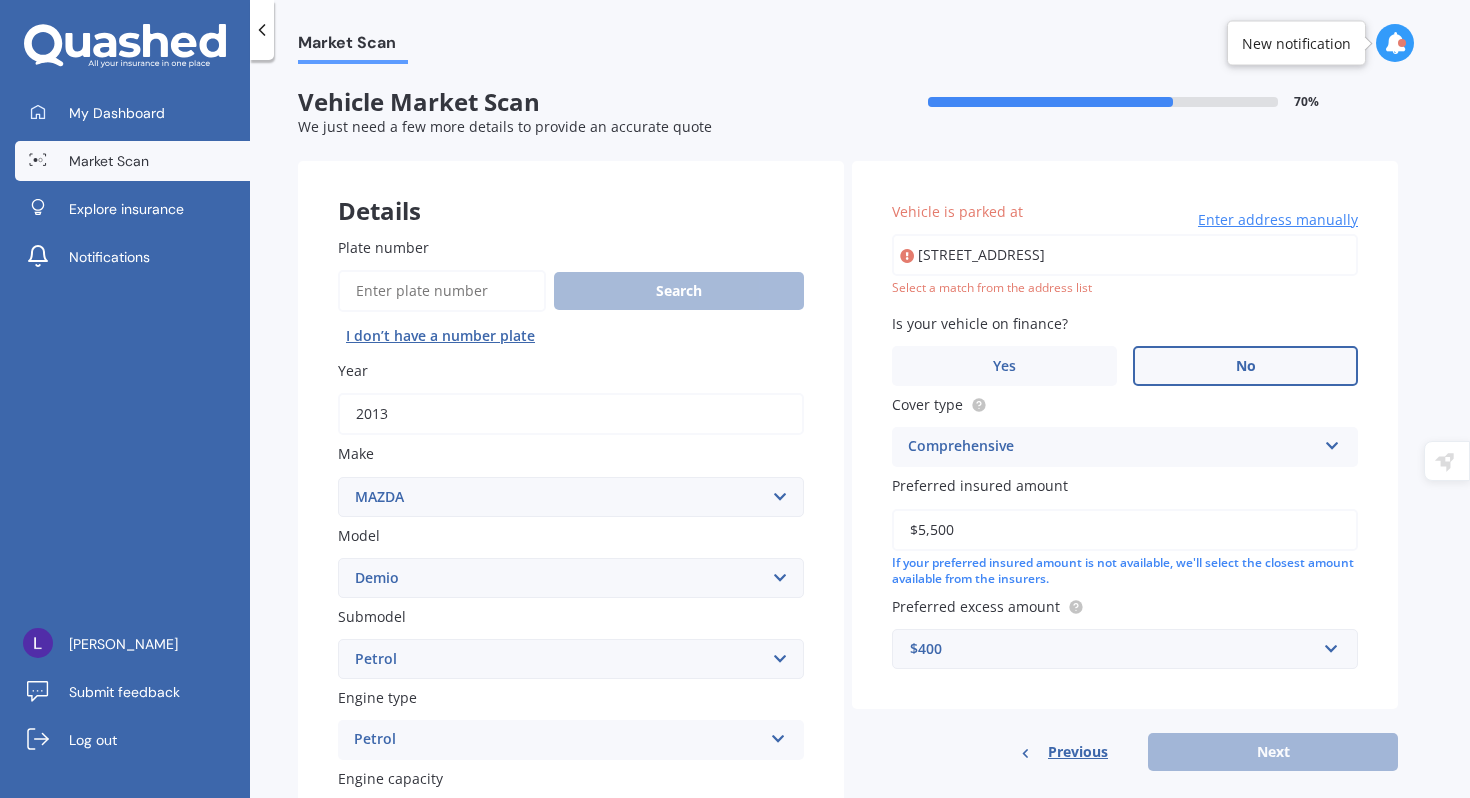 type on "[STREET_ADDRESS]" 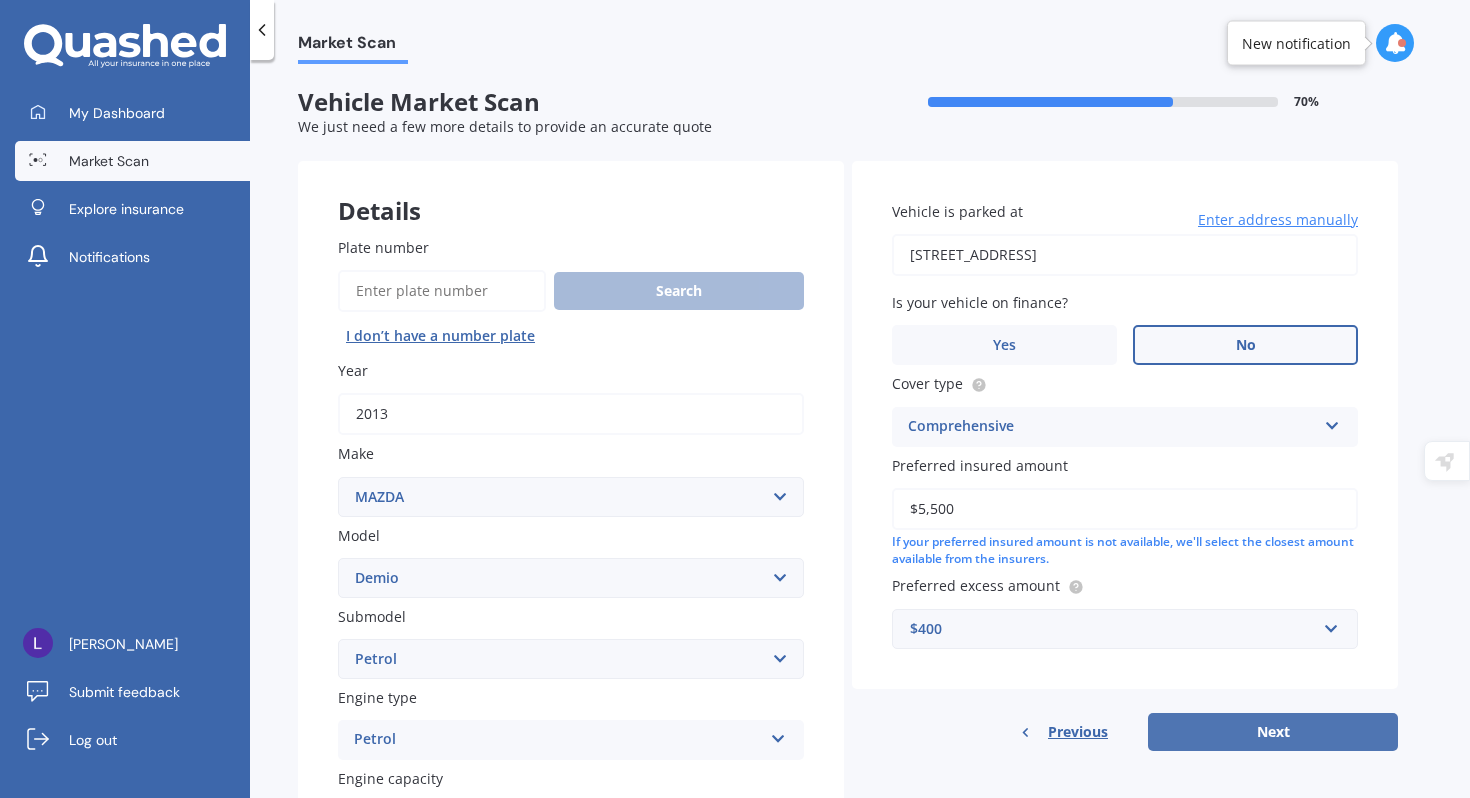 click on "Next" at bounding box center [1273, 732] 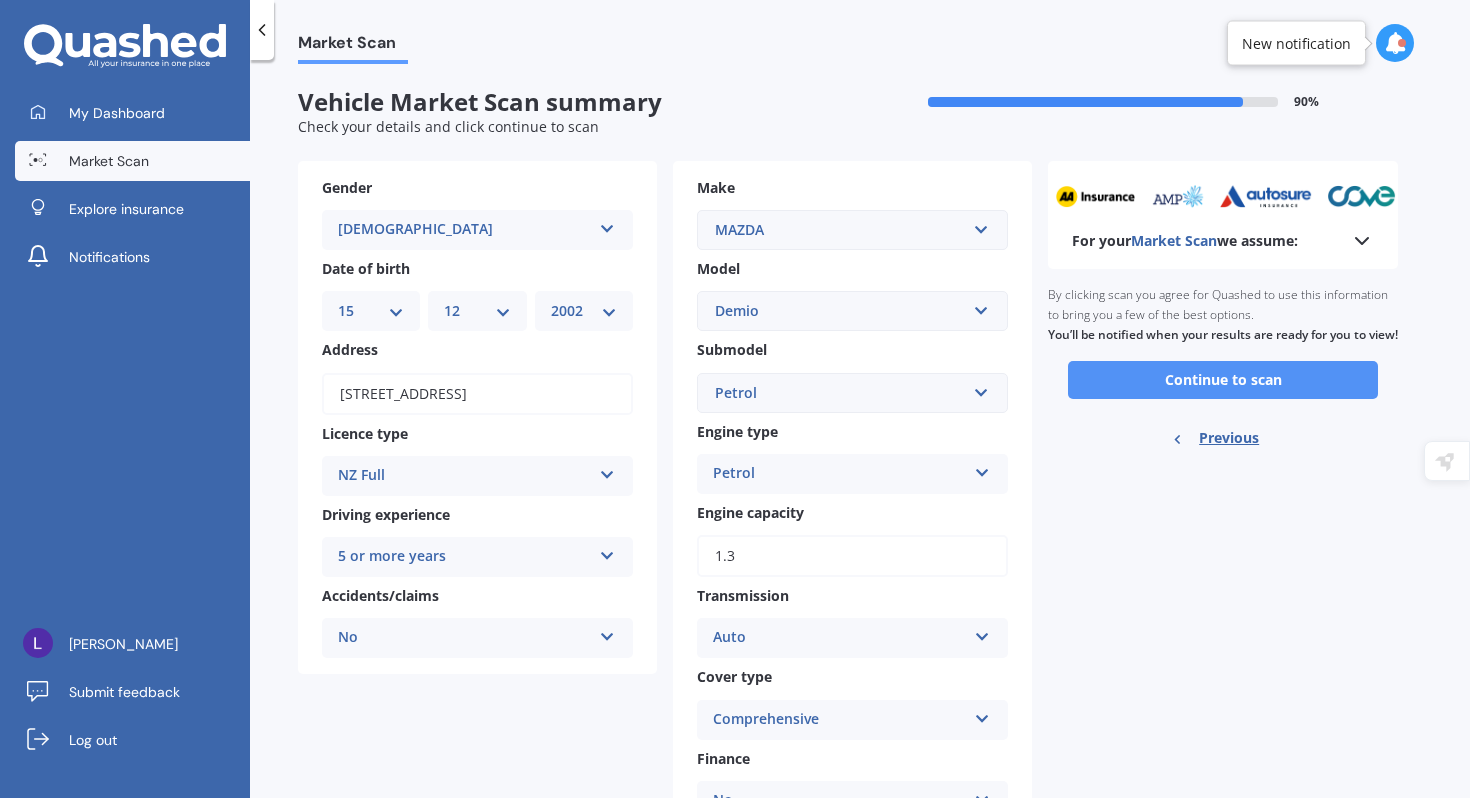 click on "Continue to scan" at bounding box center [1223, 380] 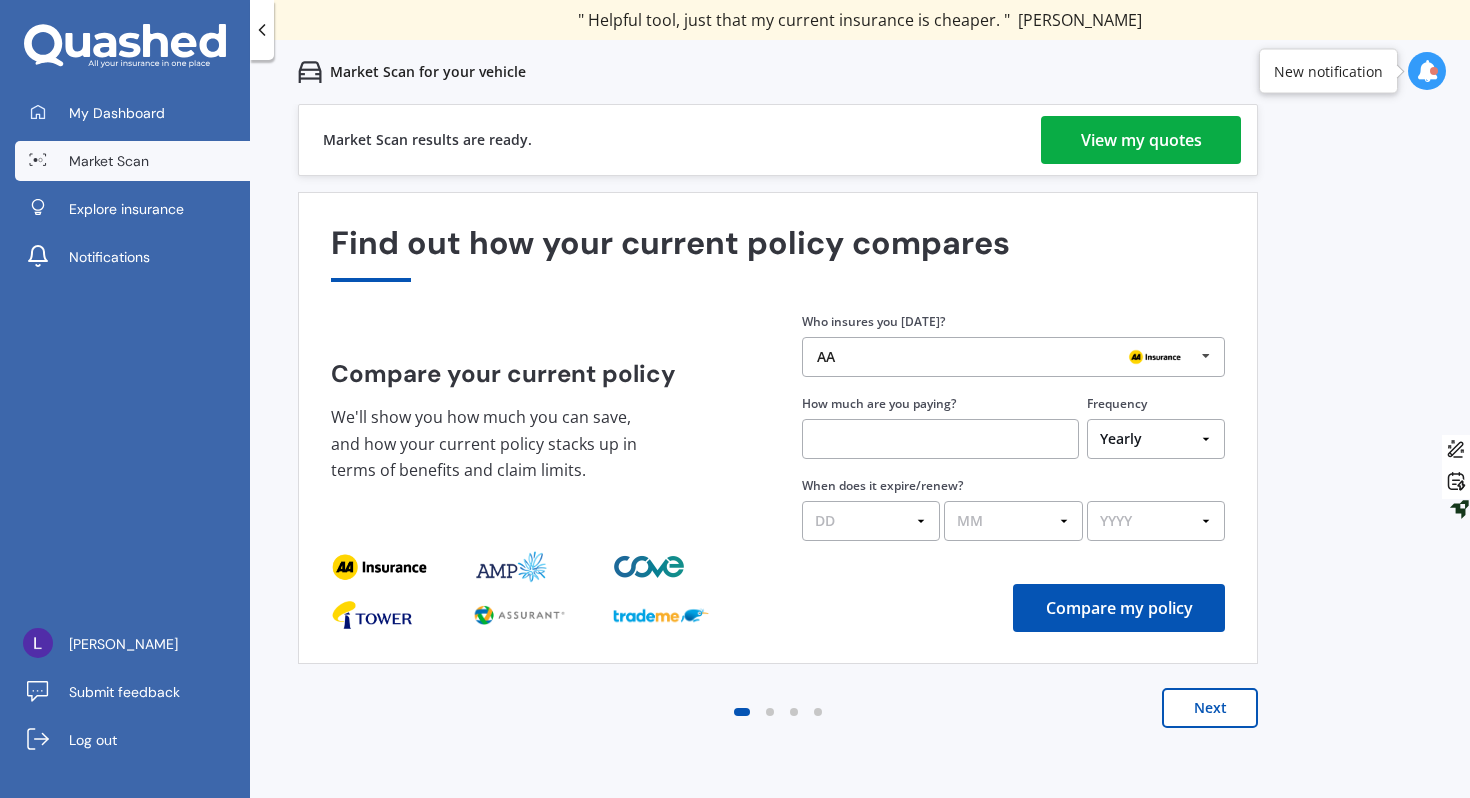 click on "View my quotes" at bounding box center [1141, 140] 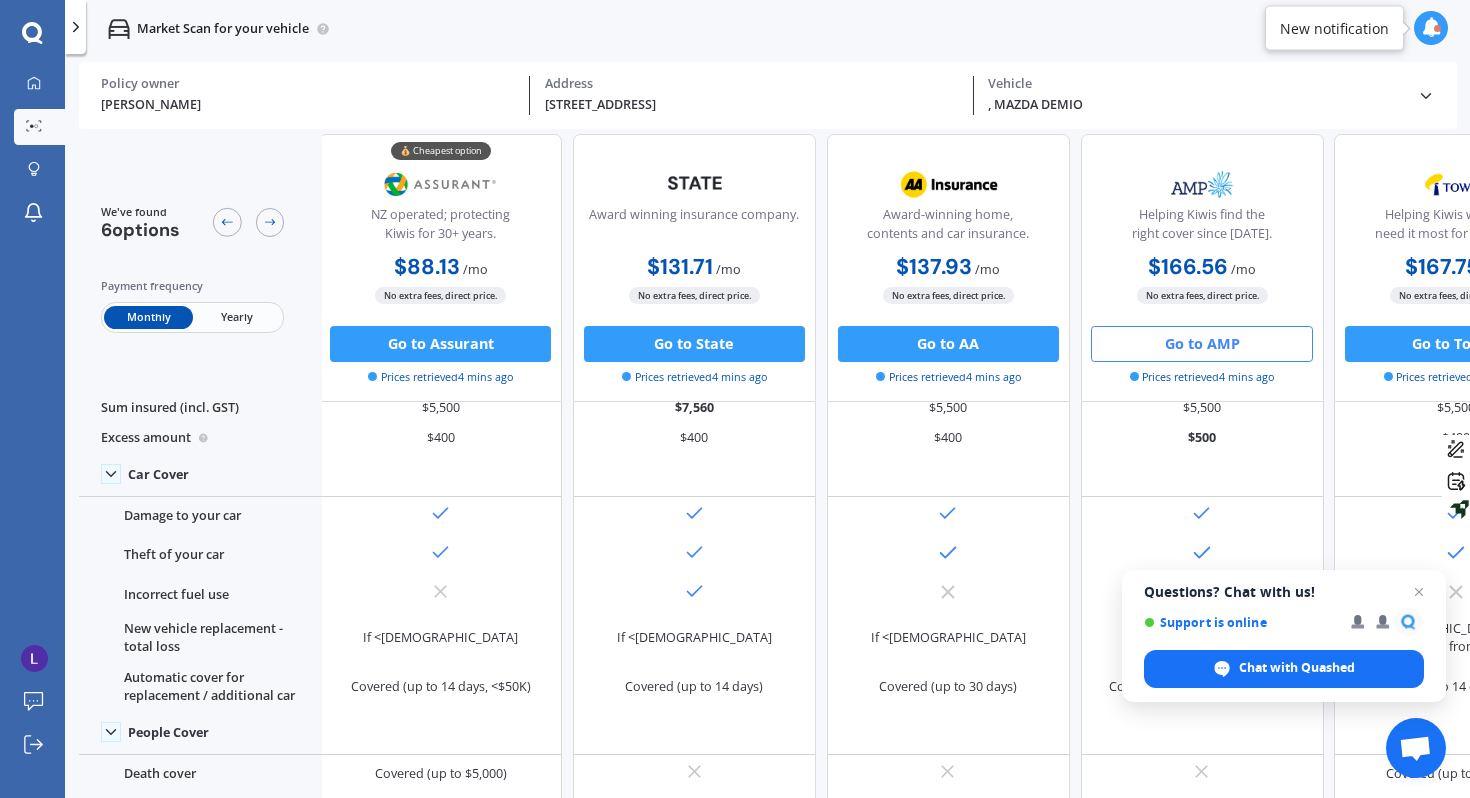 scroll, scrollTop: 31, scrollLeft: 3, axis: both 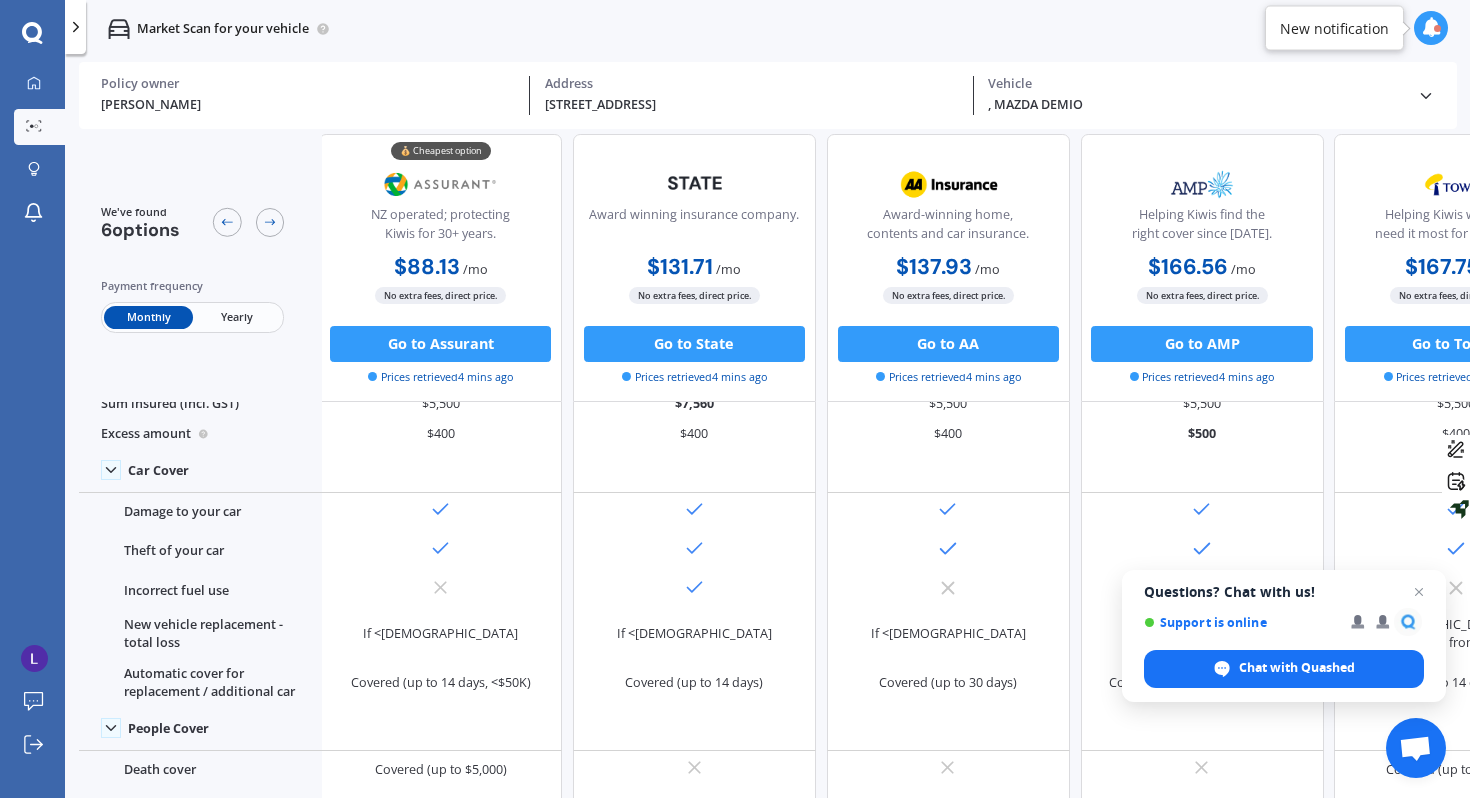 click on "Yearly" at bounding box center [237, 316] 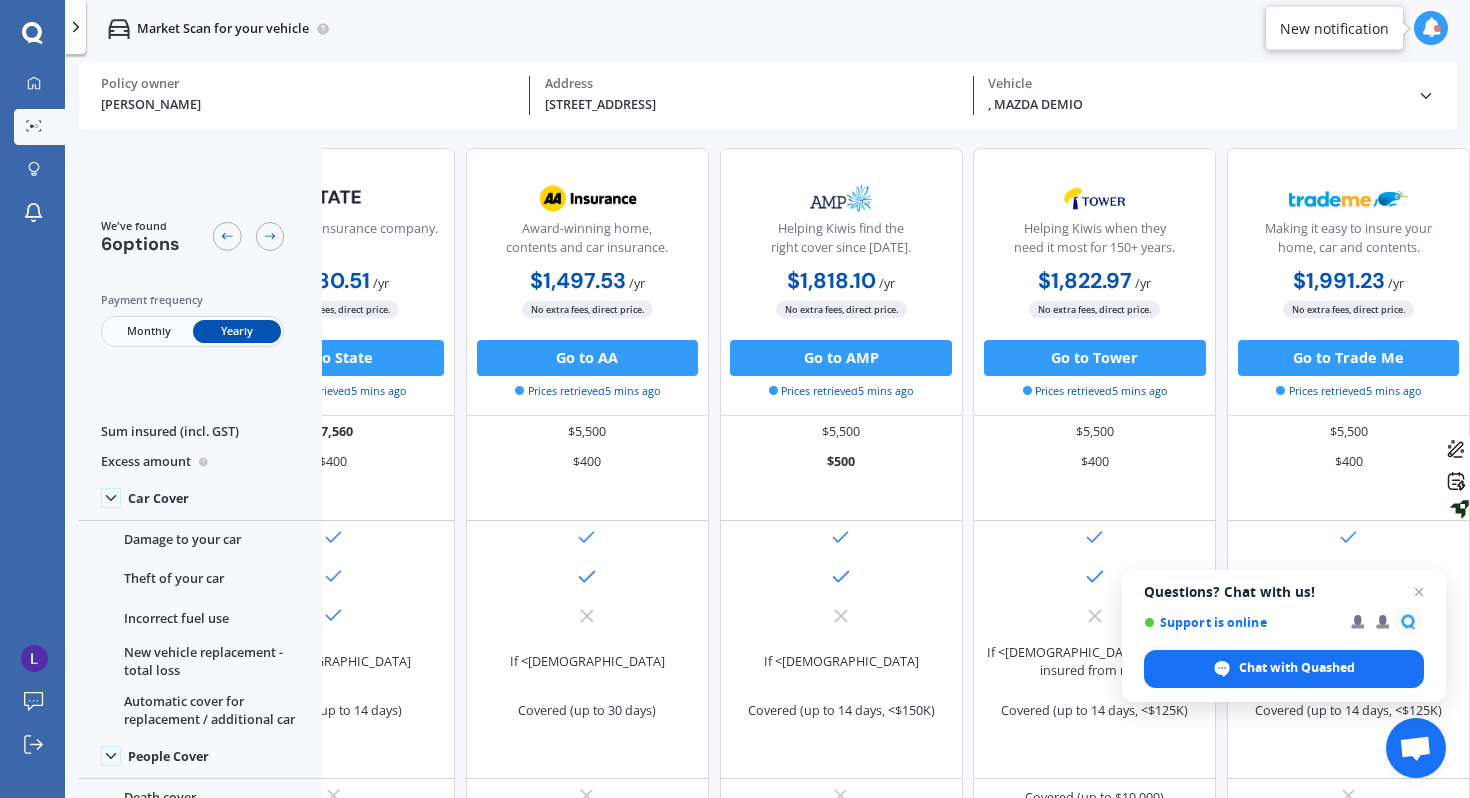 scroll, scrollTop: 1, scrollLeft: 0, axis: vertical 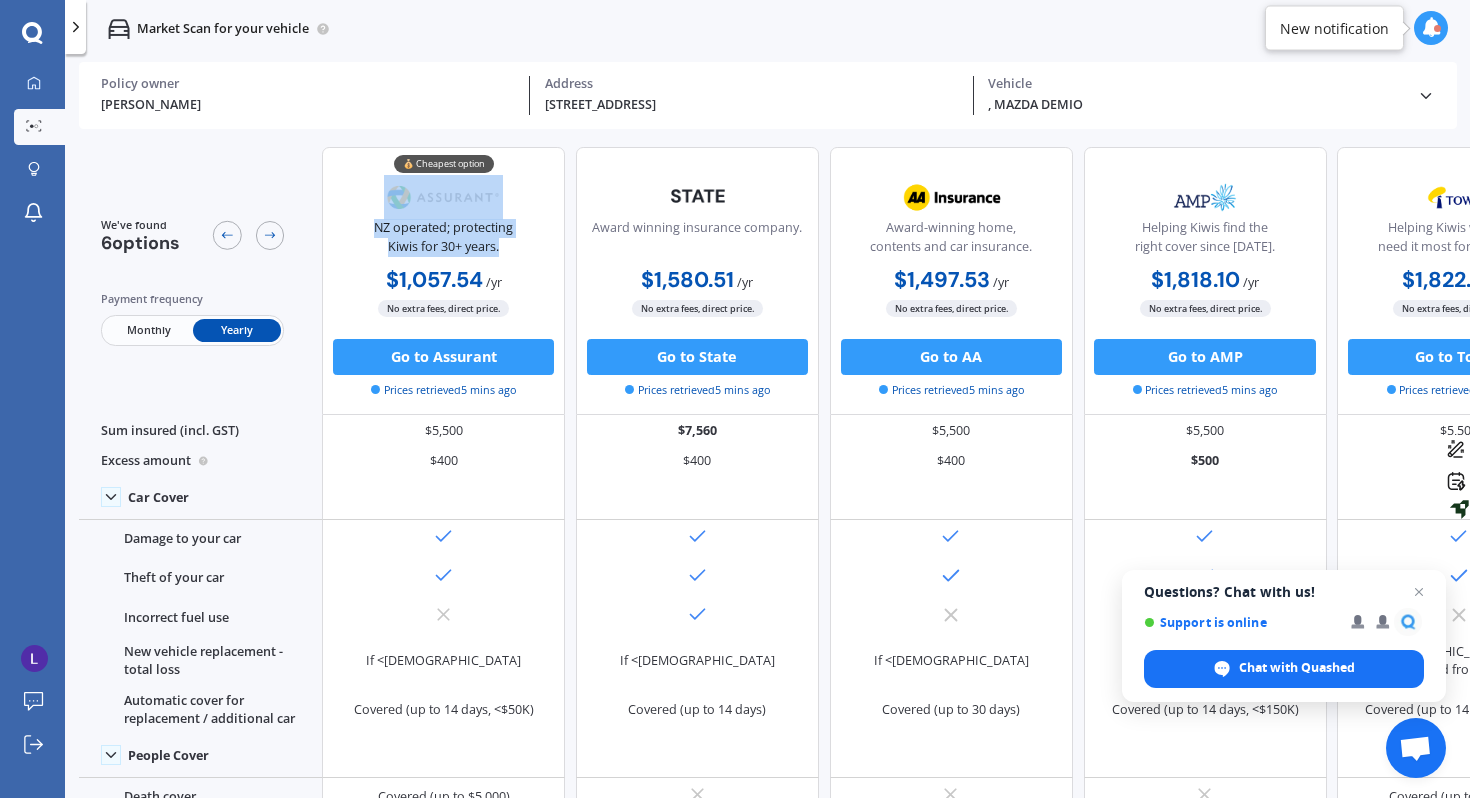 drag, startPoint x: 372, startPoint y: 183, endPoint x: 505, endPoint y: 254, distance: 150.76472 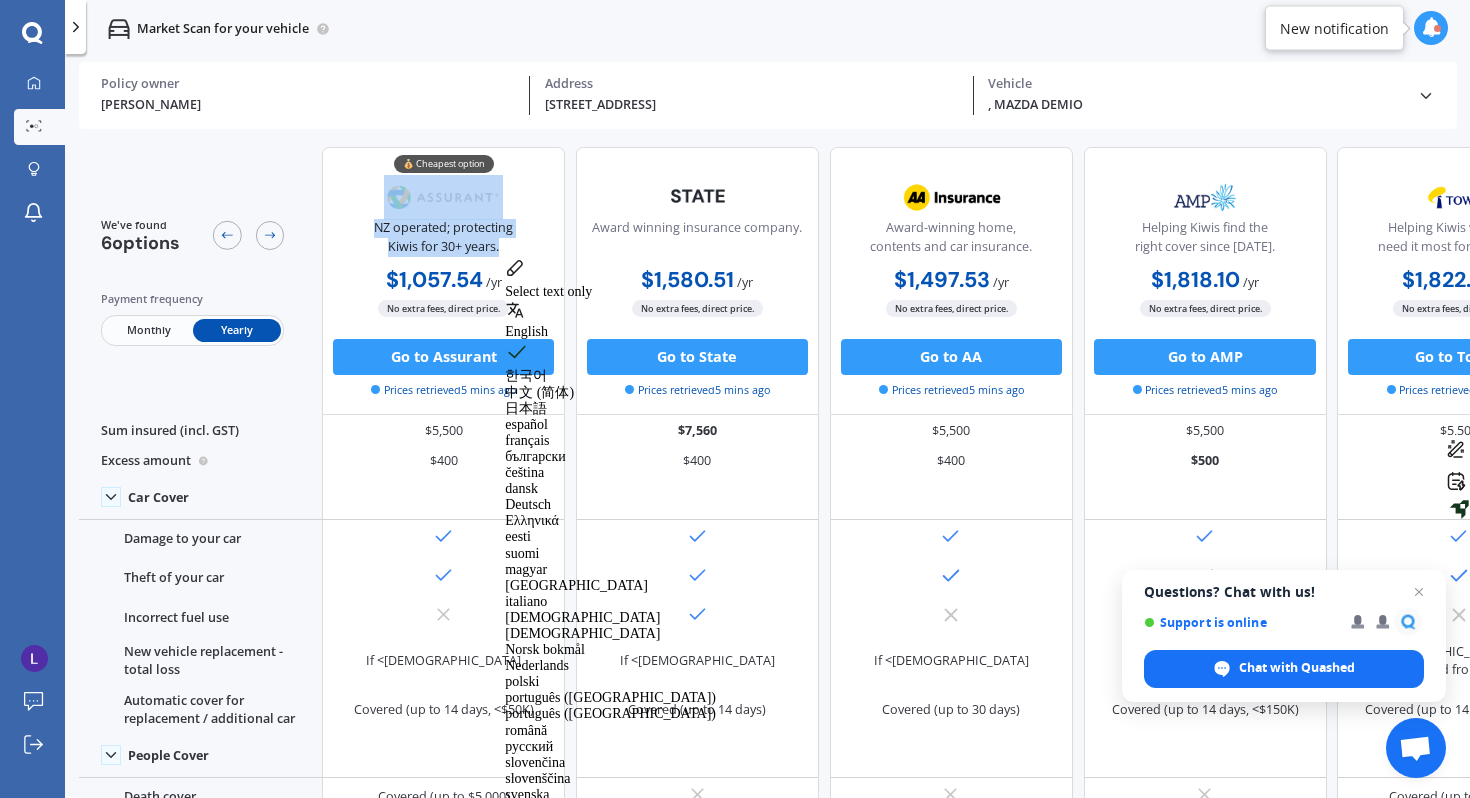 click on "NZ operated; protecting Kiwis for 30+ years." at bounding box center [444, 241] 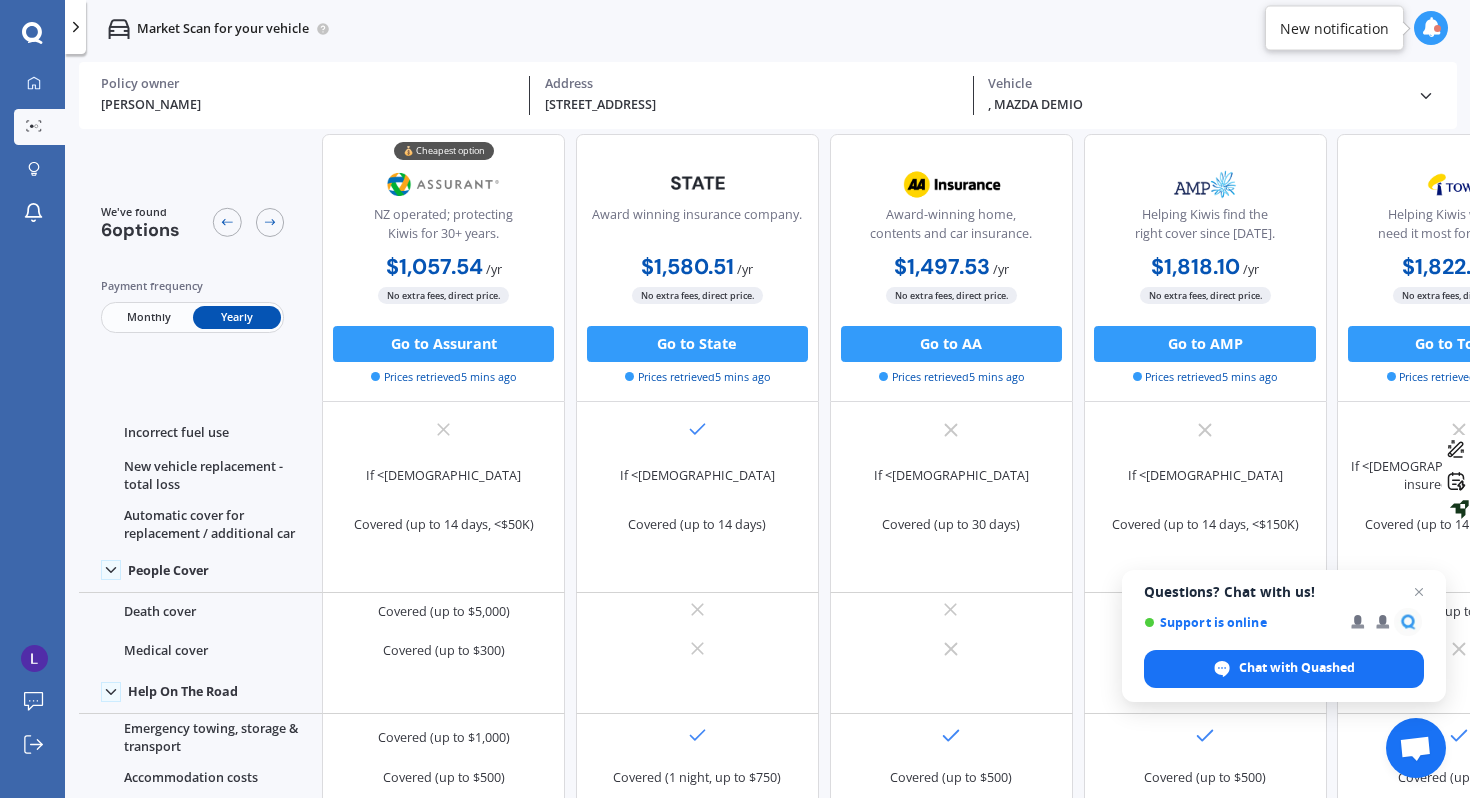 scroll, scrollTop: 0, scrollLeft: 0, axis: both 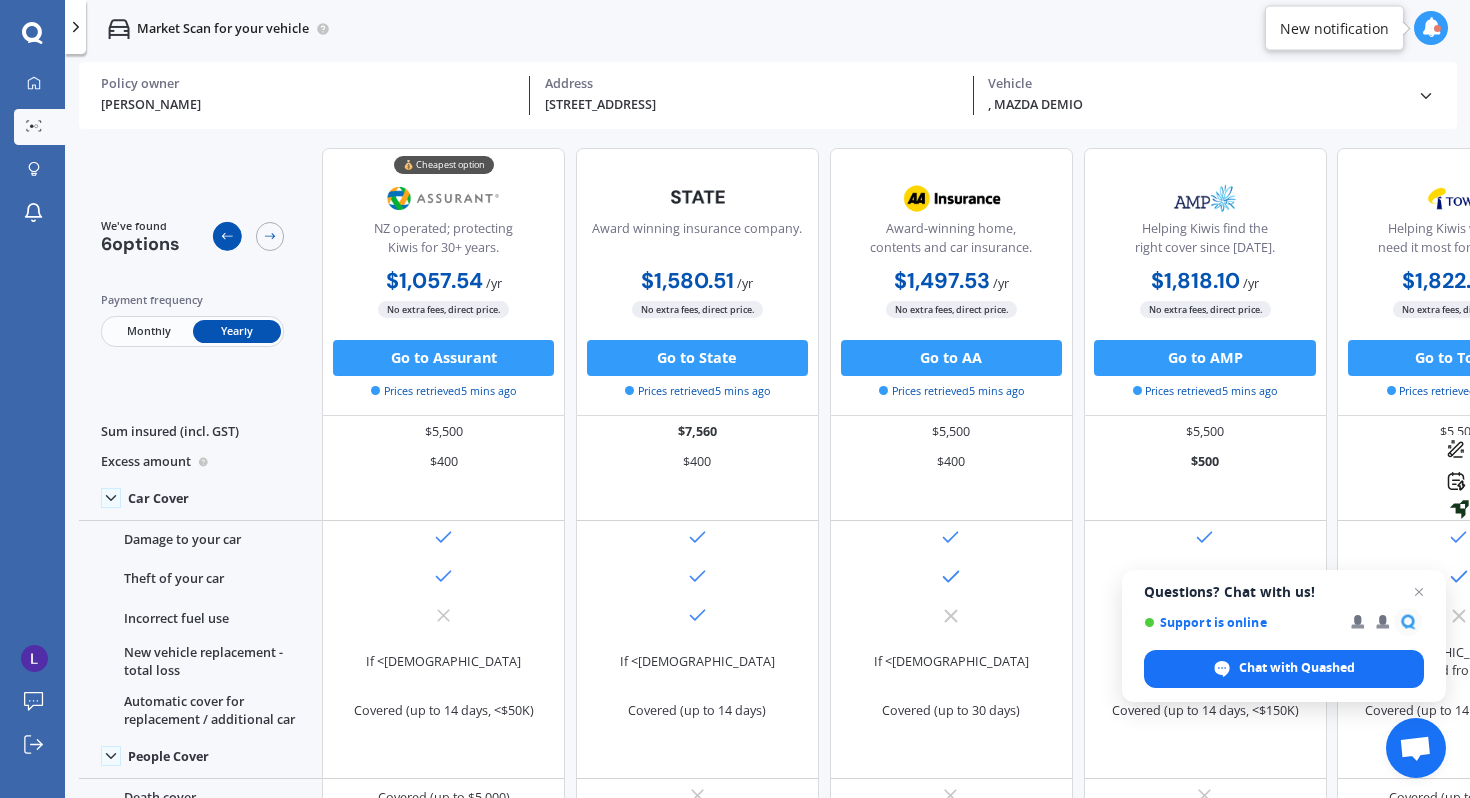 click 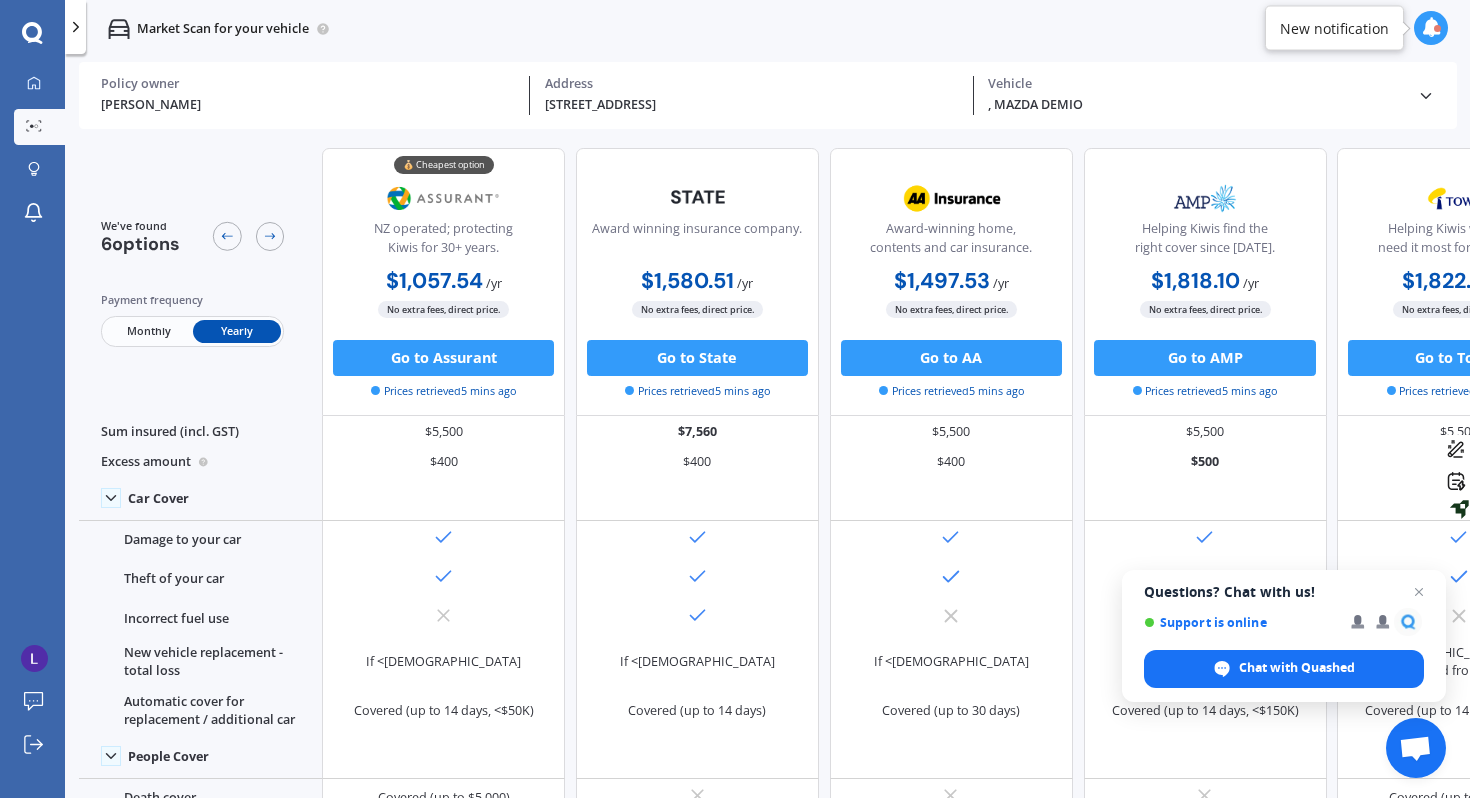 click on ", MAZDA DEMIO" at bounding box center (1195, 105) 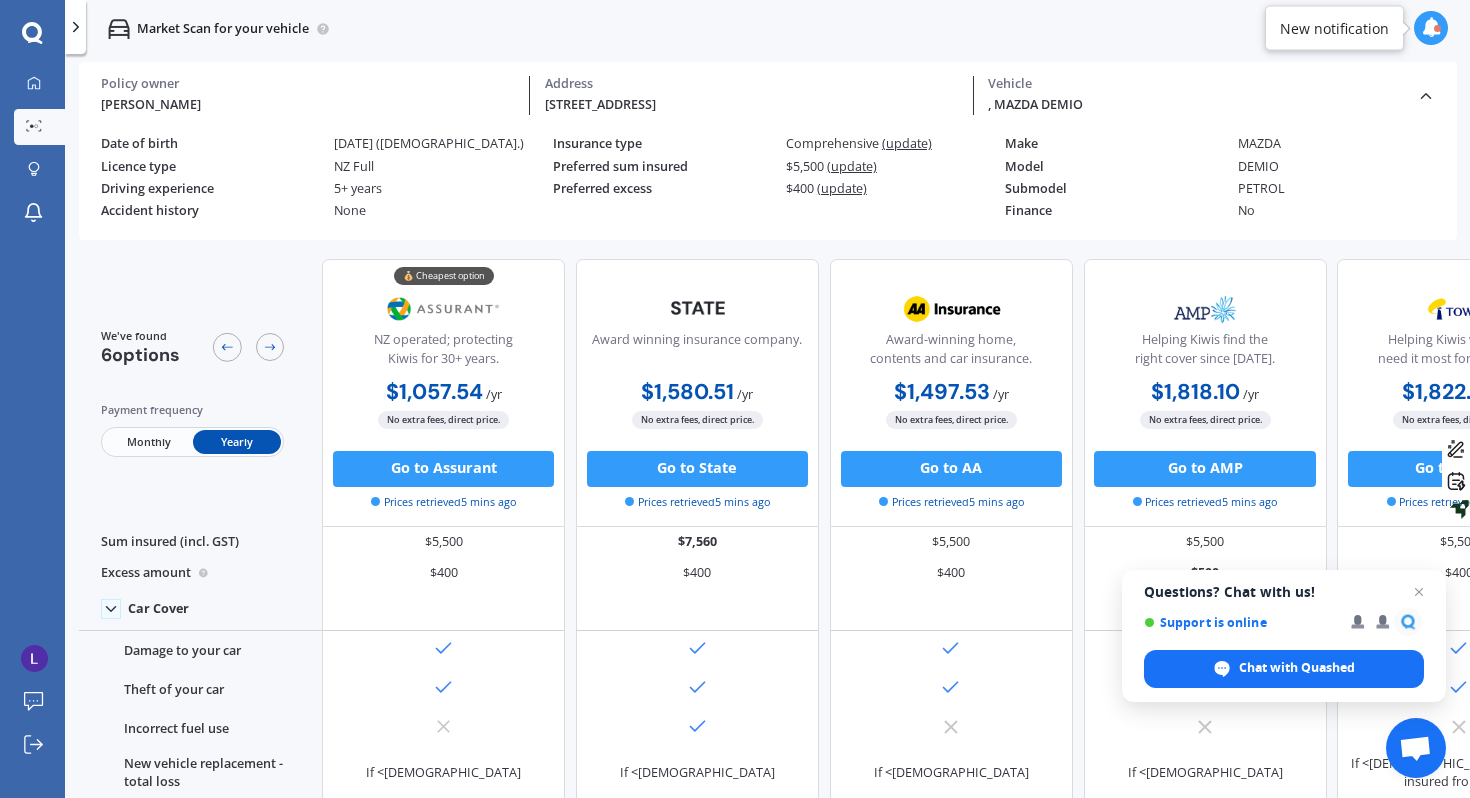 click on "(update)" at bounding box center (907, 143) 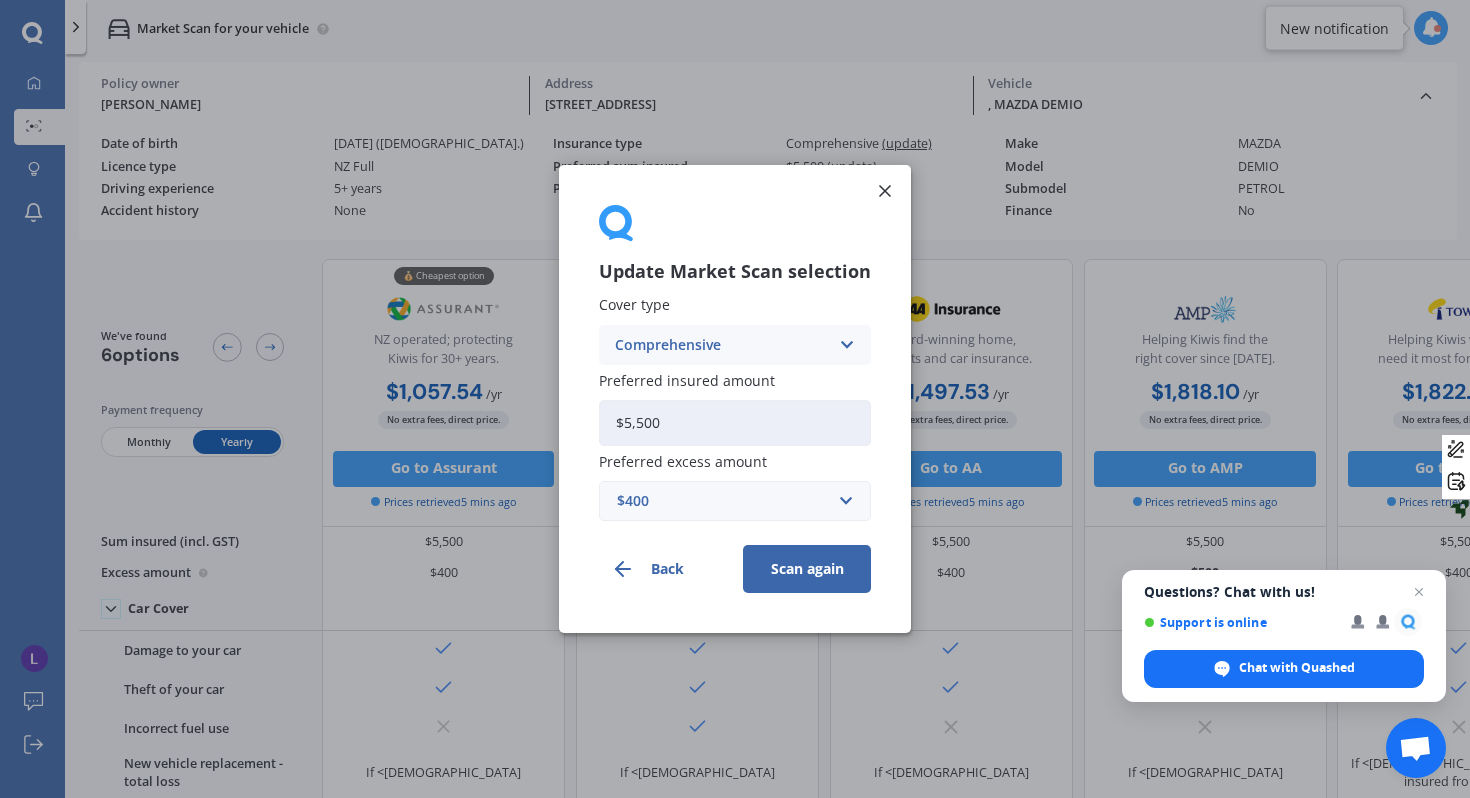 click on "Cover type" at bounding box center [731, 304] 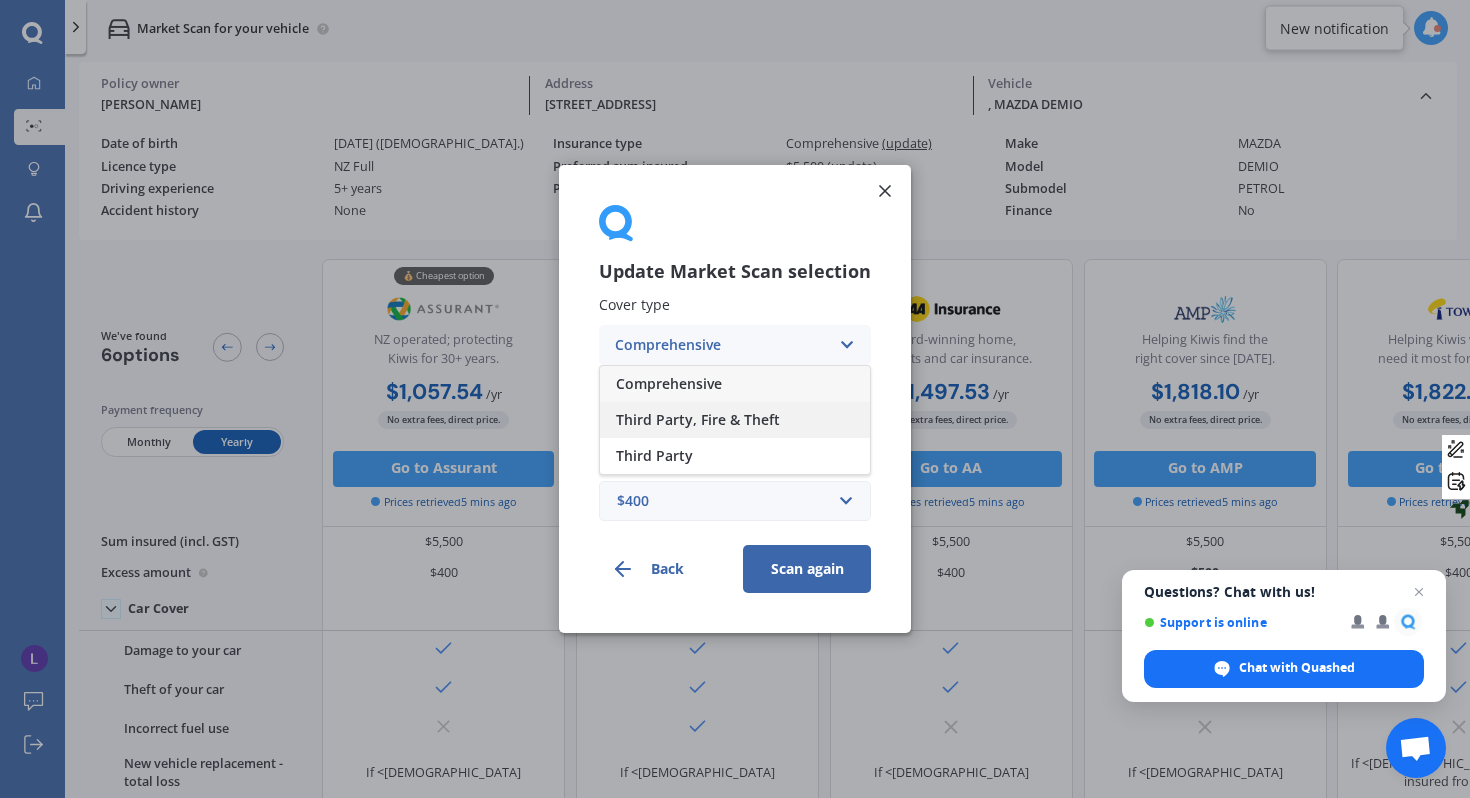 click on "Third Party, Fire & Theft" at bounding box center [698, 420] 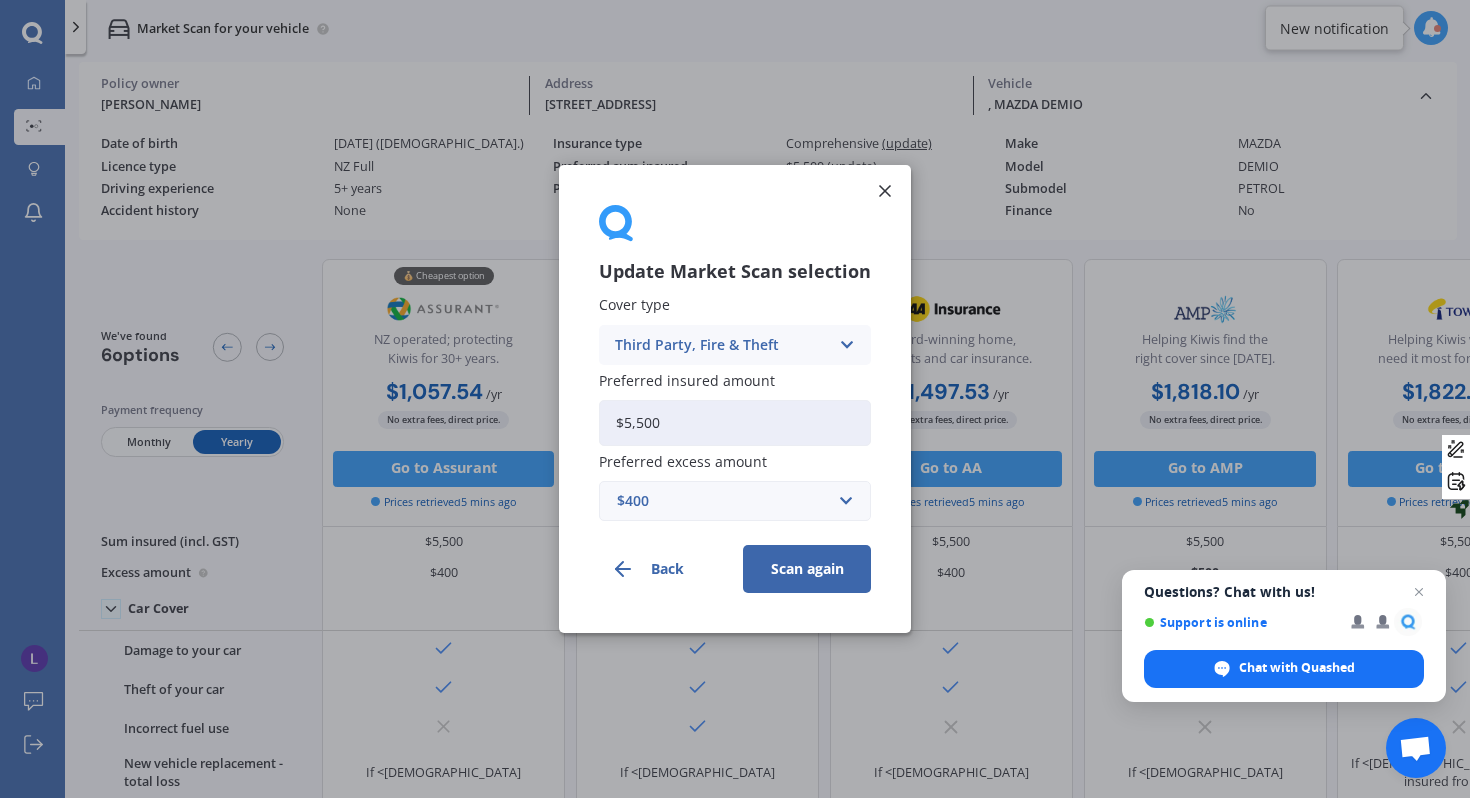 click on "Scan again" at bounding box center [807, 569] 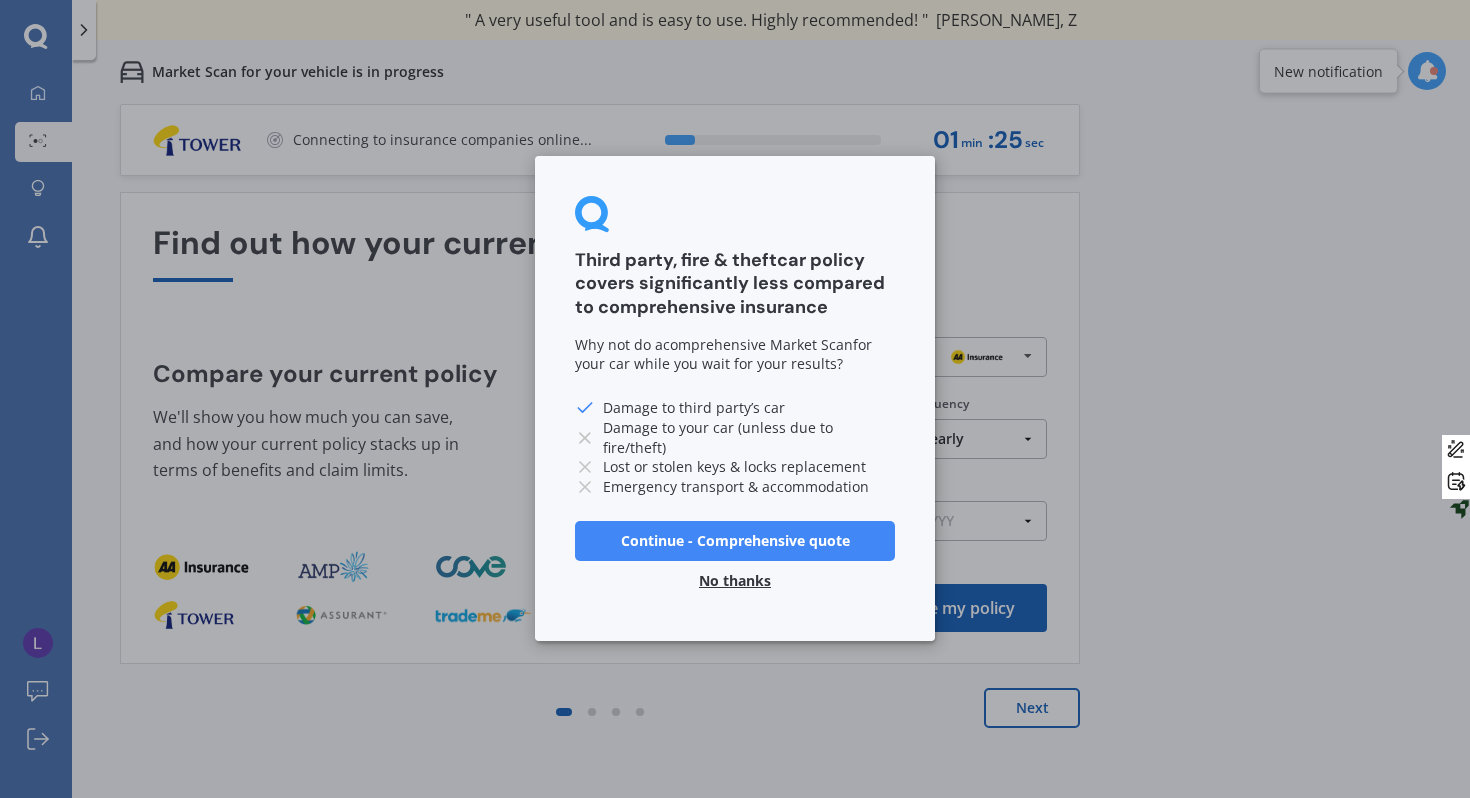 click on "No thanks" at bounding box center (735, 582) 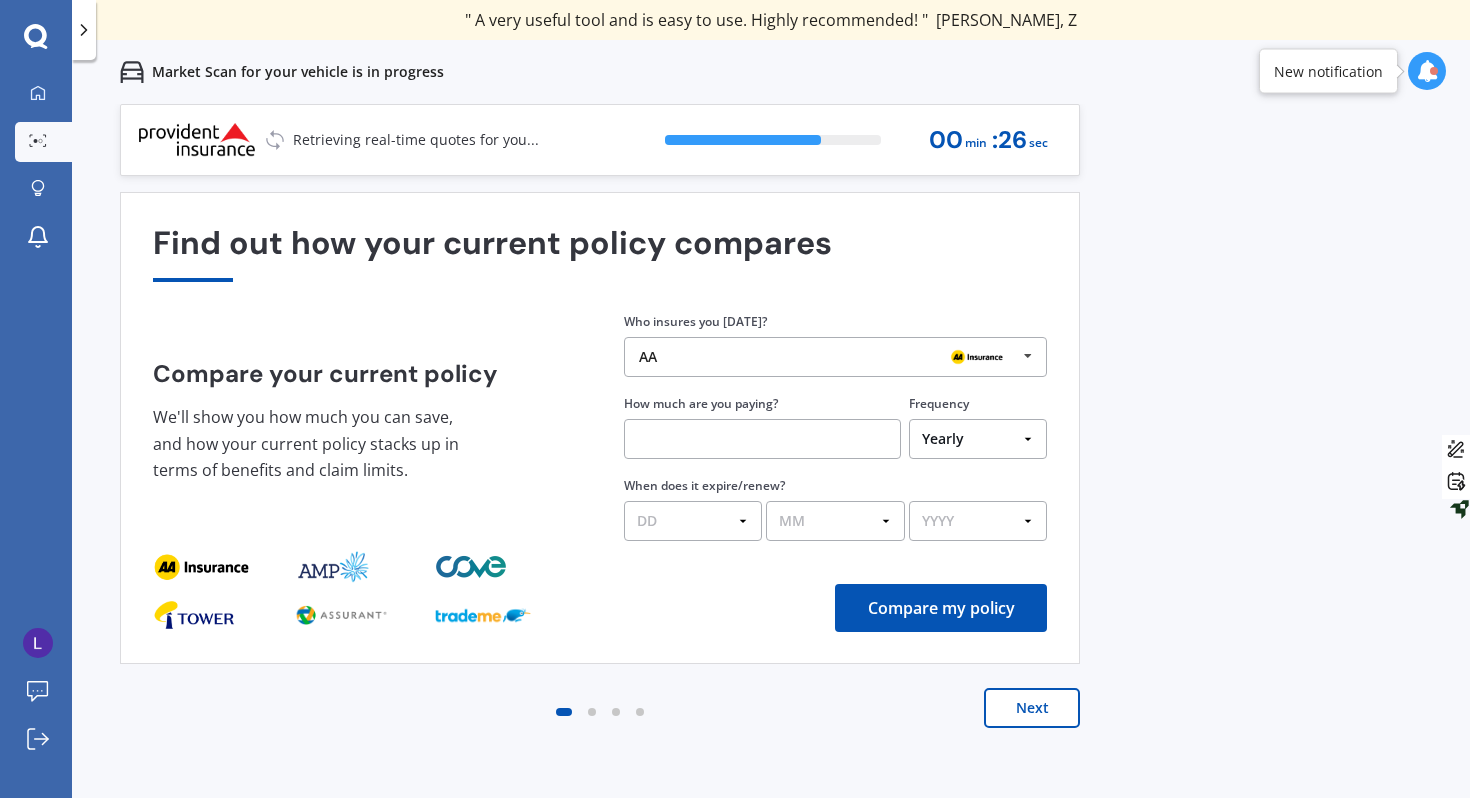 click at bounding box center (977, 357) 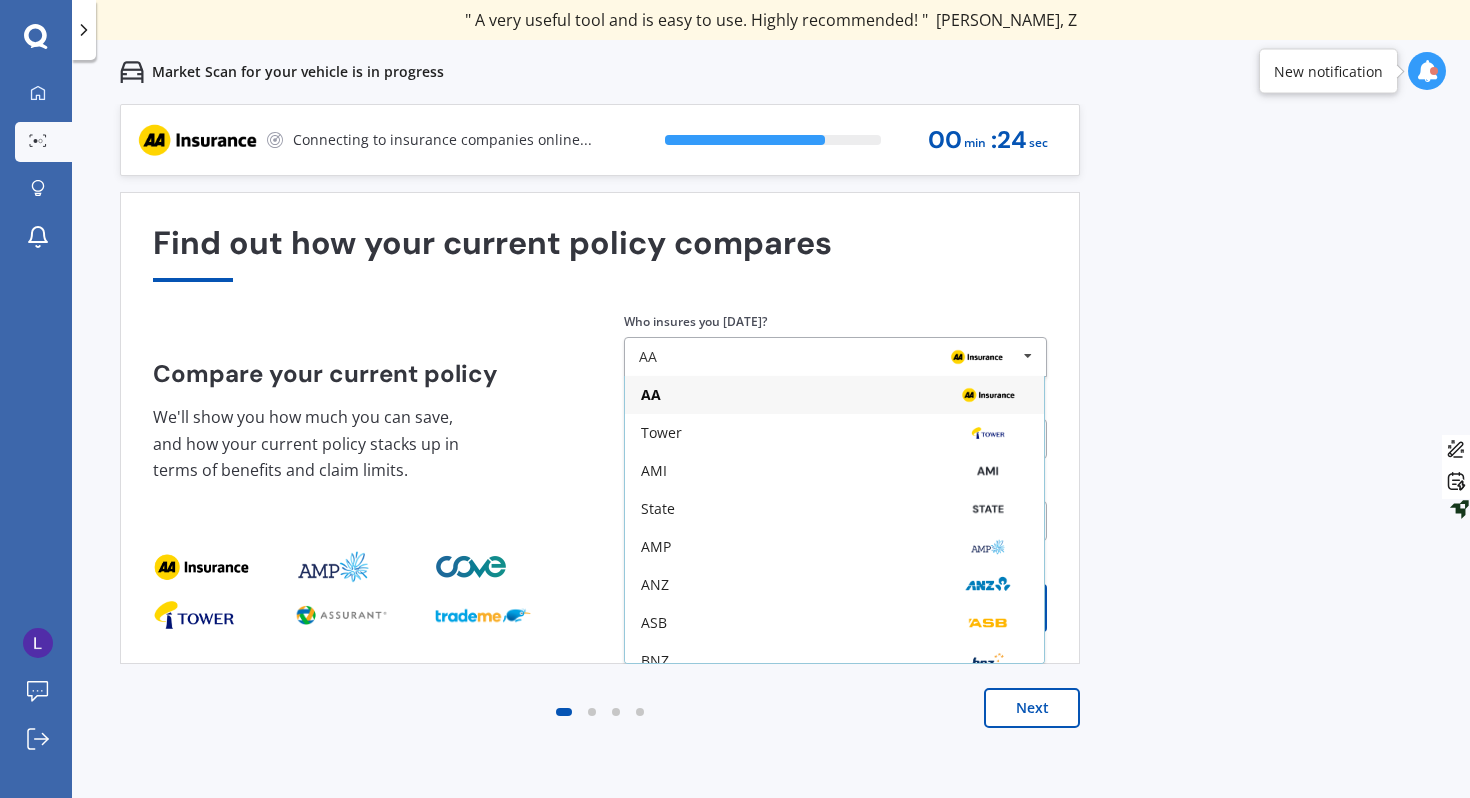 click on "Who insures you [DATE]? AA AA Tower AMI State AMP ANZ ASB BNZ Trade Me Insurance Westpac Other" at bounding box center [835, 344] 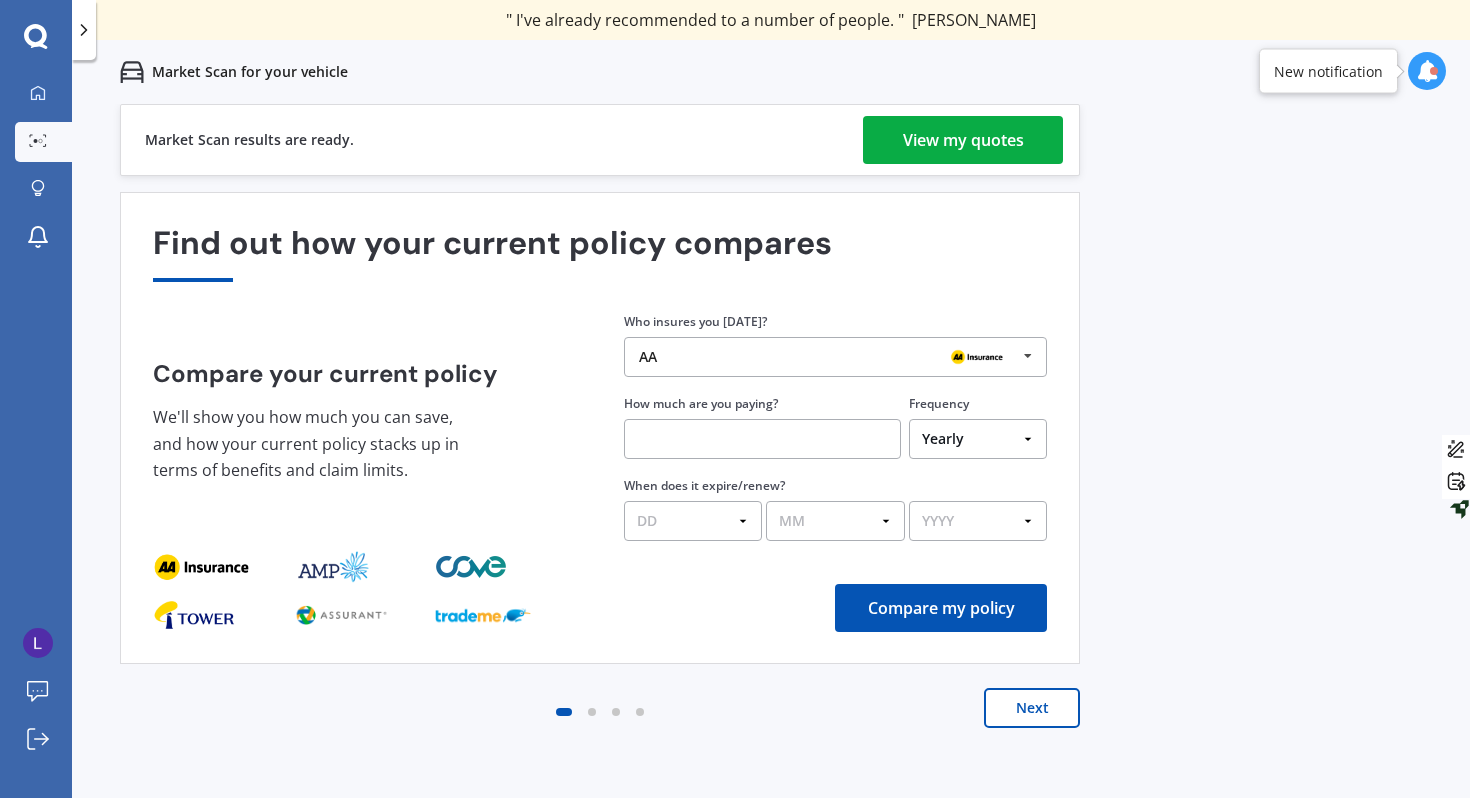 click on "View my quotes" at bounding box center (963, 140) 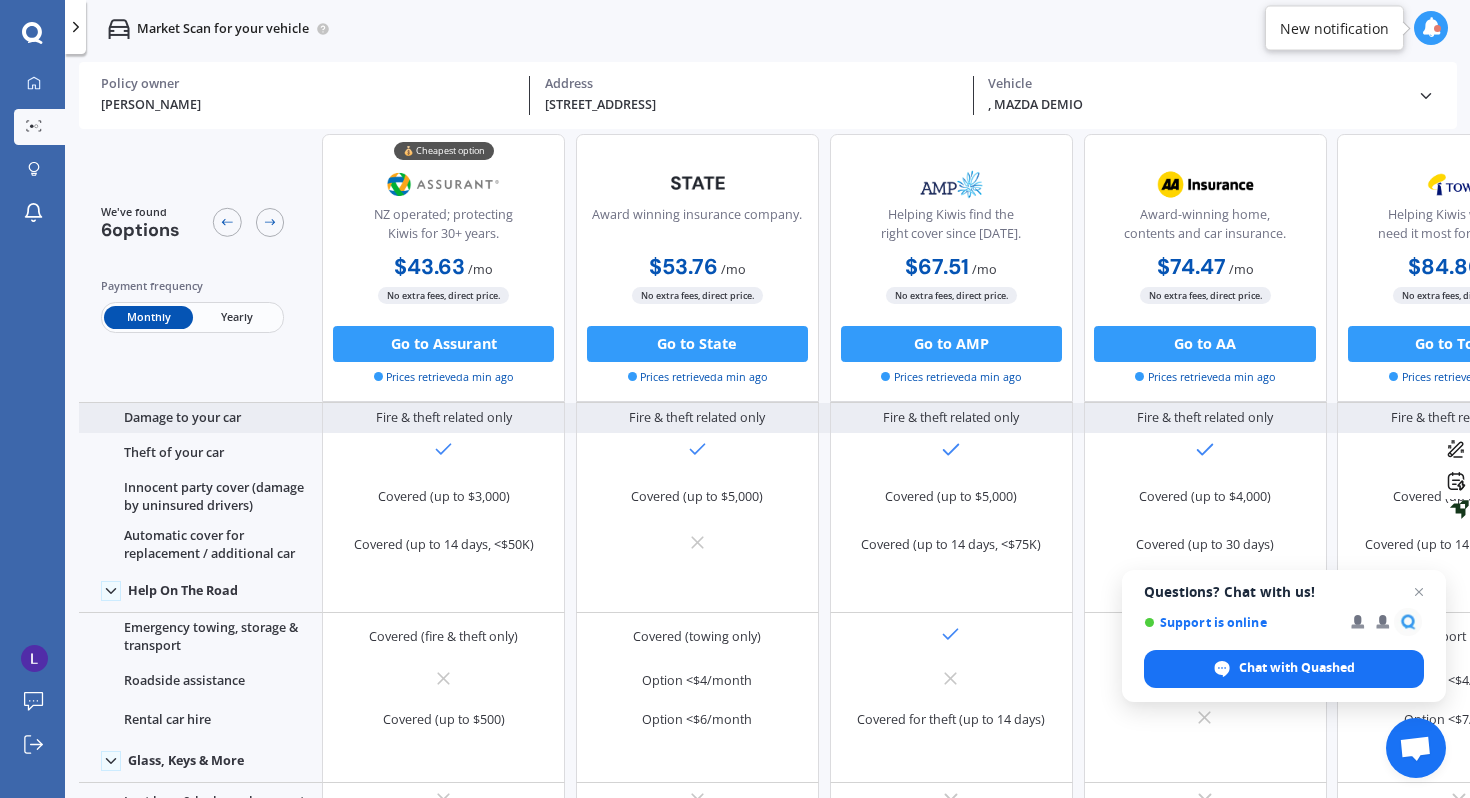 scroll, scrollTop: 134, scrollLeft: 0, axis: vertical 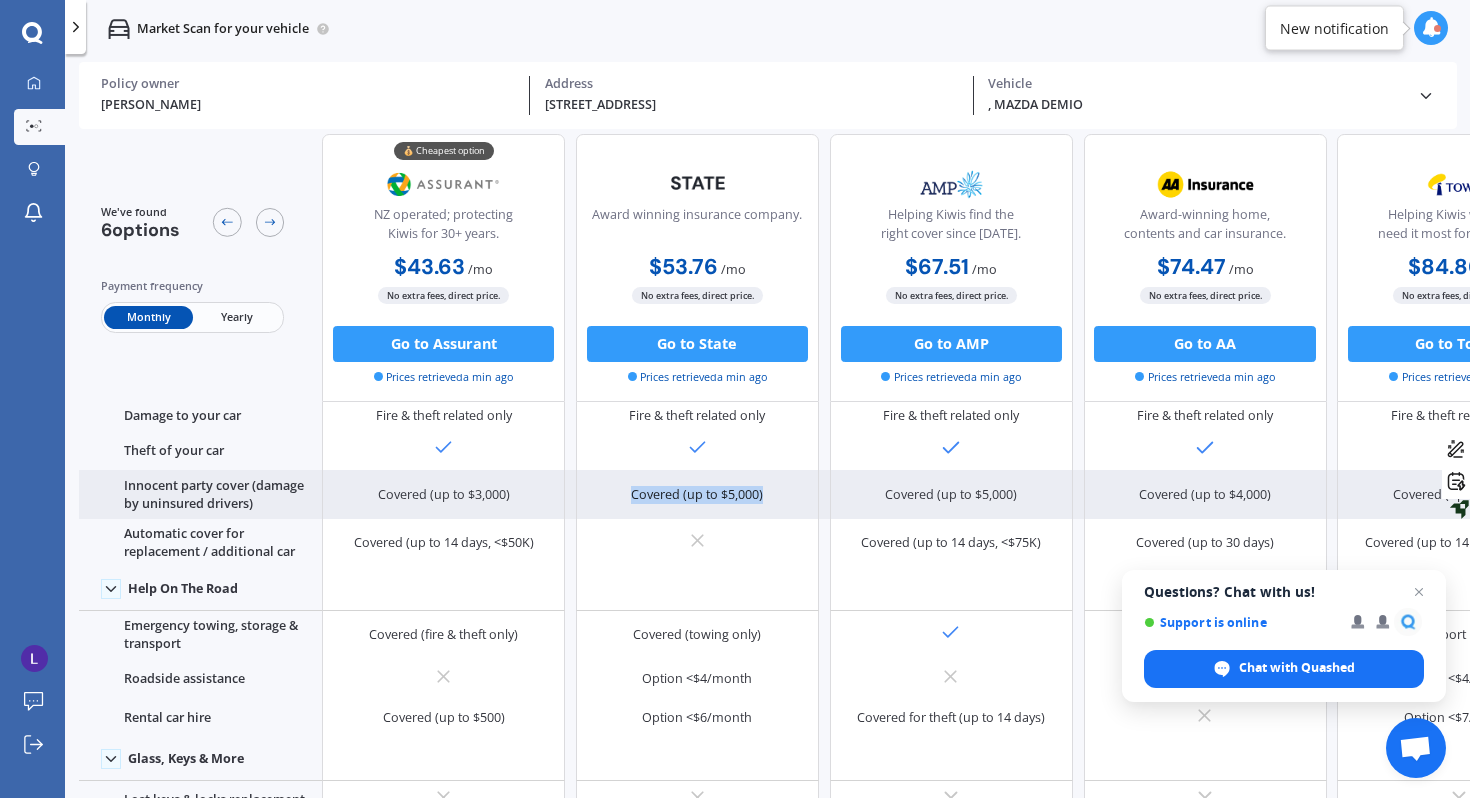drag, startPoint x: 784, startPoint y: 491, endPoint x: 614, endPoint y: 490, distance: 170.00294 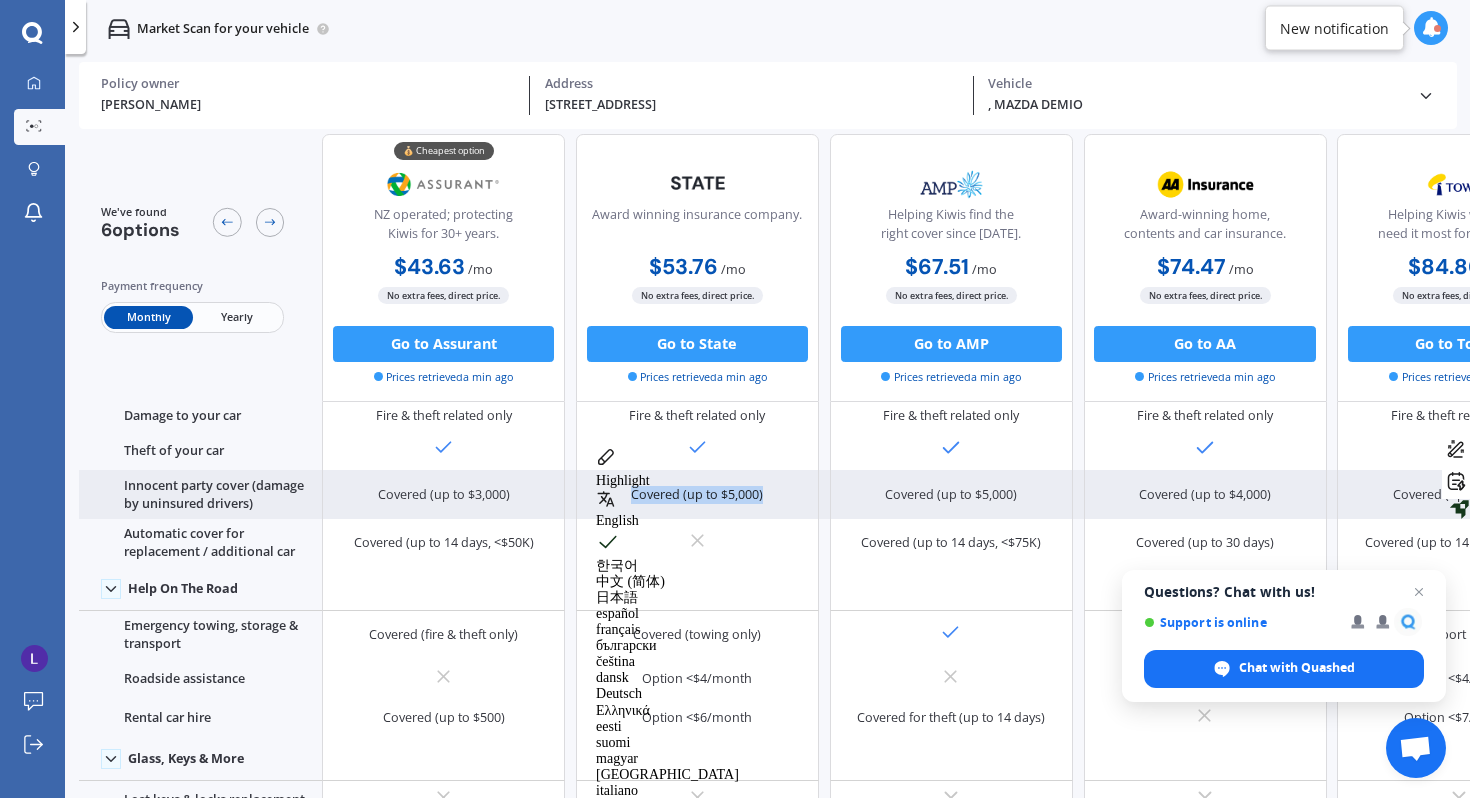 click on "Covered (up to $5,000)" at bounding box center [697, 494] 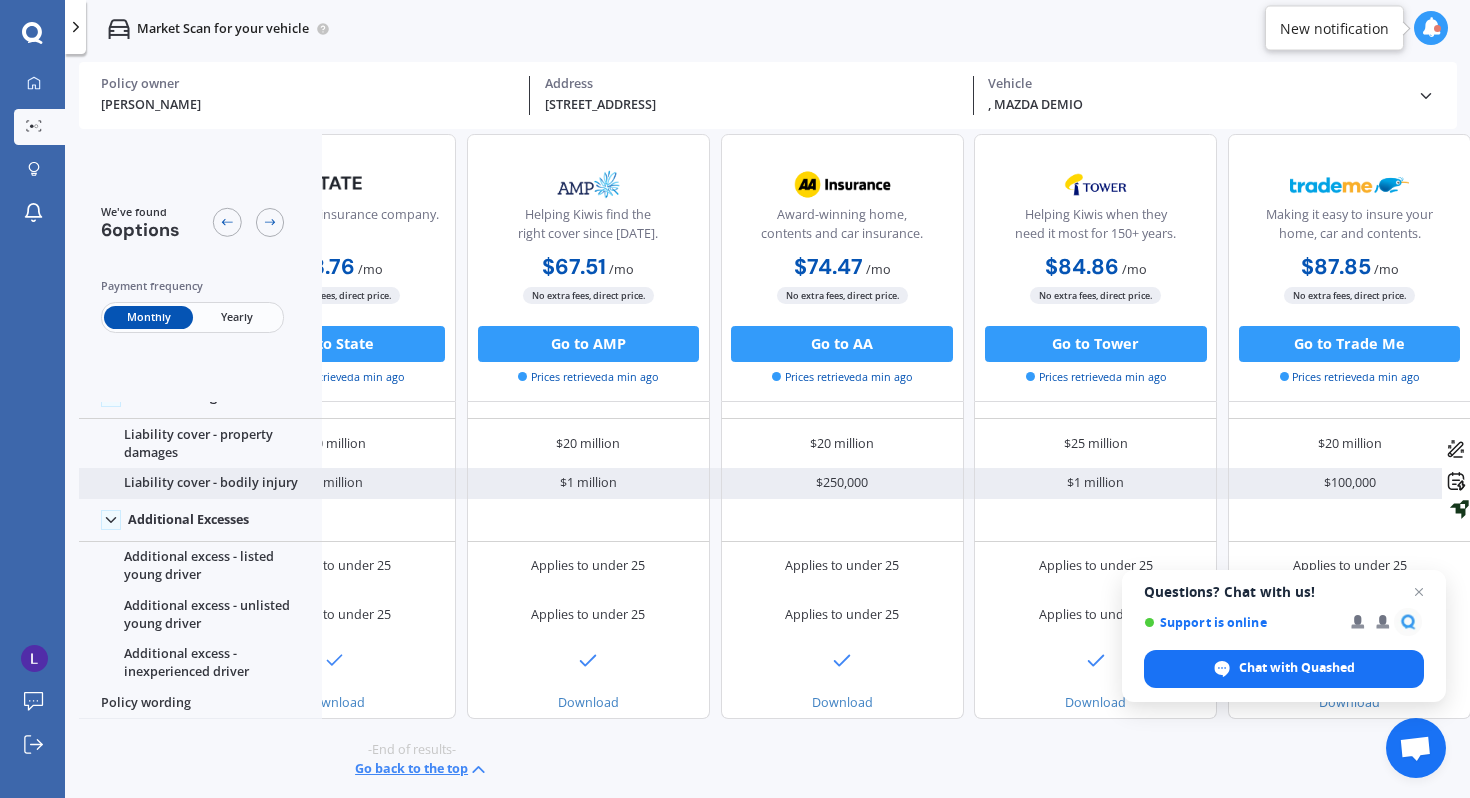 scroll, scrollTop: 742, scrollLeft: 414, axis: both 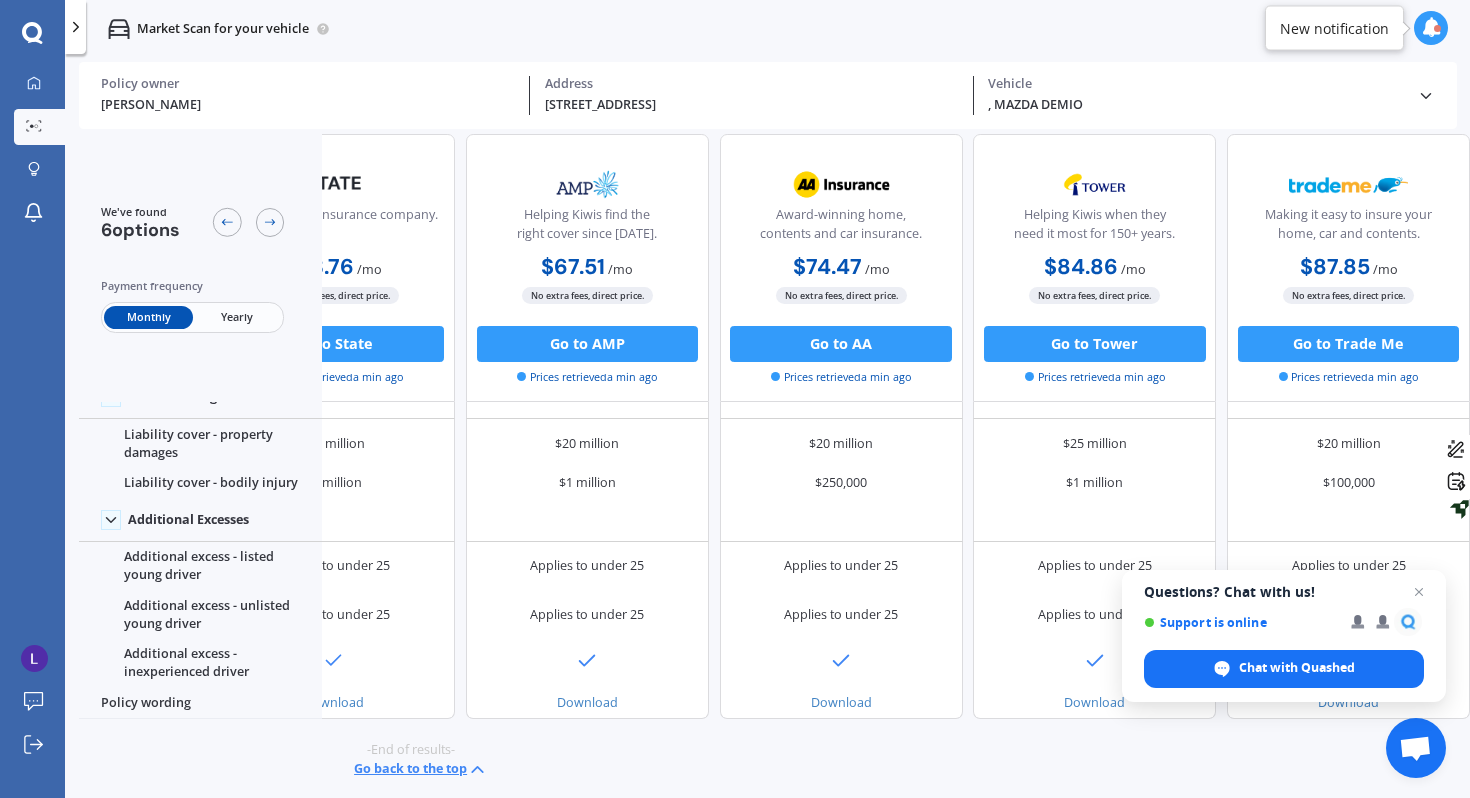click on "6  options" at bounding box center (140, 229) 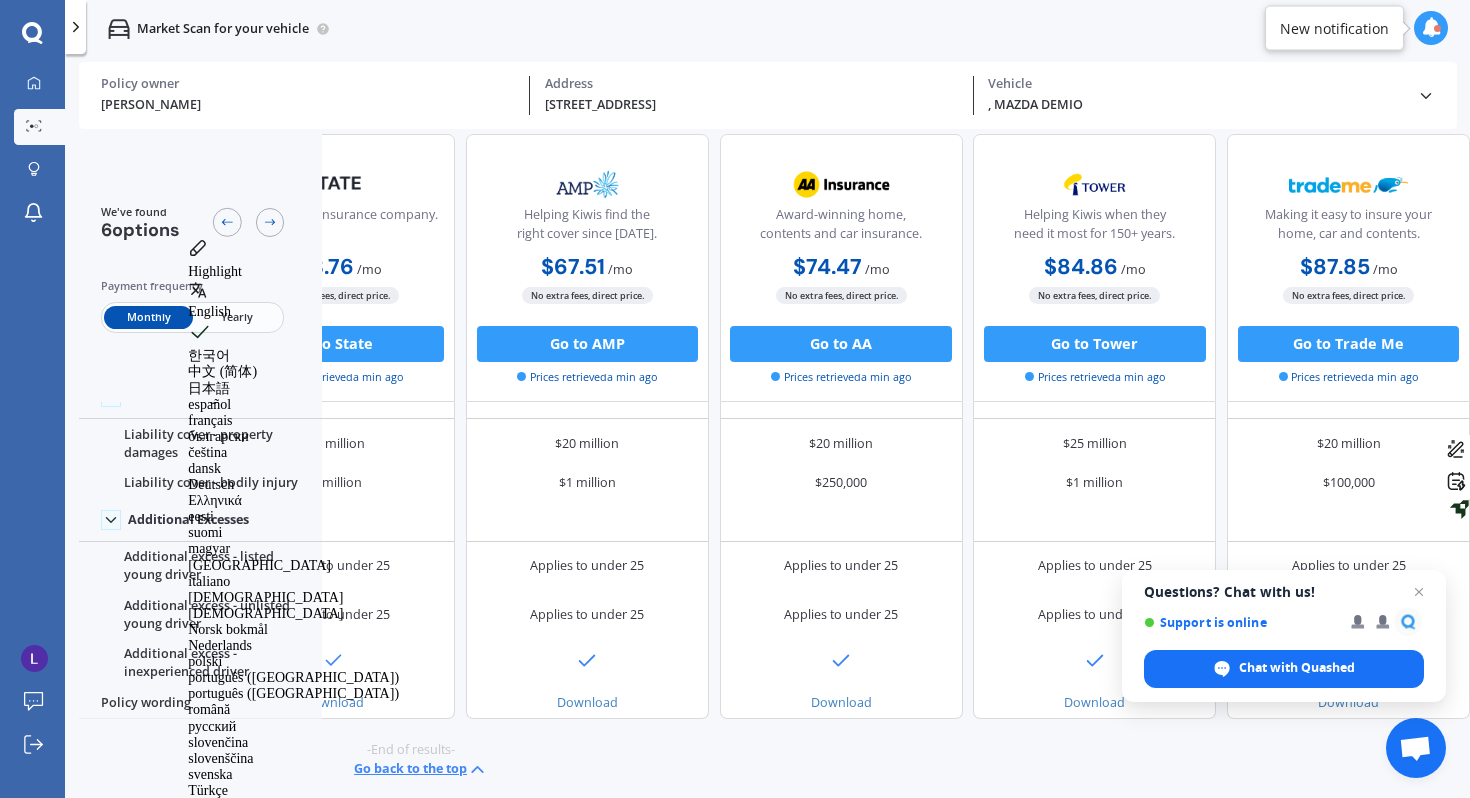 click on "6  options" at bounding box center (140, 229) 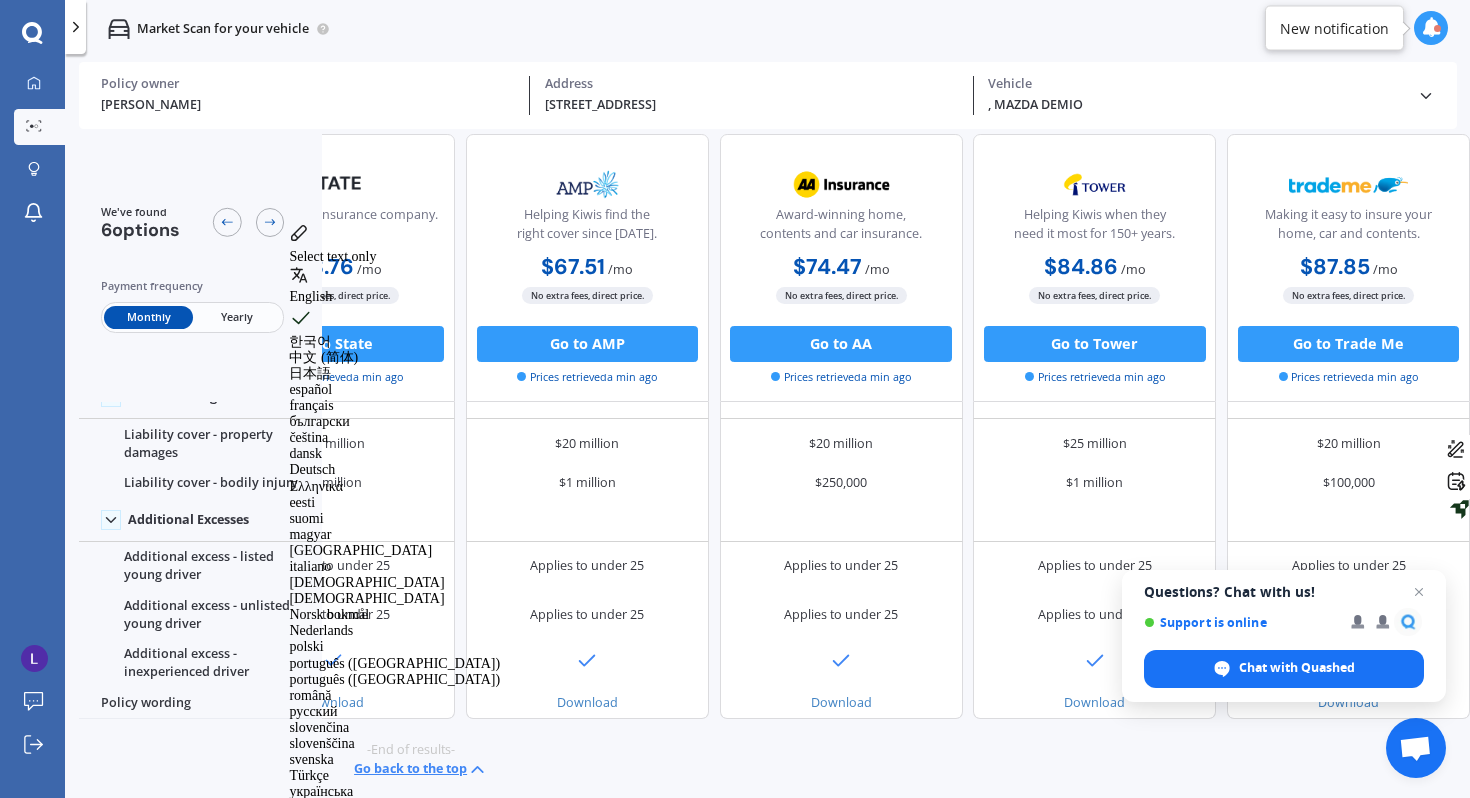 click on "6  options" at bounding box center (140, 229) 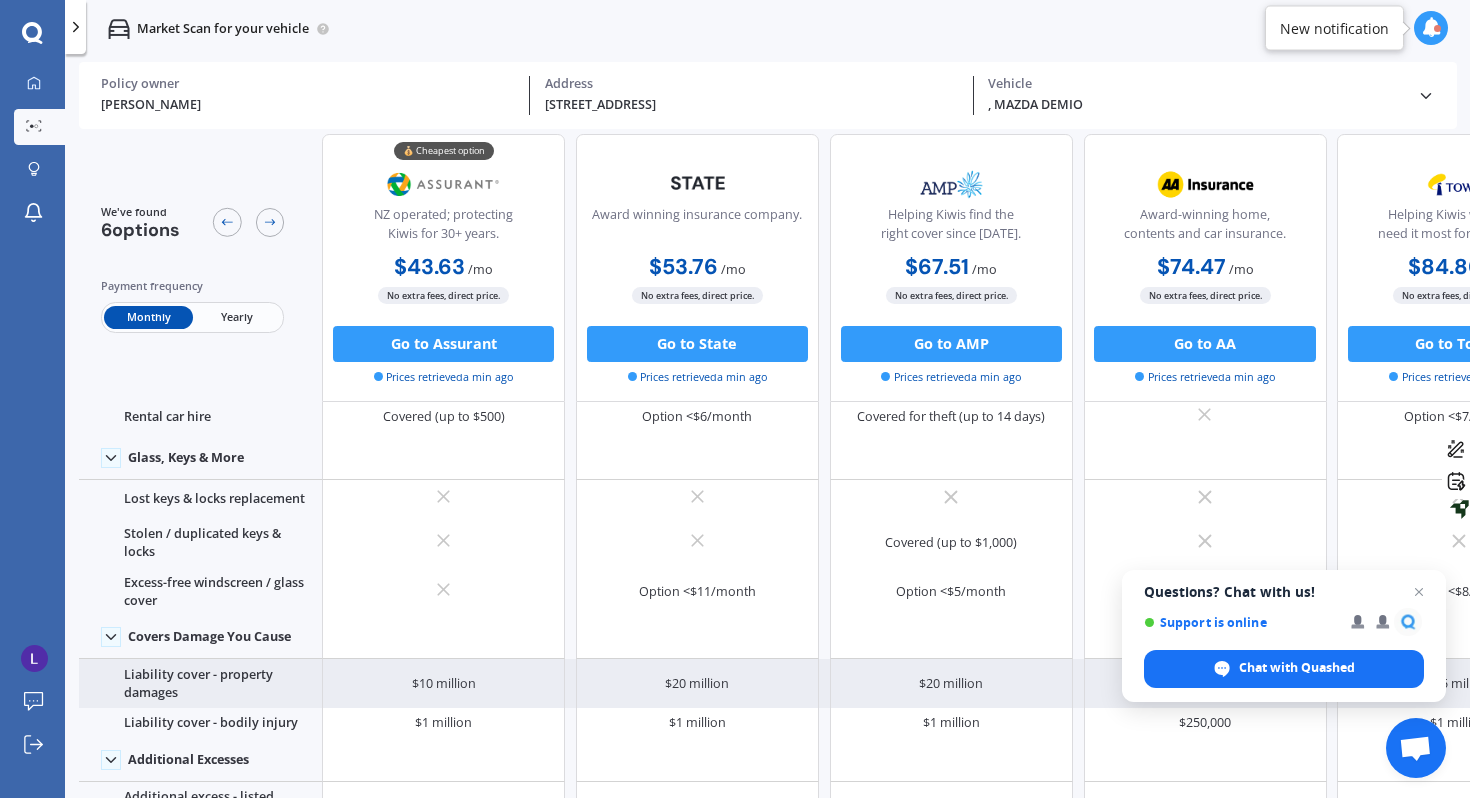 scroll, scrollTop: 0, scrollLeft: 0, axis: both 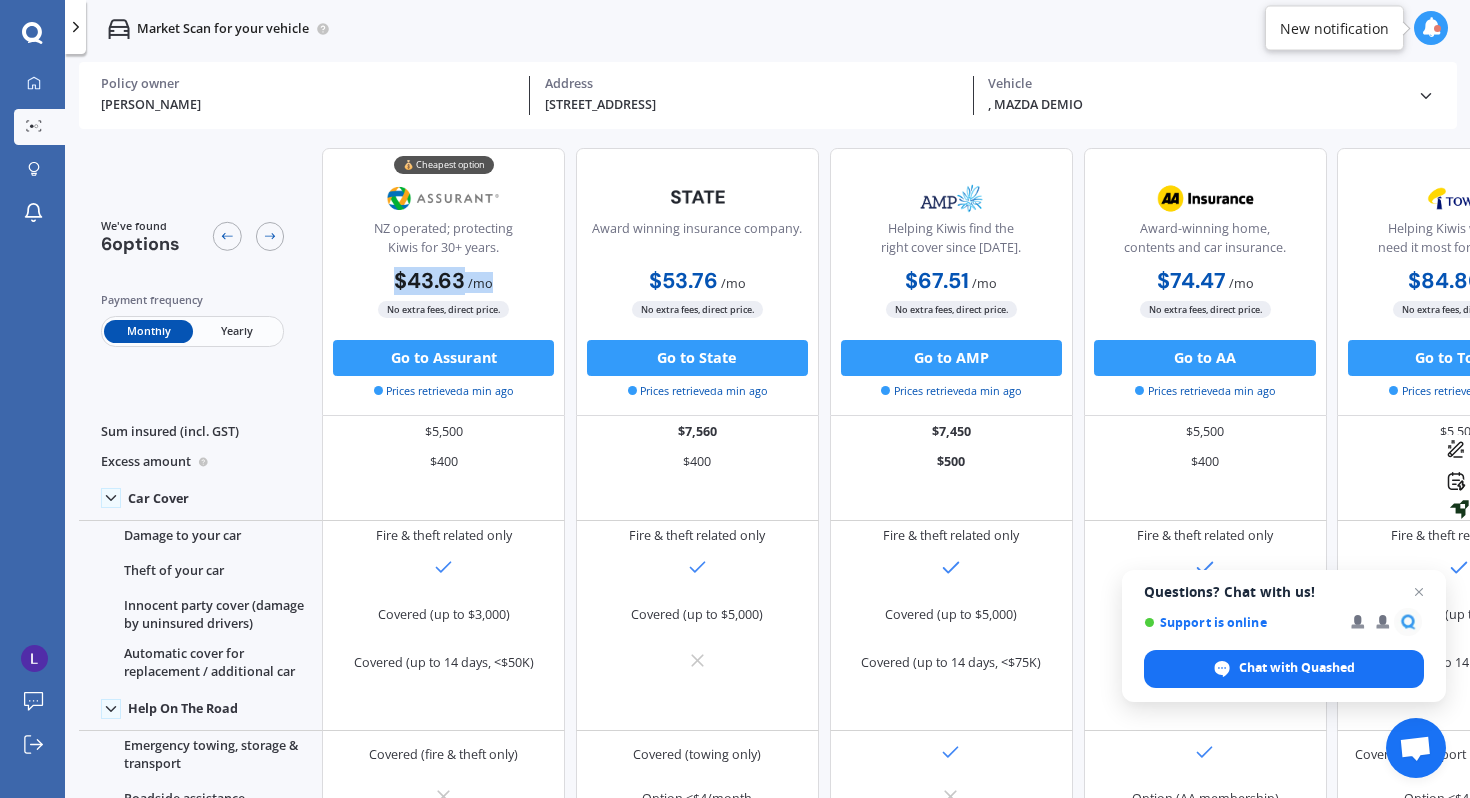 drag, startPoint x: 383, startPoint y: 286, endPoint x: 486, endPoint y: 289, distance: 103.04368 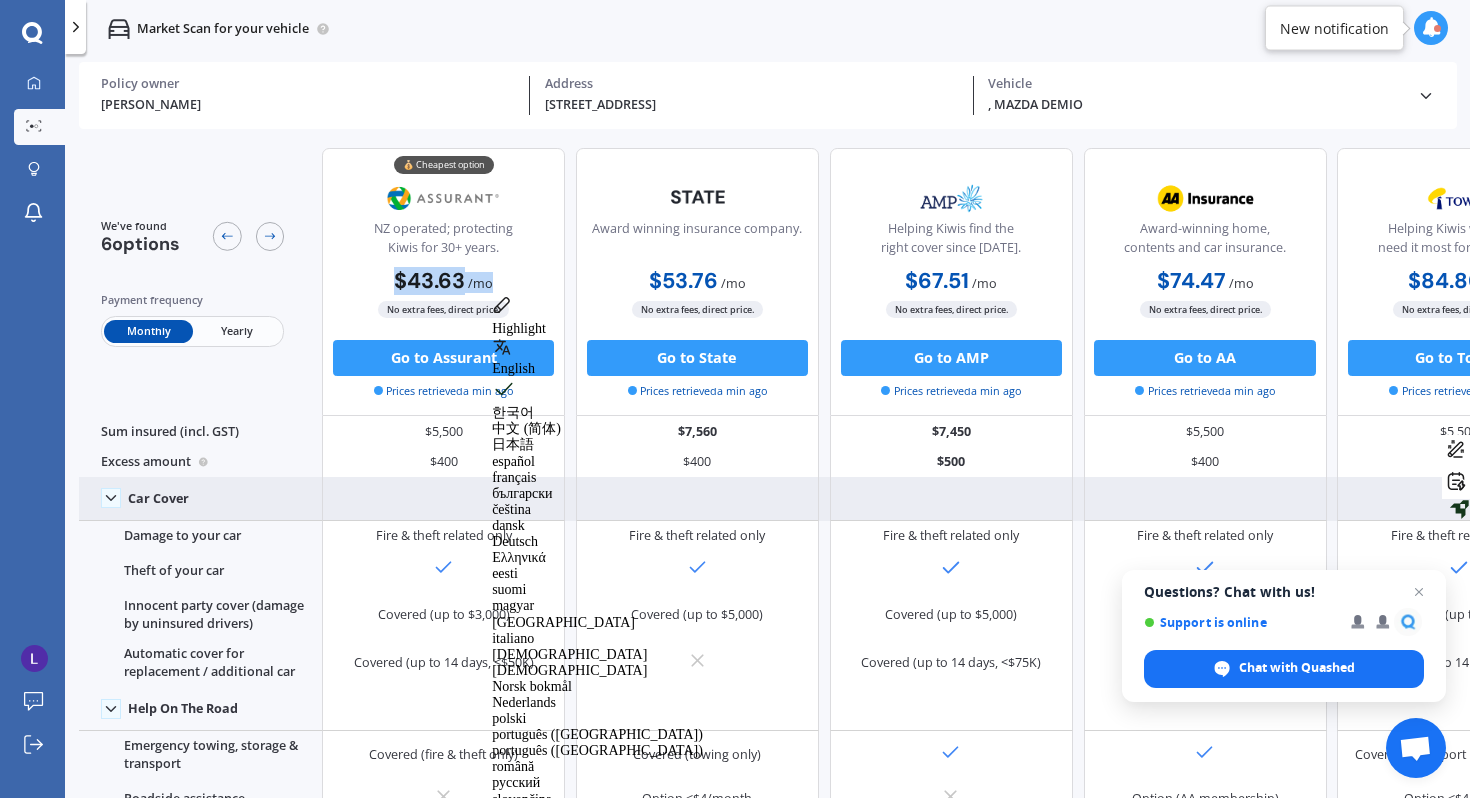 scroll, scrollTop: 30, scrollLeft: 0, axis: vertical 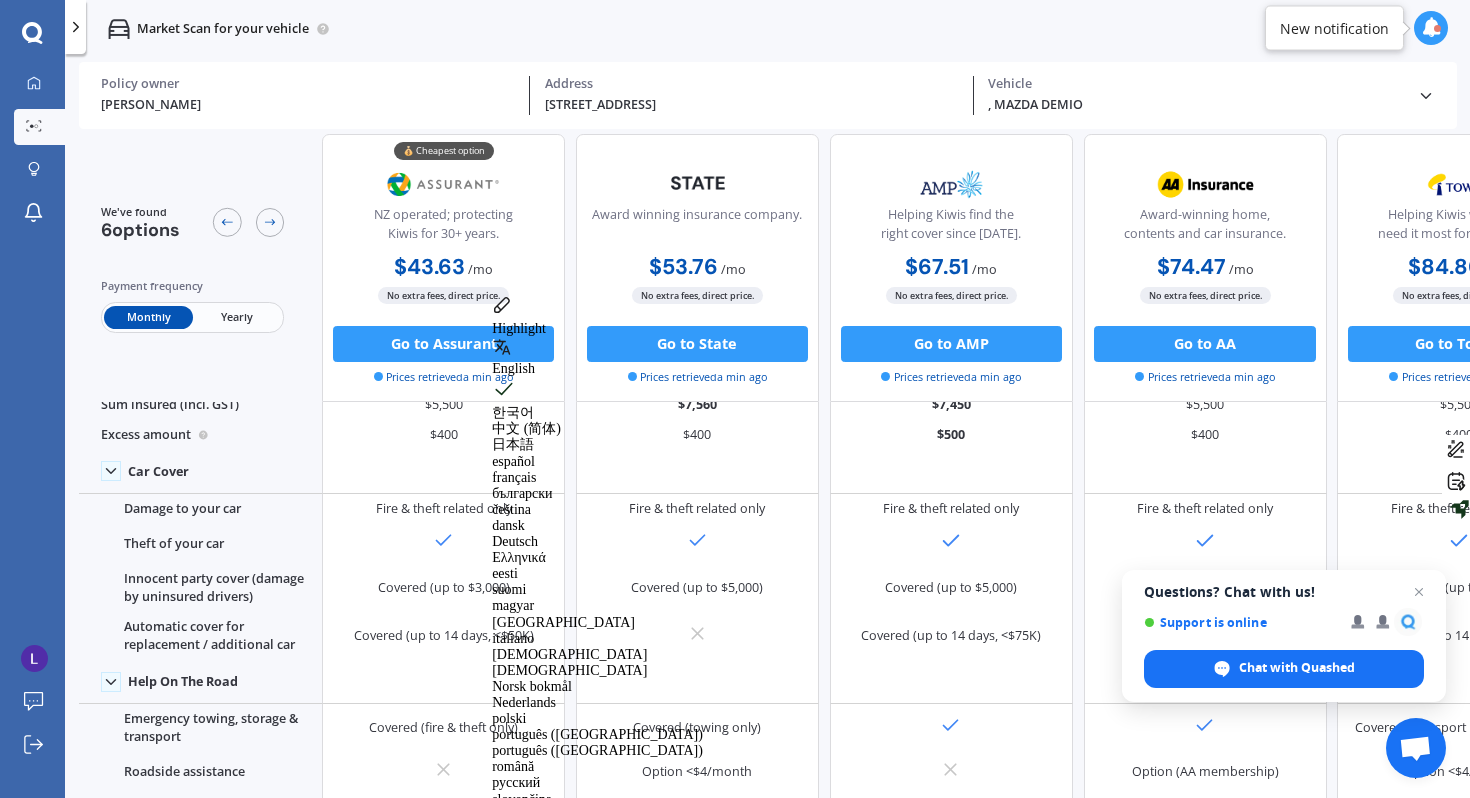 click on "$53.76   /  mo $645.14   /  yr $53.76   /  mo" at bounding box center (697, 267) 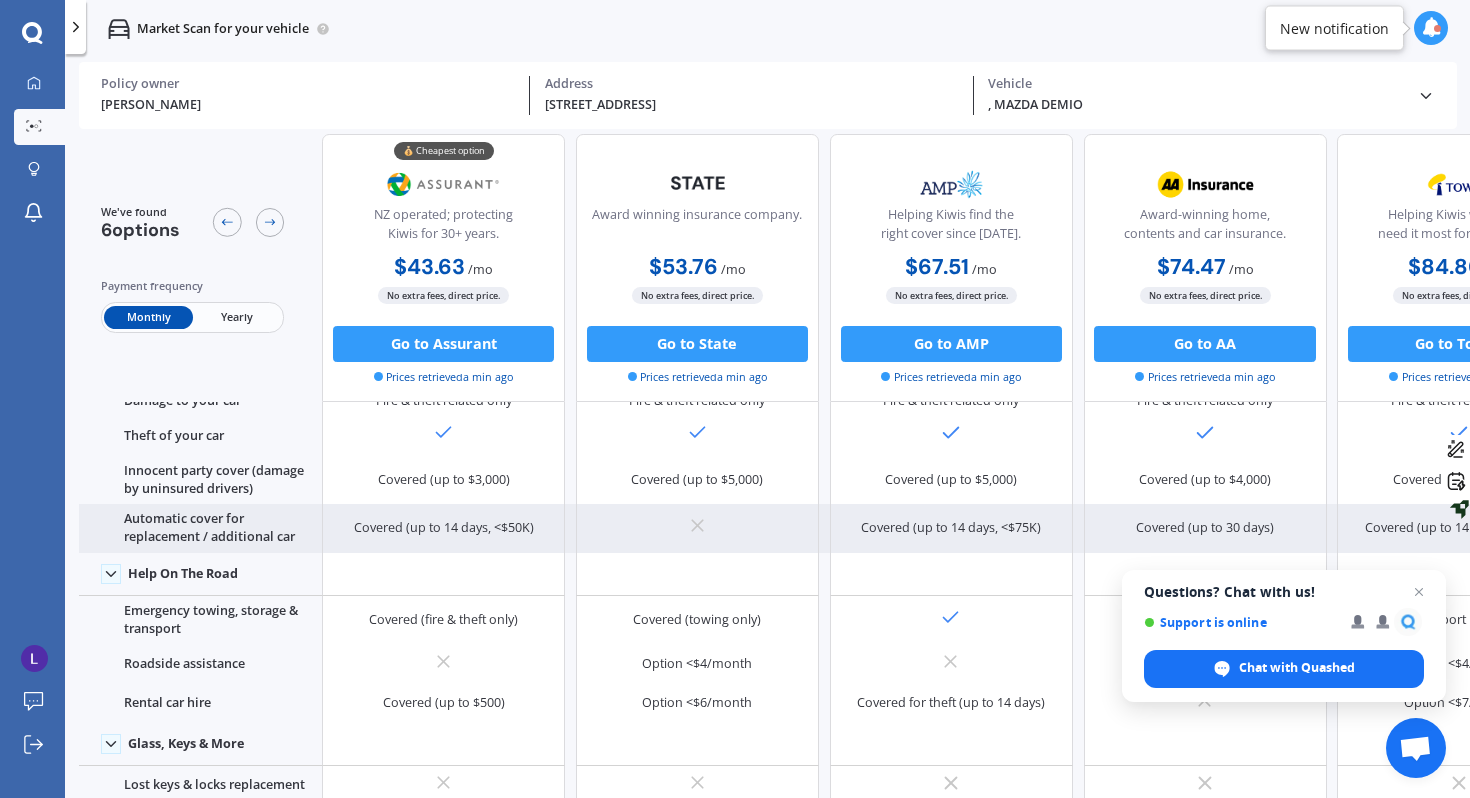 scroll, scrollTop: 180, scrollLeft: 0, axis: vertical 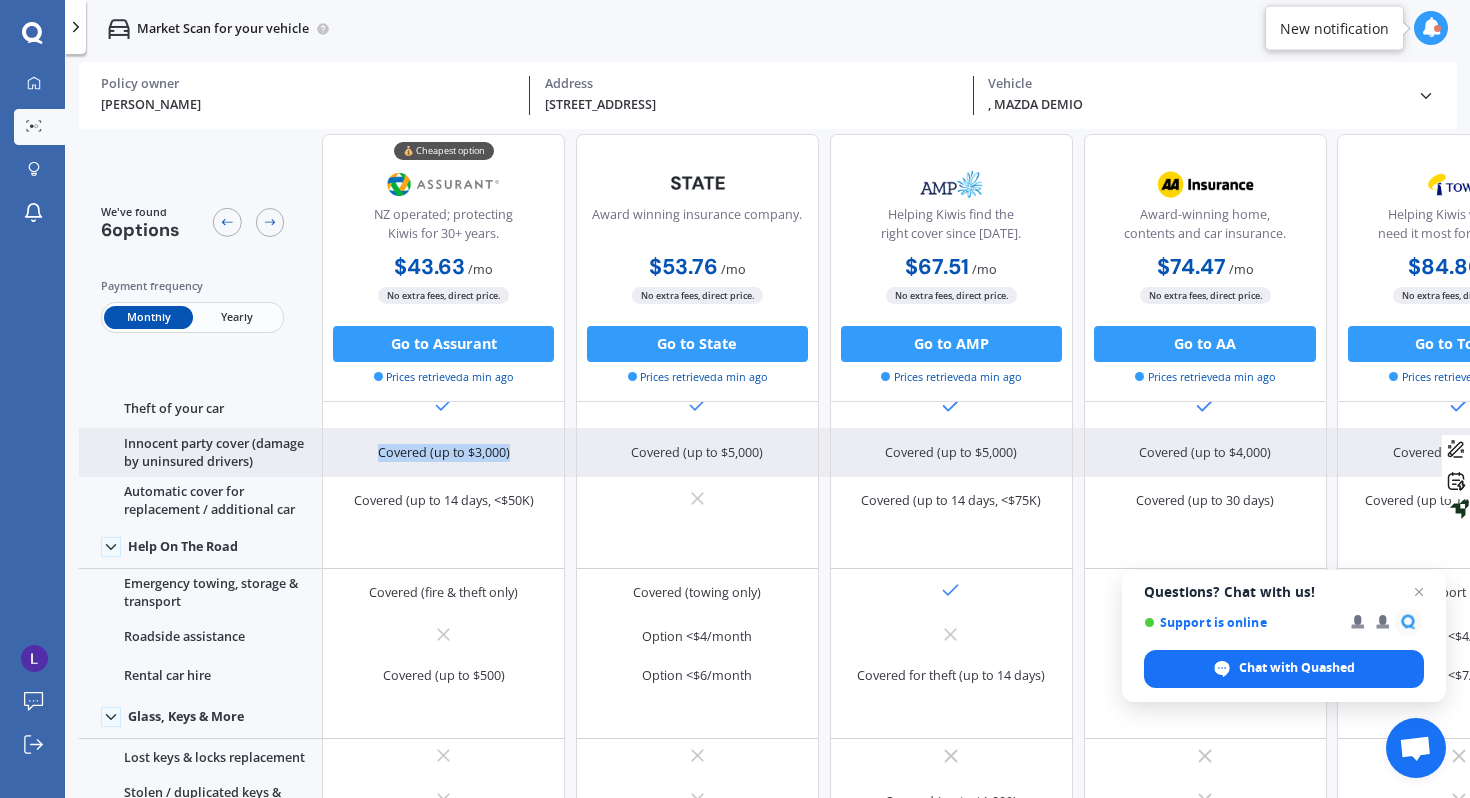 drag, startPoint x: 523, startPoint y: 450, endPoint x: 344, endPoint y: 450, distance: 179 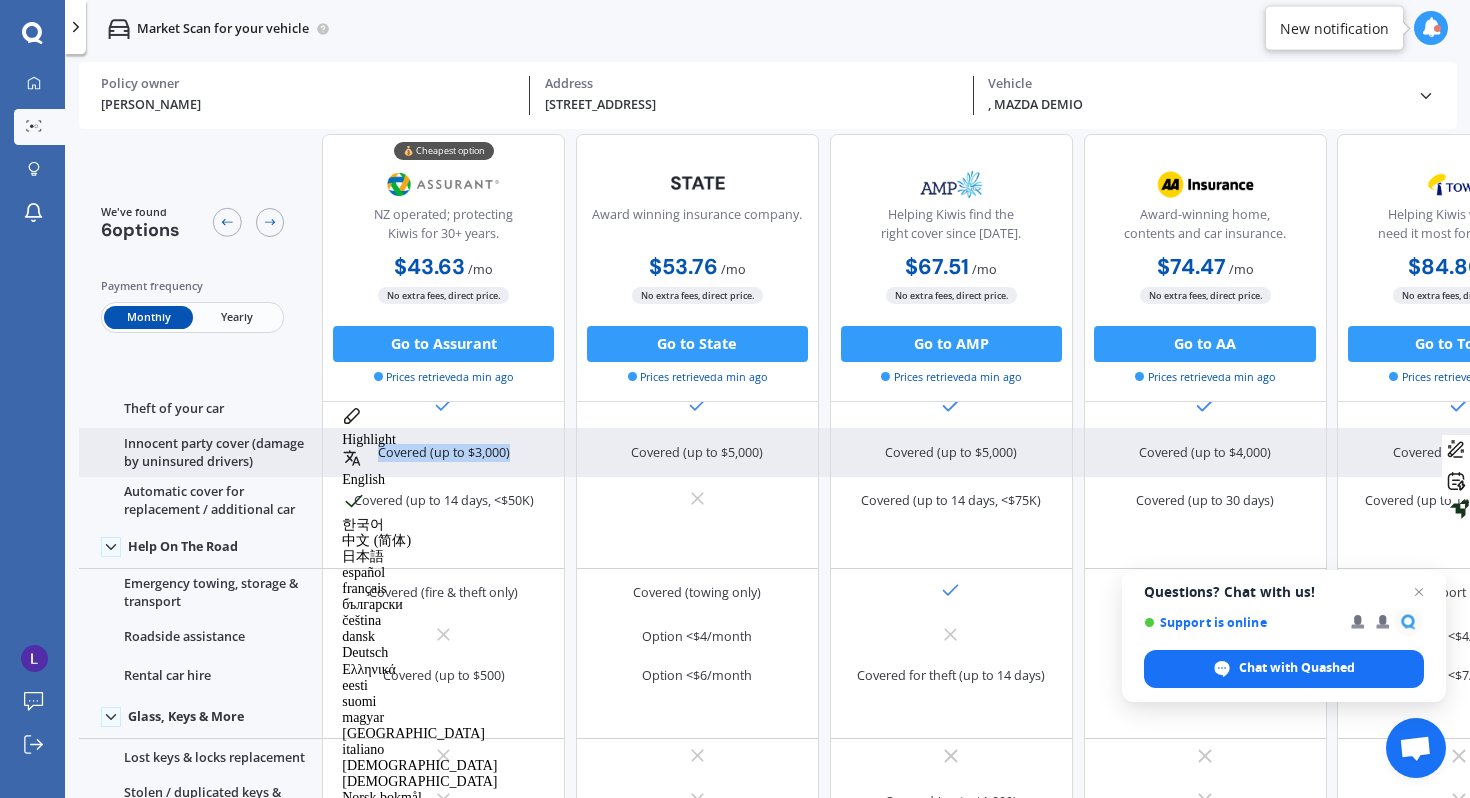 click on "Covered (up to $3,000)" at bounding box center (443, 452) 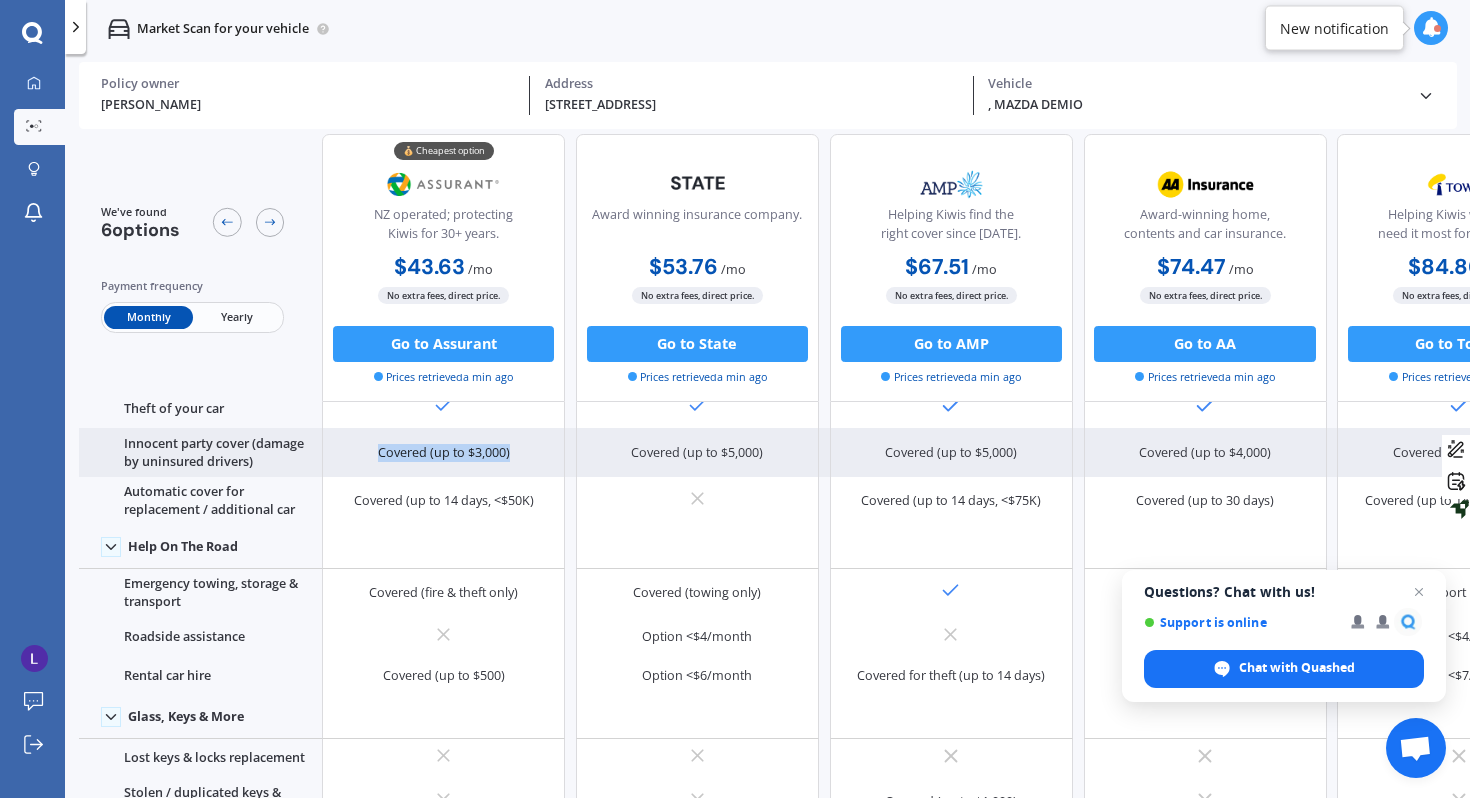 drag, startPoint x: 351, startPoint y: 453, endPoint x: 521, endPoint y: 457, distance: 170.04706 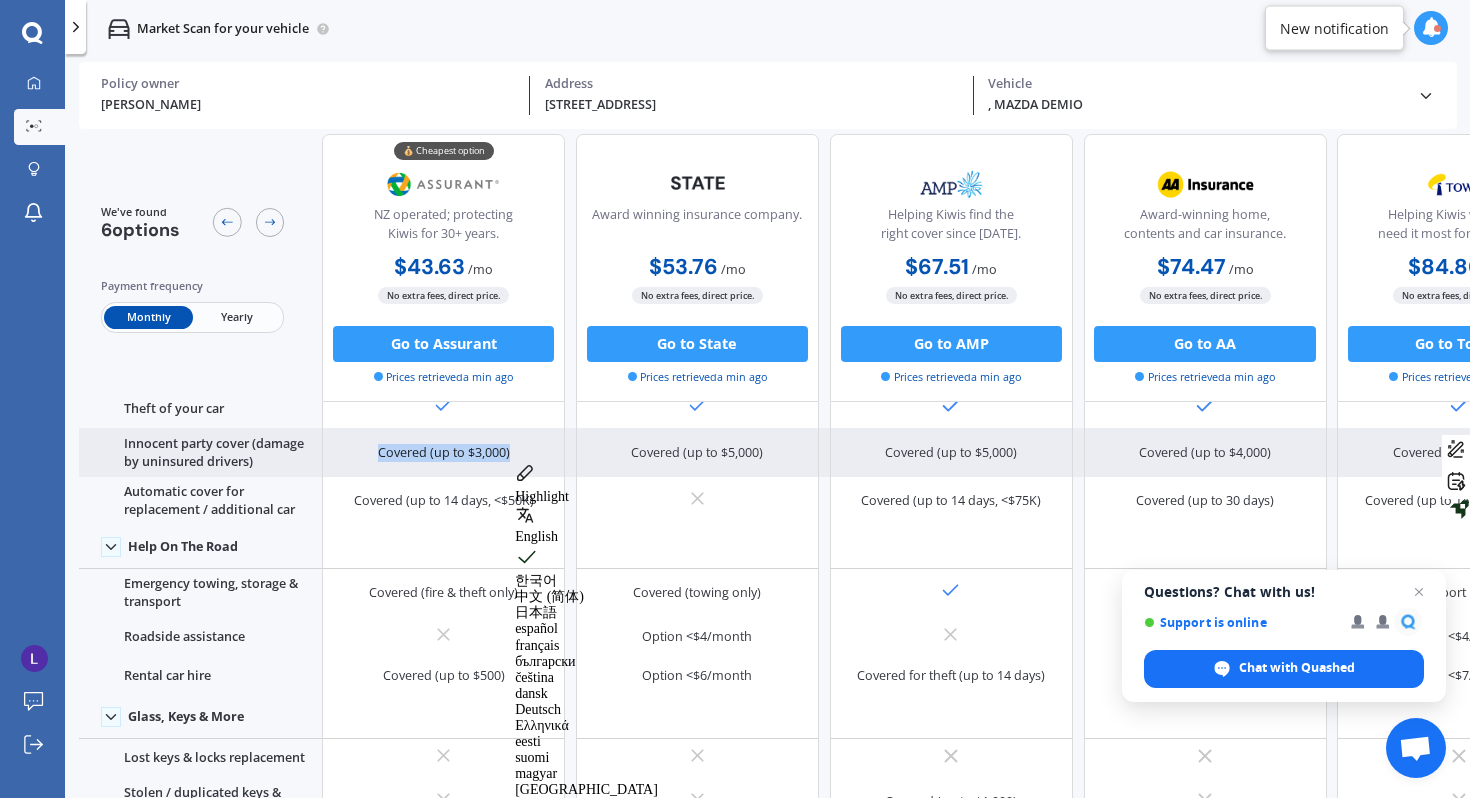 click on "Covered (up to $3,000)" at bounding box center (443, 452) 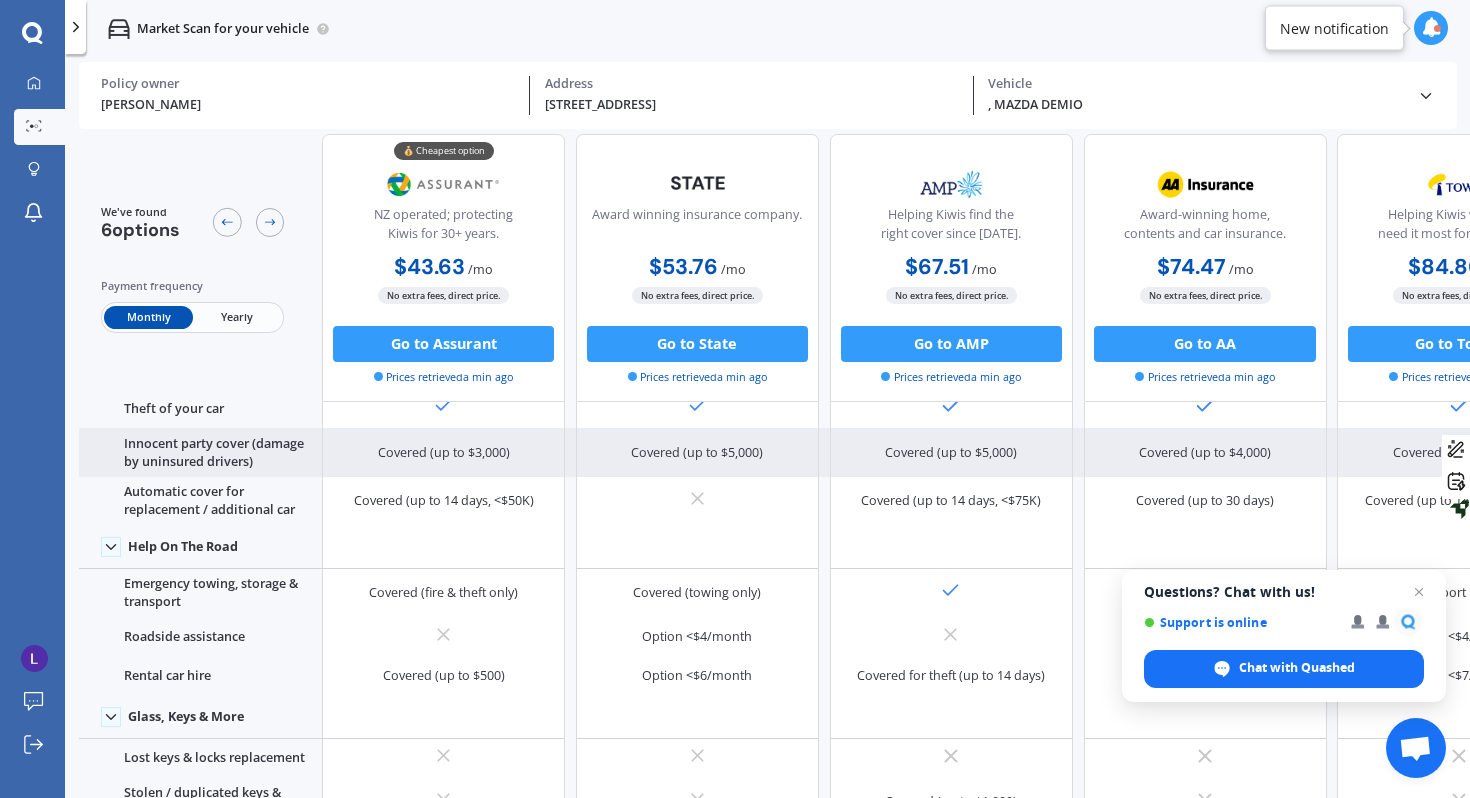 drag, startPoint x: 530, startPoint y: 457, endPoint x: 359, endPoint y: 455, distance: 171.01169 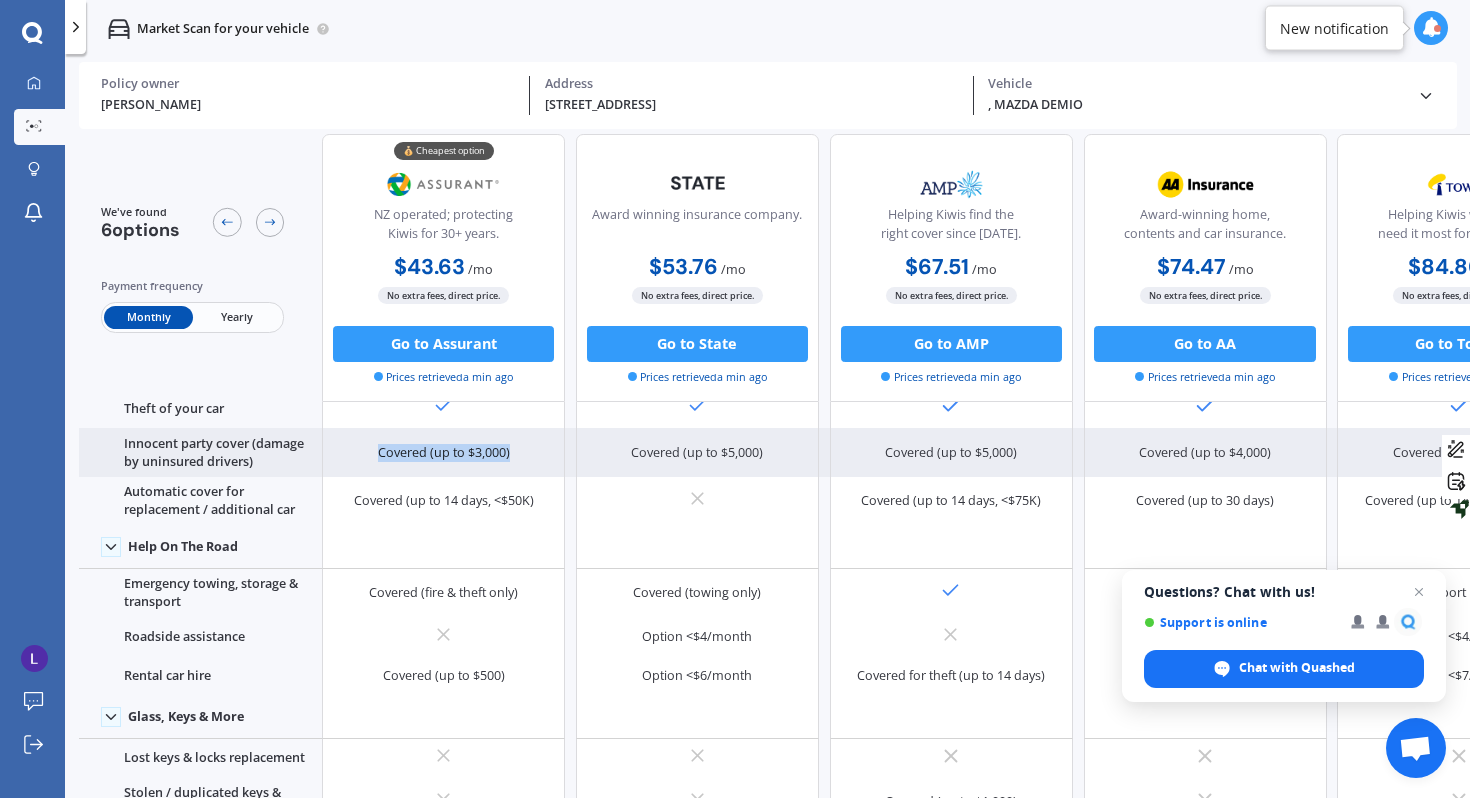 drag, startPoint x: 359, startPoint y: 455, endPoint x: 522, endPoint y: 456, distance: 163.00307 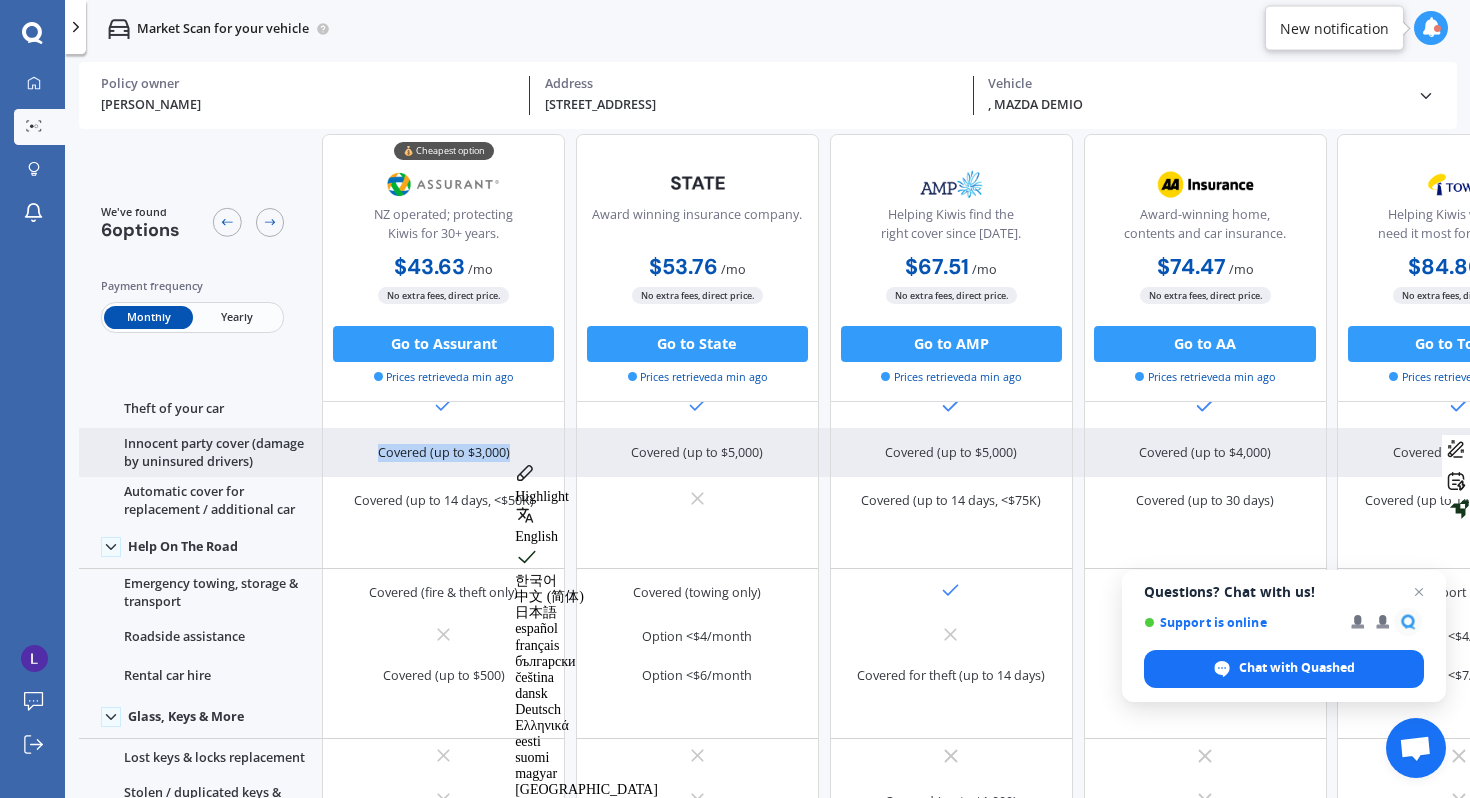 click on "Covered (up to $3,000)" at bounding box center [443, 452] 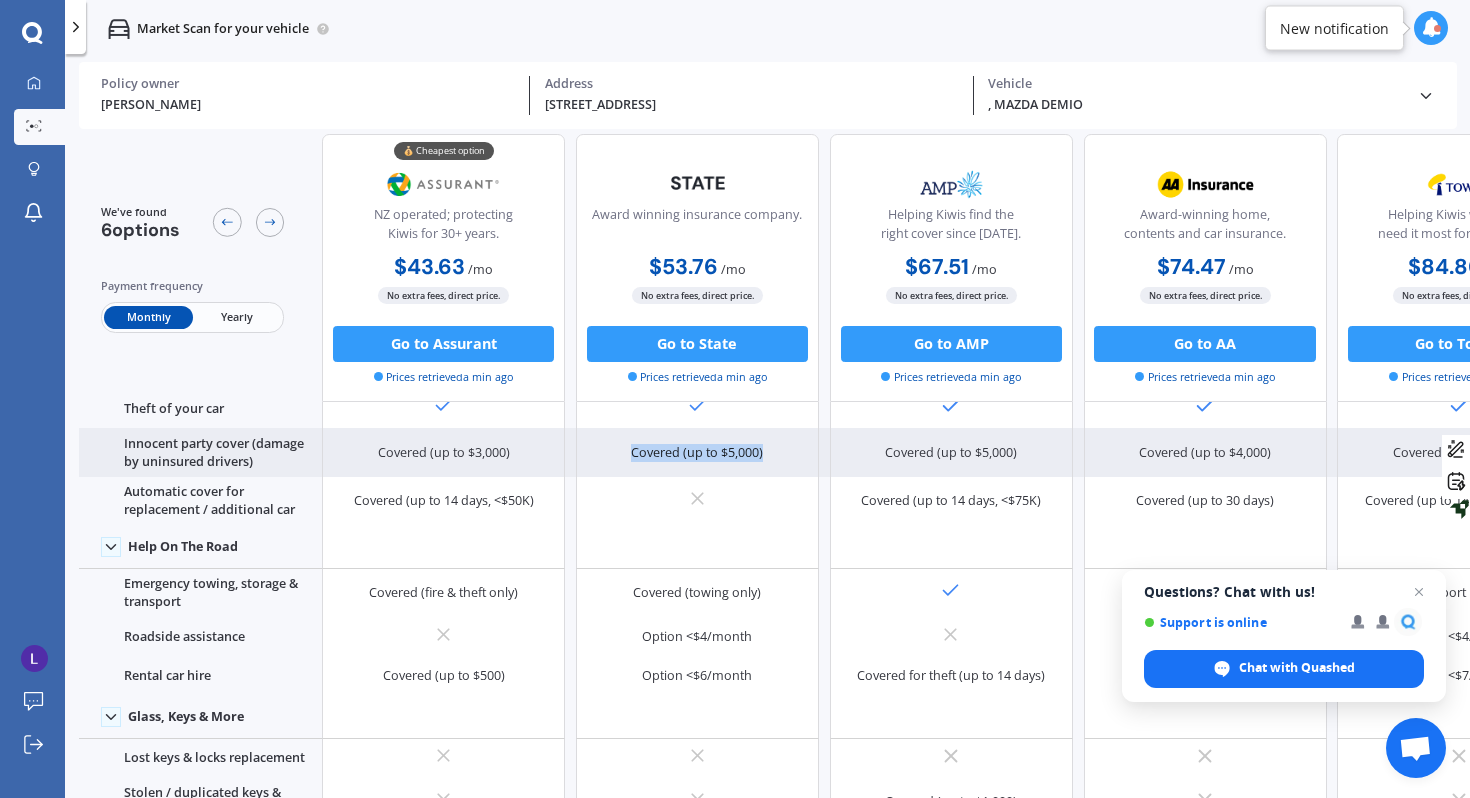 drag, startPoint x: 610, startPoint y: 449, endPoint x: 766, endPoint y: 445, distance: 156.05127 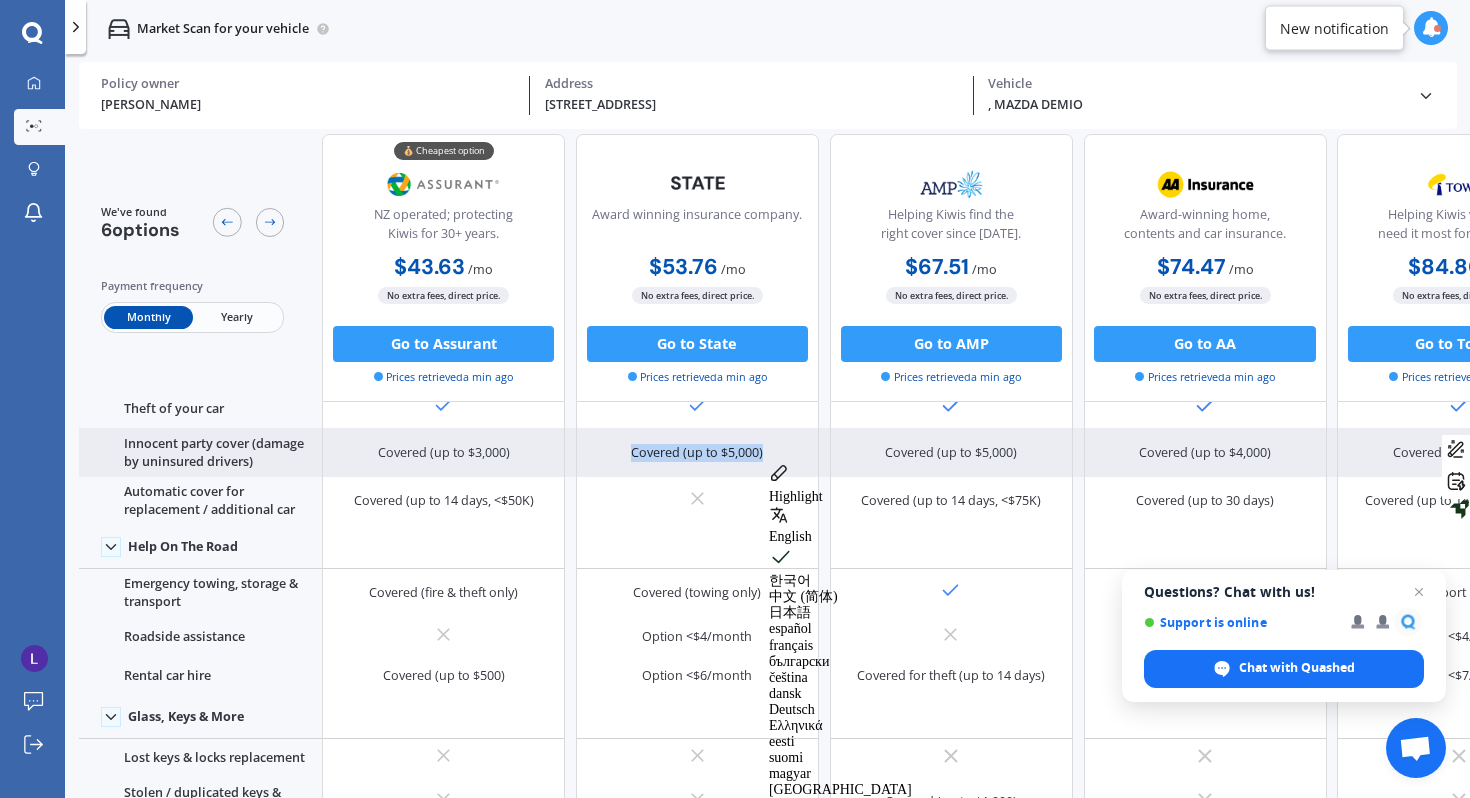 click on "Covered (up to $5,000)" at bounding box center [697, 452] 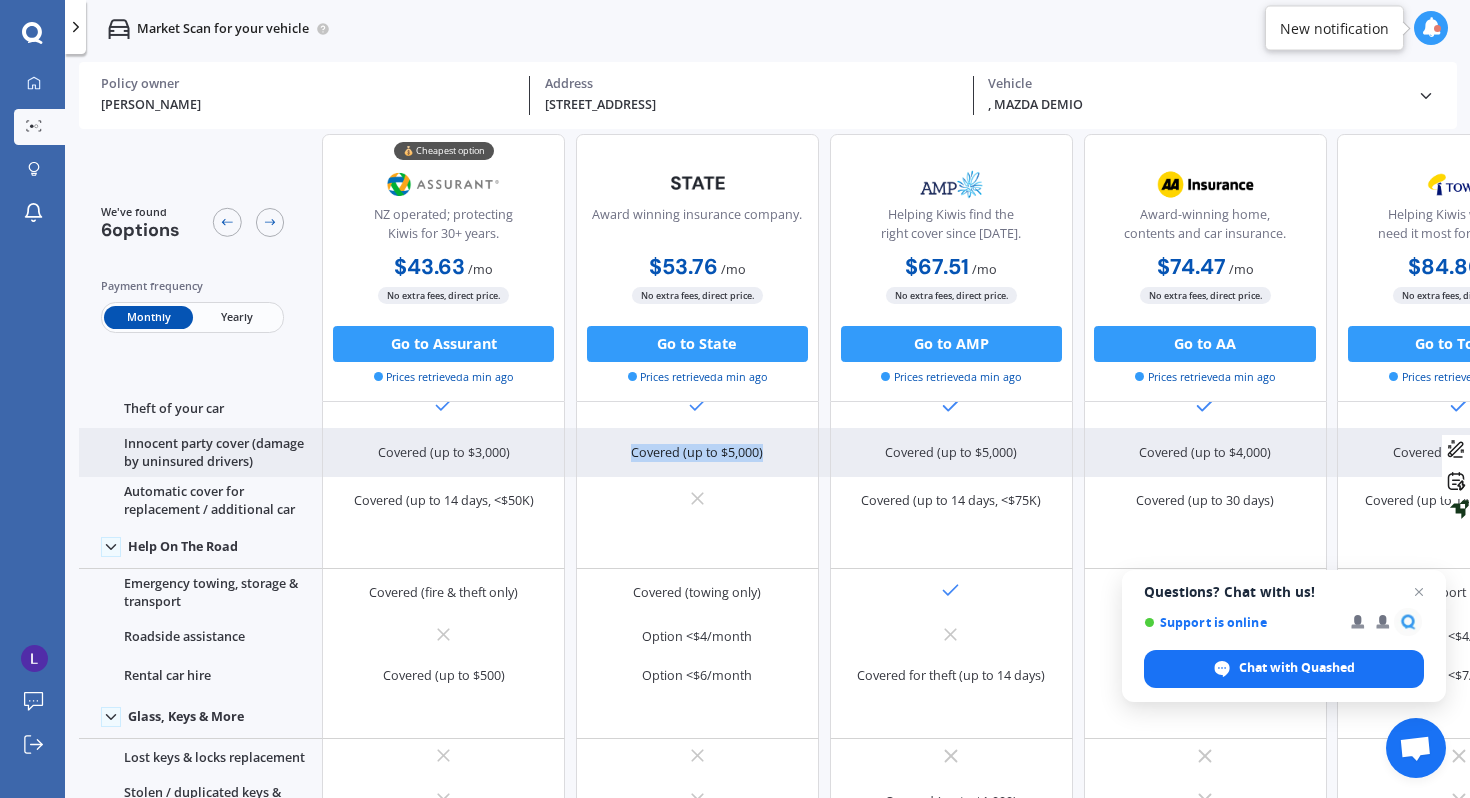 drag, startPoint x: 771, startPoint y: 450, endPoint x: 607, endPoint y: 452, distance: 164.01219 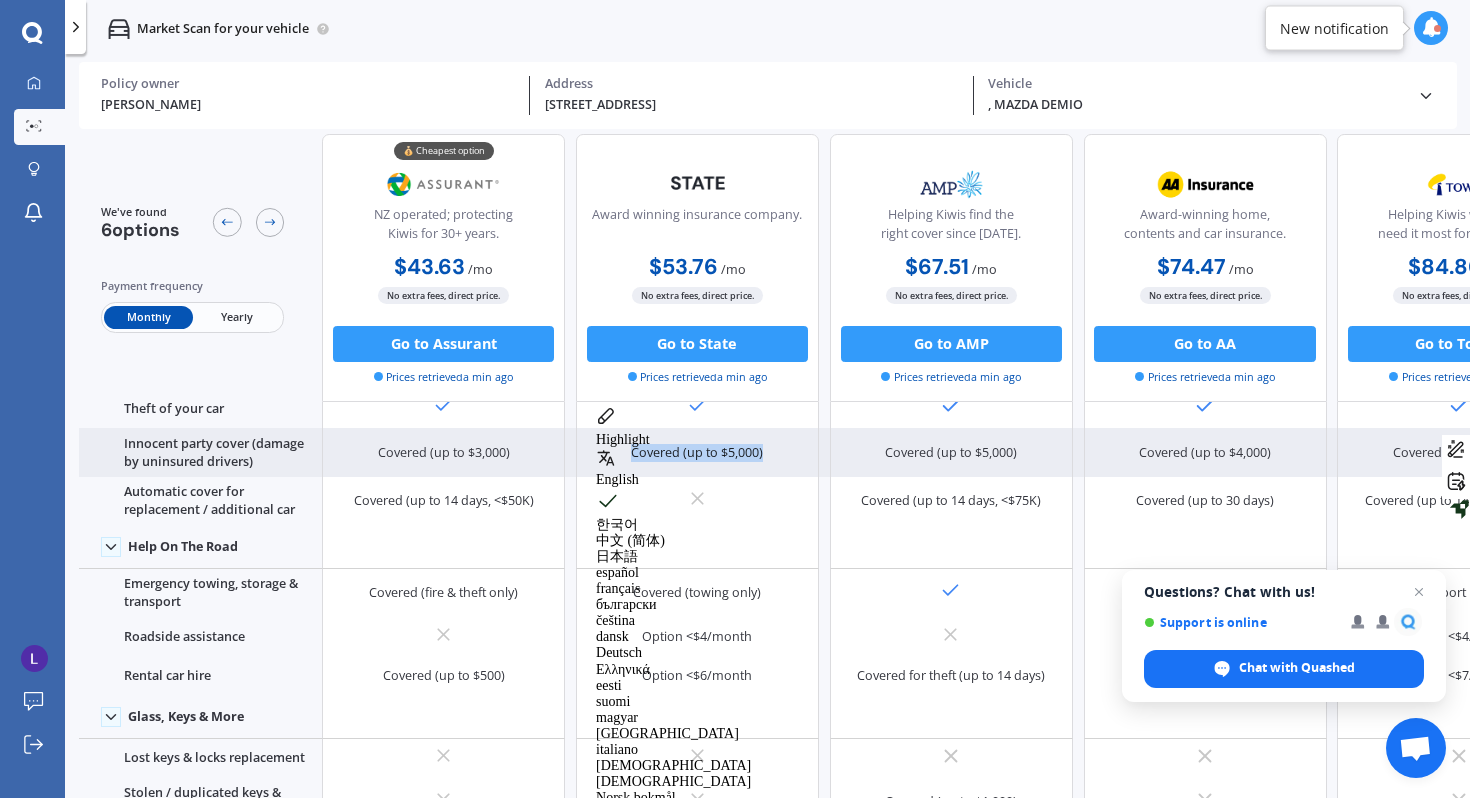 click on "Covered (up to $5,000)" at bounding box center [697, 452] 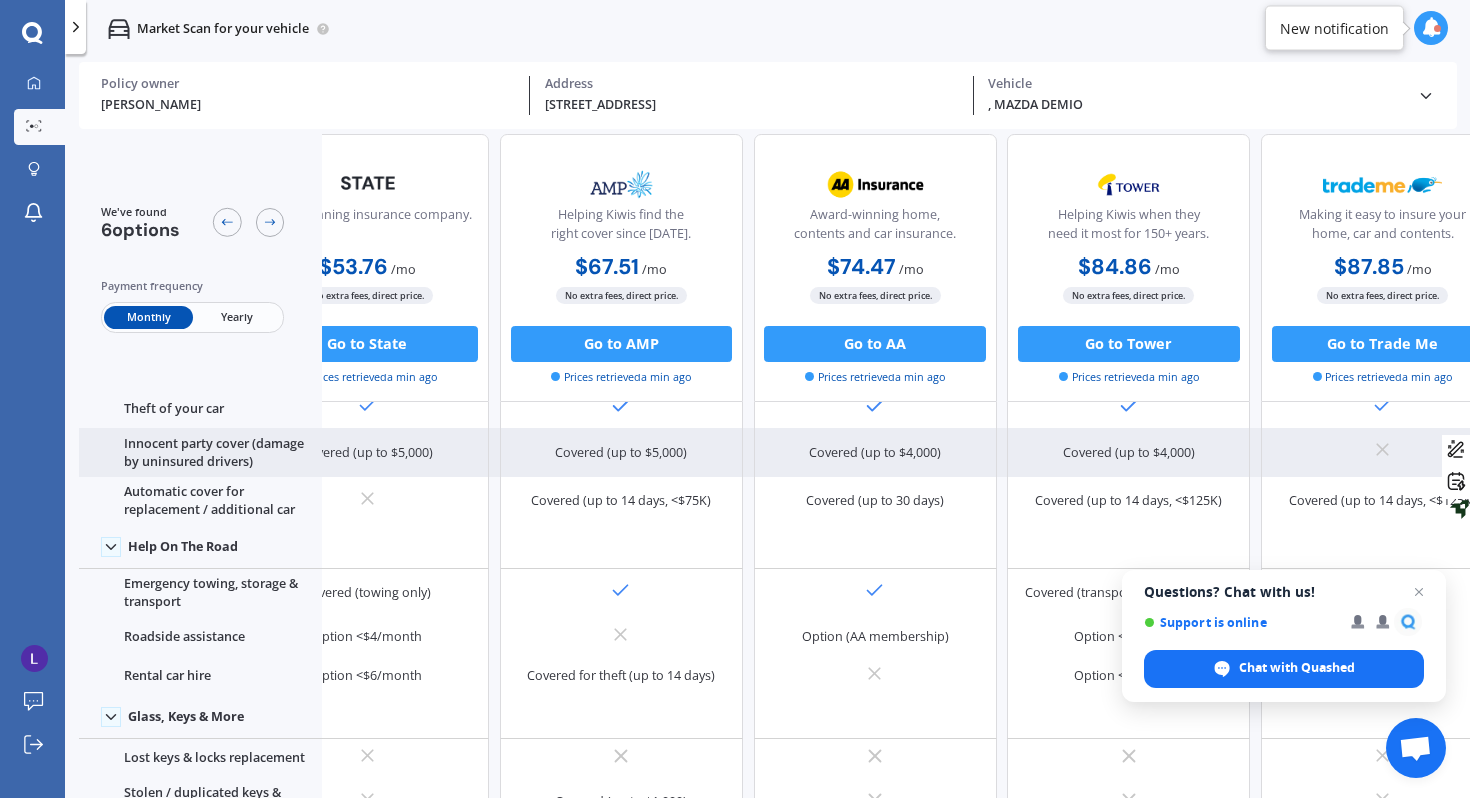 scroll, scrollTop: 180, scrollLeft: 414, axis: both 